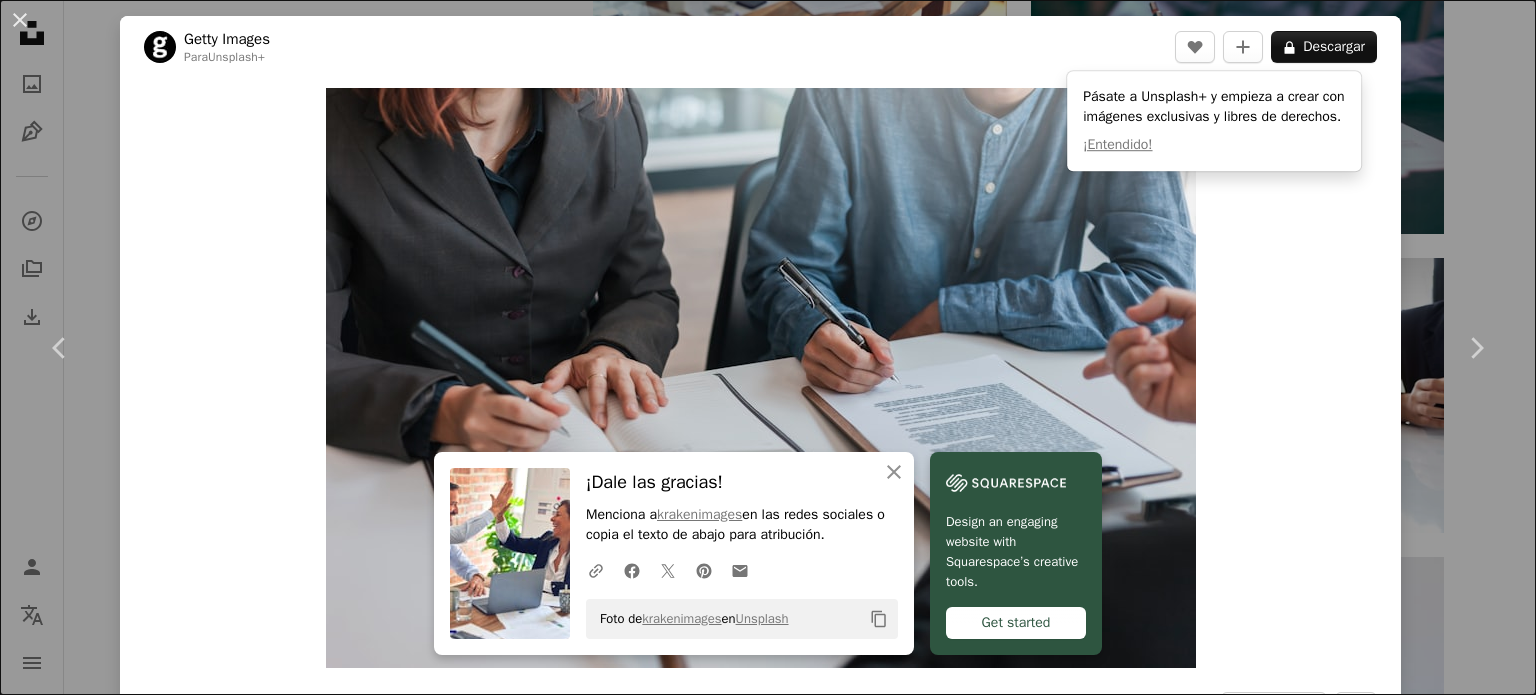 scroll, scrollTop: 1700, scrollLeft: 0, axis: vertical 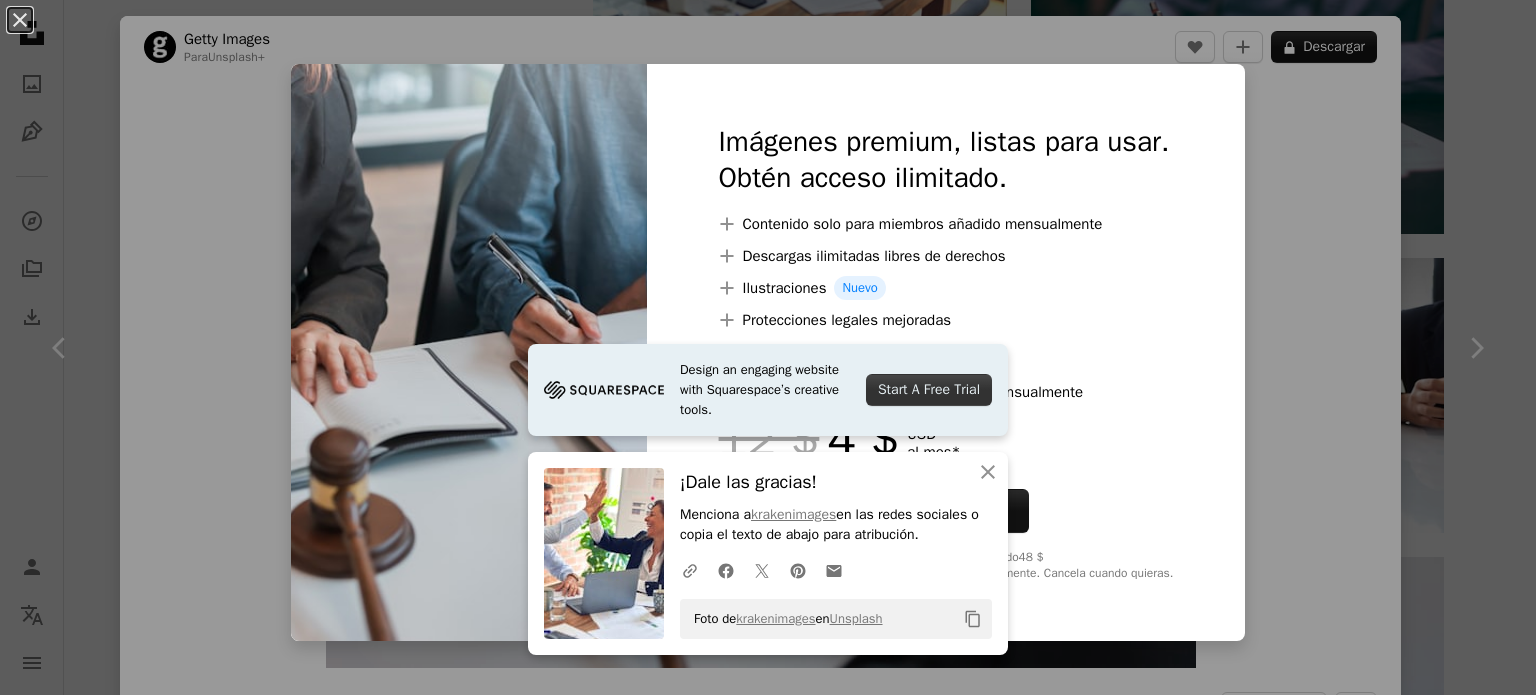 click on "An X shape Design an engaging website with Squarespace’s creative tools. Start A Free Trial An X shape Cerrar ¡Dale las gracias! Menciona a [PERSON] en las redes sociales o copia el texto de abajo para atribución. A URL sharing icon (chains) Facebook icon X (formerly Twitter) icon Pinterest icon An envelope Foto de [PERSON] en Unsplash Copy content Imágenes premium, listas para usar. Obtén acceso ilimitado. A plus sign Contenido solo para miembros añadido mensualmente A plus sign Descargas ilimitadas libres de derechos A plus sign Ilustraciones Nuevo A plus sign Protecciones legales mejoradas anualmente 66 % de descuento mensualmente 12 $ 4 $ USD al mes * Obtener Unsplash+ *Cuando se paga anualmente, se factura por adelantado 48 $ Más los impuestos aplicables. Se renueva automáticamente. Cancela cuando quieras." at bounding box center [768, 347] 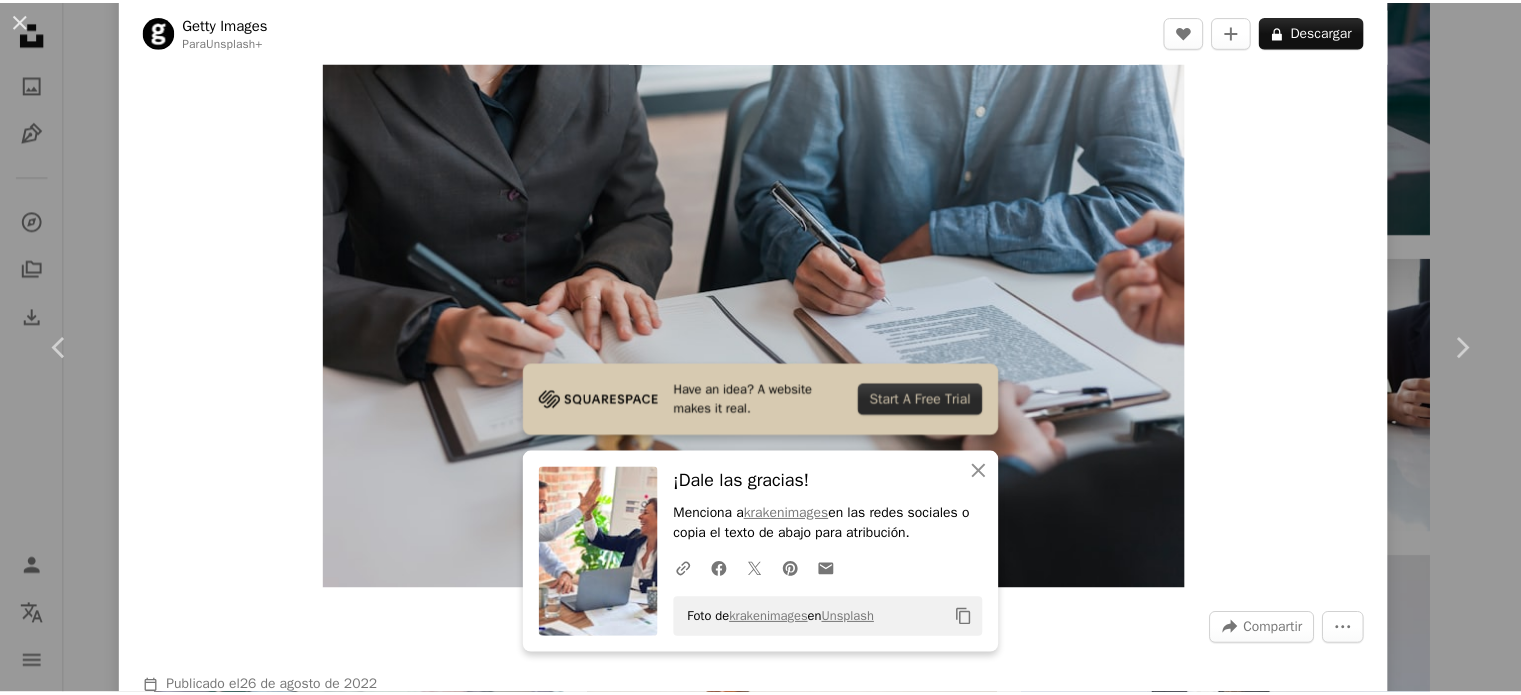 scroll, scrollTop: 100, scrollLeft: 0, axis: vertical 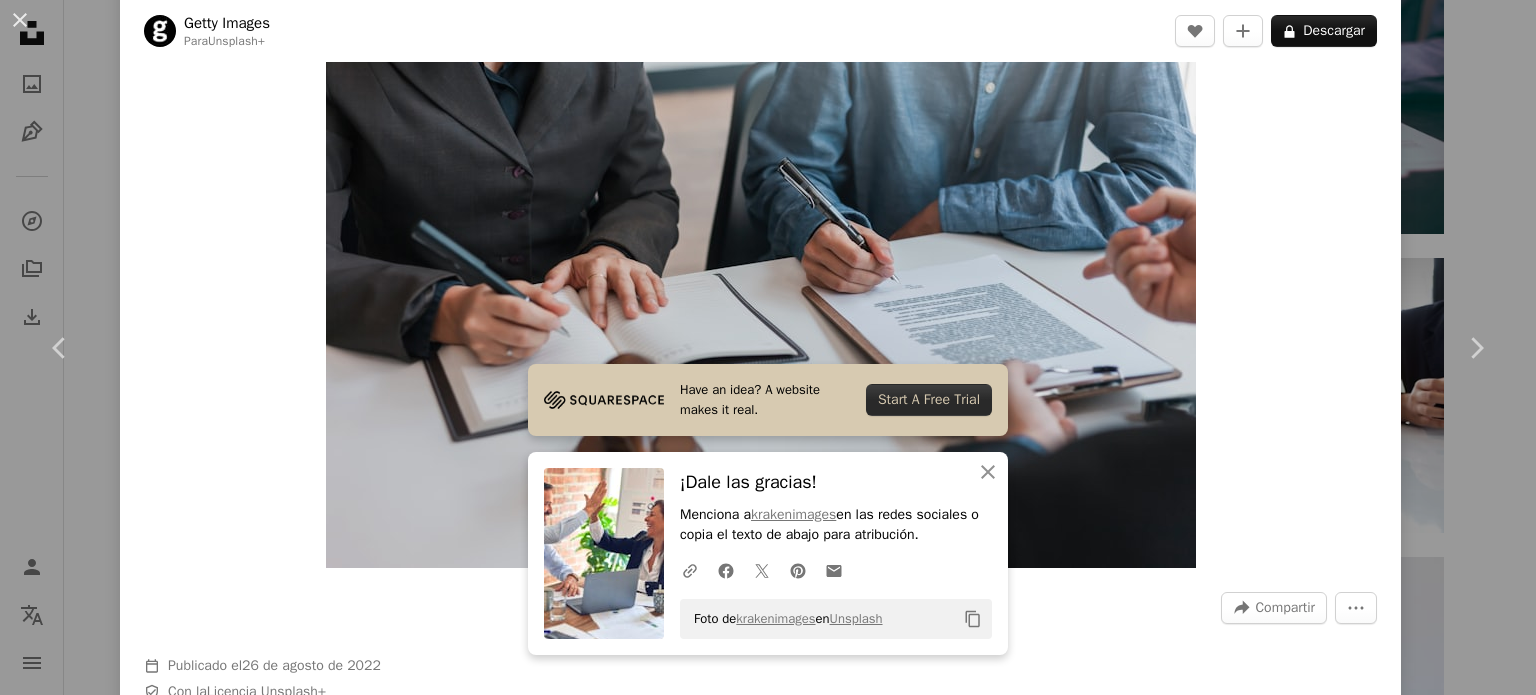 click on "[FIRST] [LAST]" at bounding box center (768, 347) 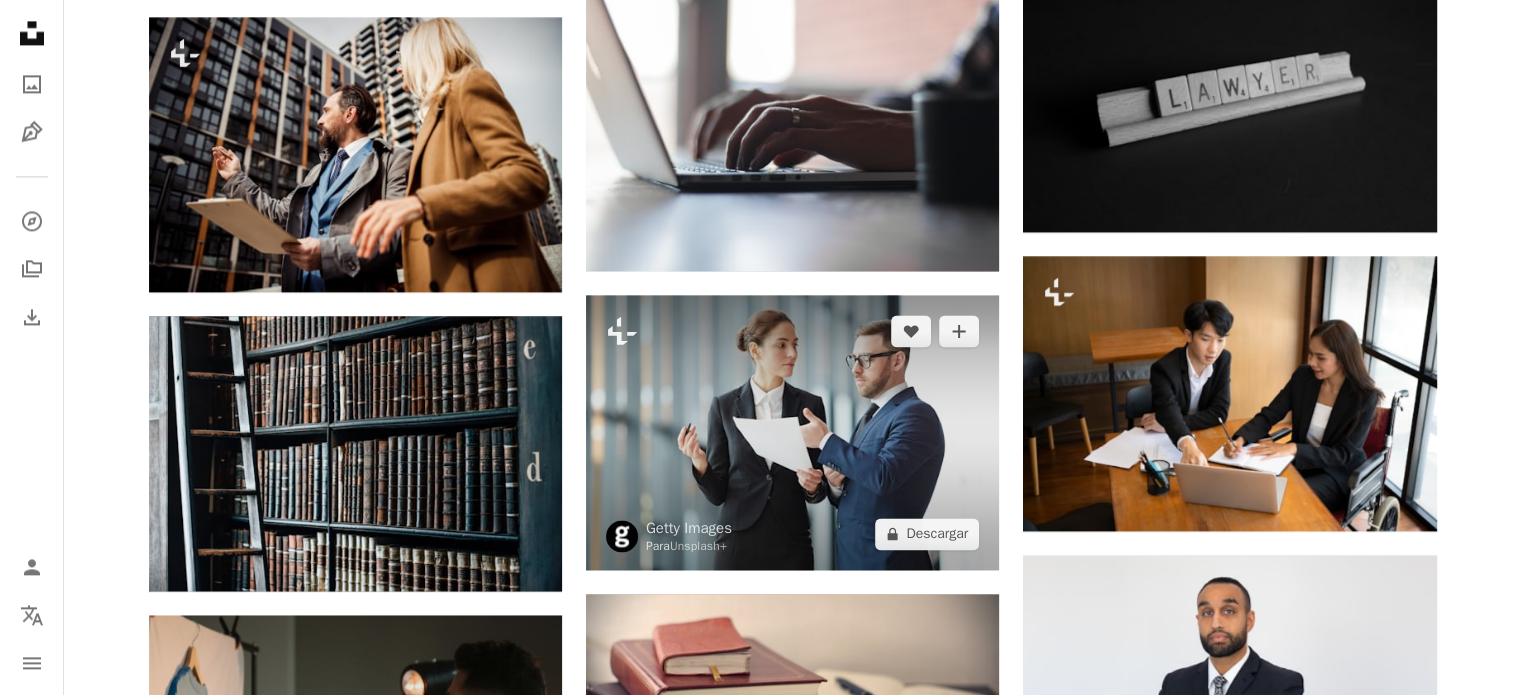 scroll, scrollTop: 2900, scrollLeft: 0, axis: vertical 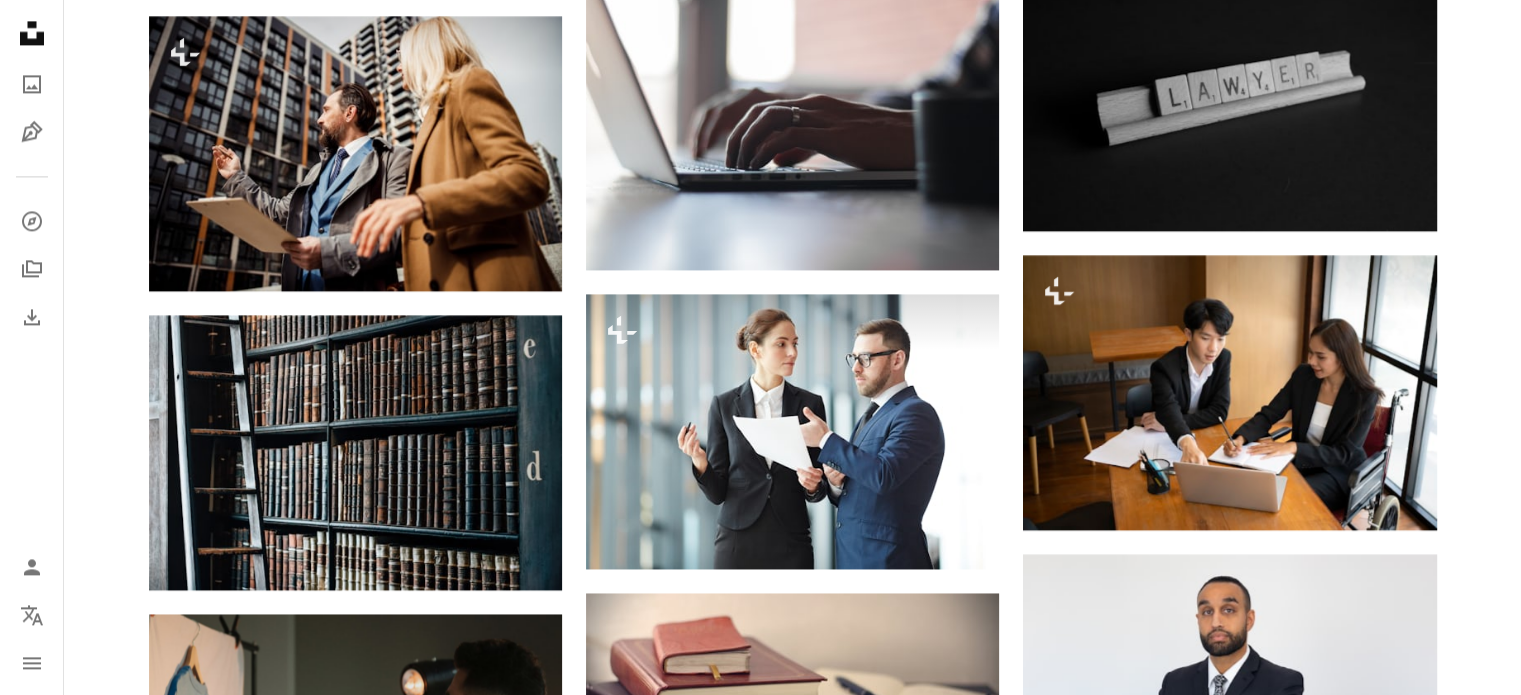 click at bounding box center (1229, 1009) 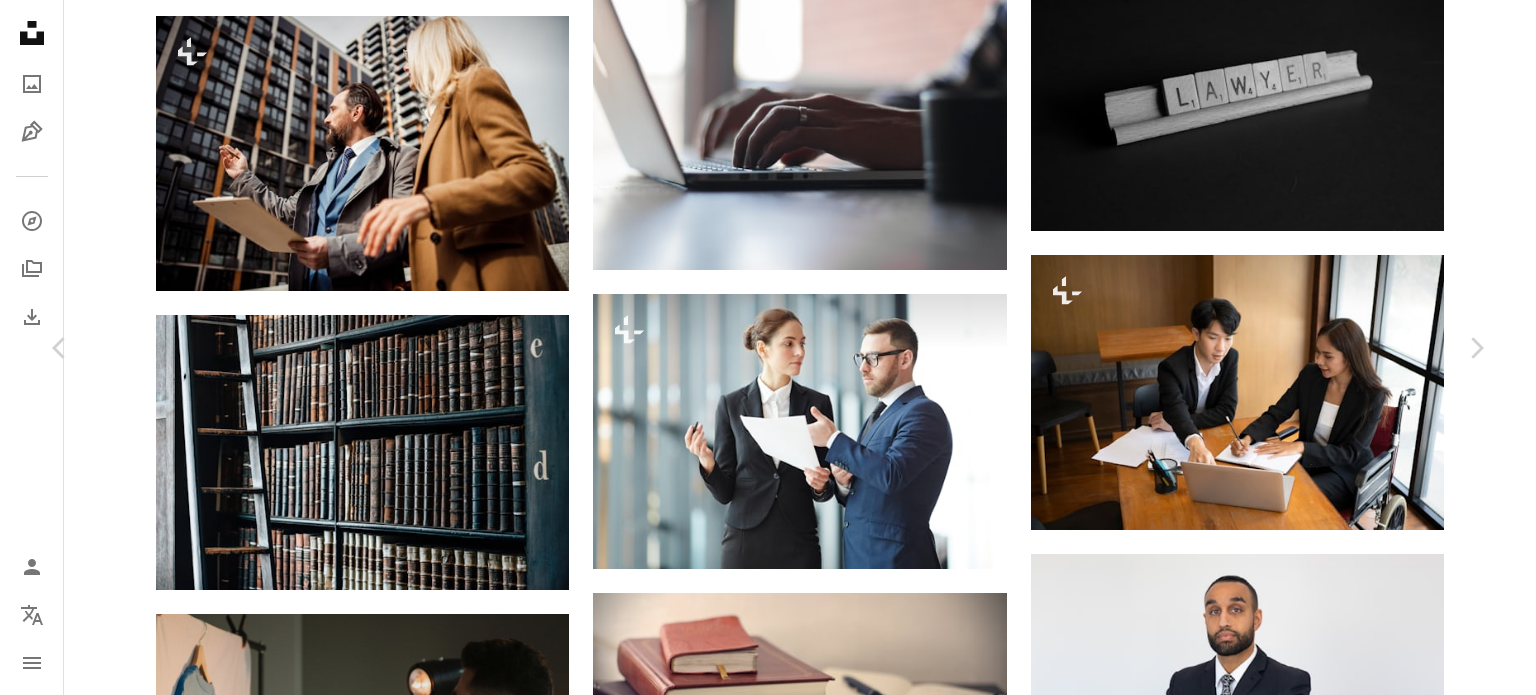 click on "Descargar gratis" at bounding box center [1280, 3670] 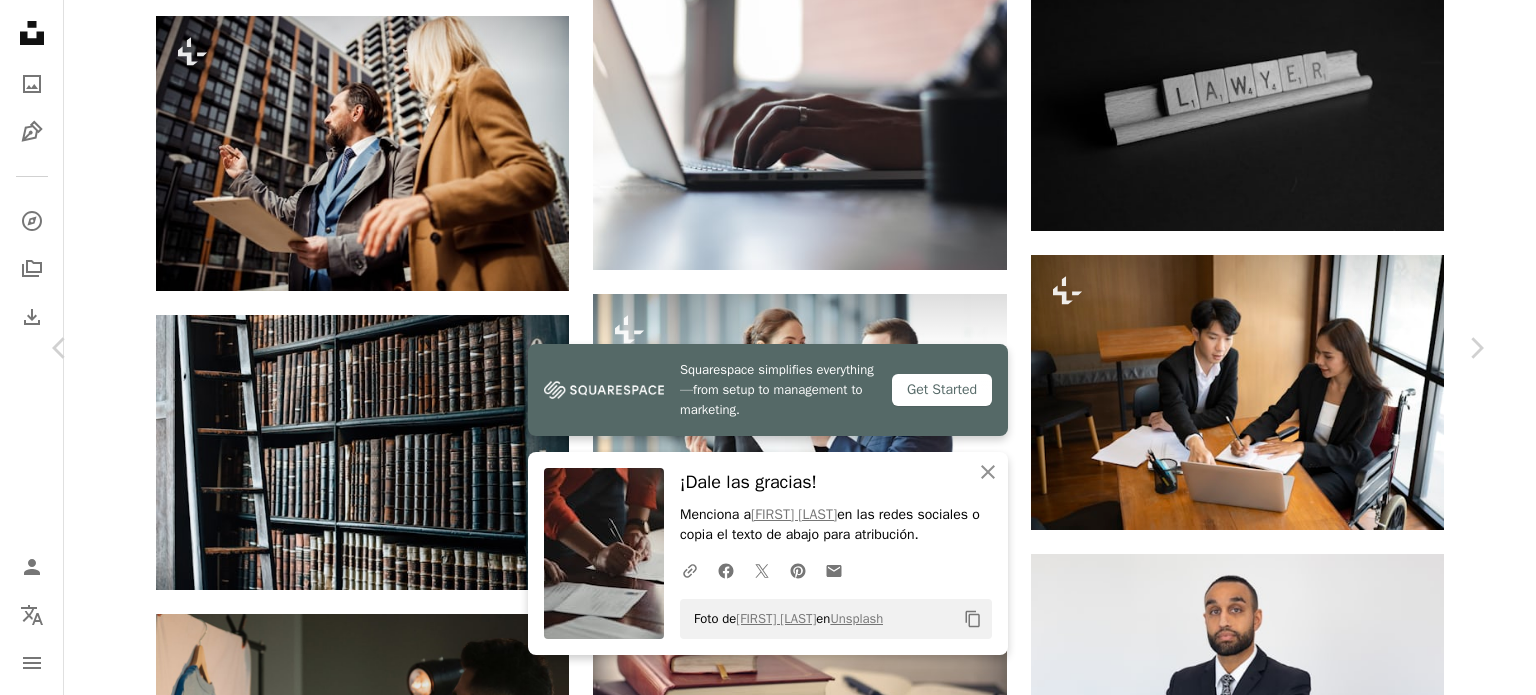 click on "[FIRST] [LAST]" at bounding box center [768, 3970] 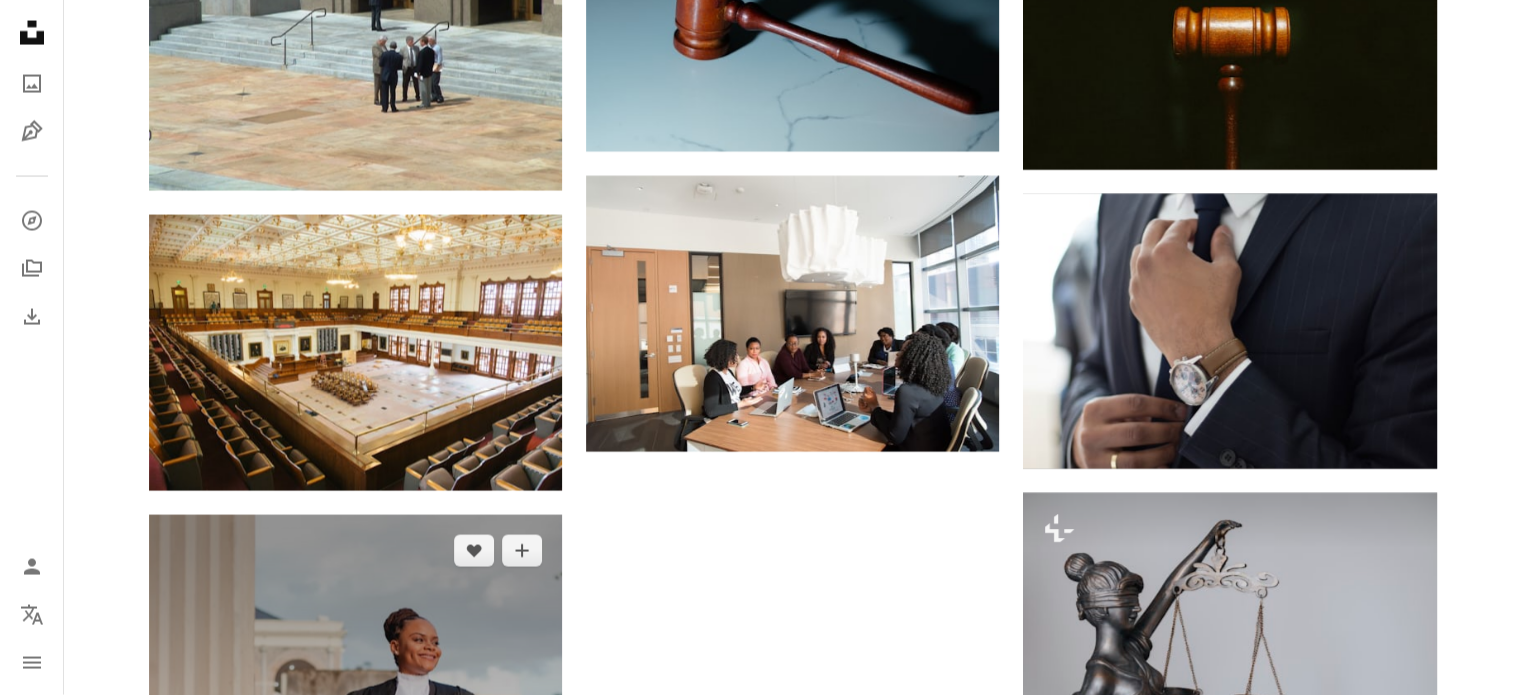 scroll, scrollTop: 4400, scrollLeft: 0, axis: vertical 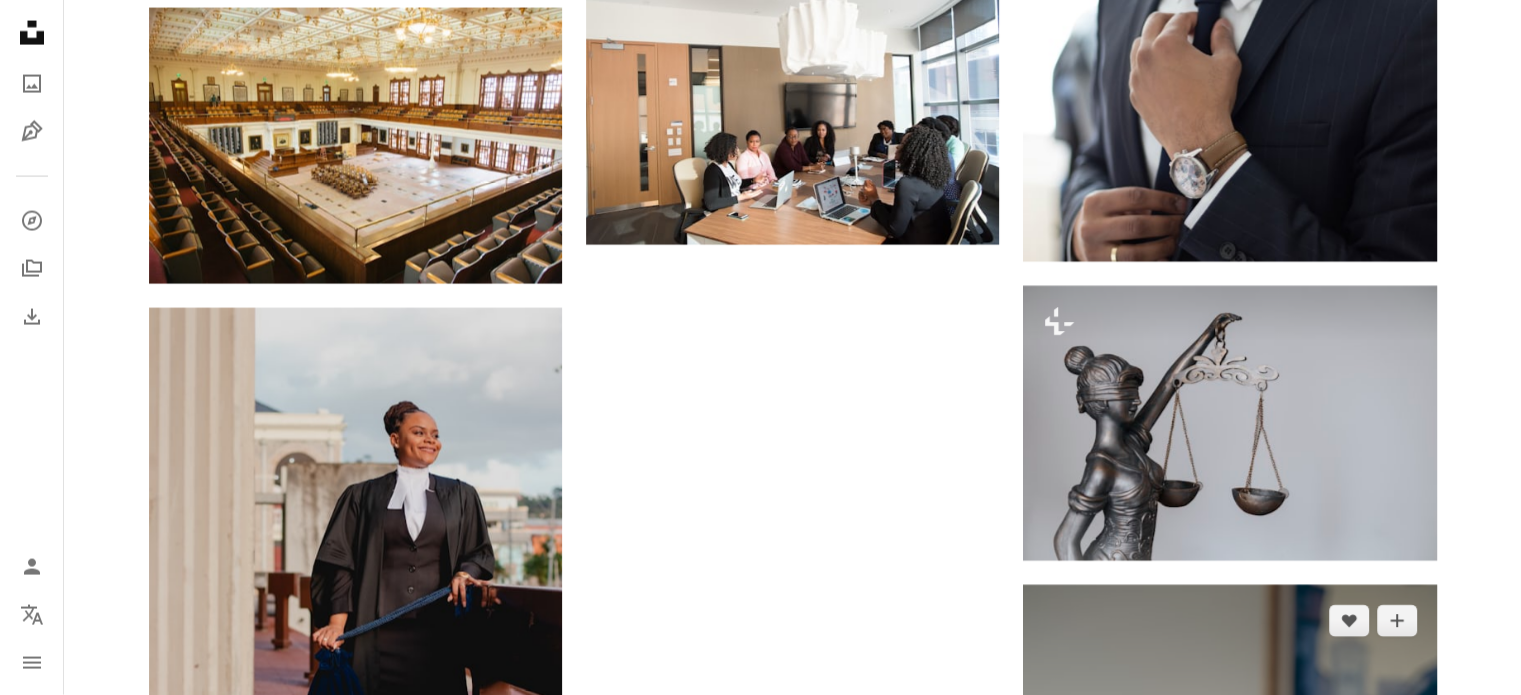 click at bounding box center [1229, 895] 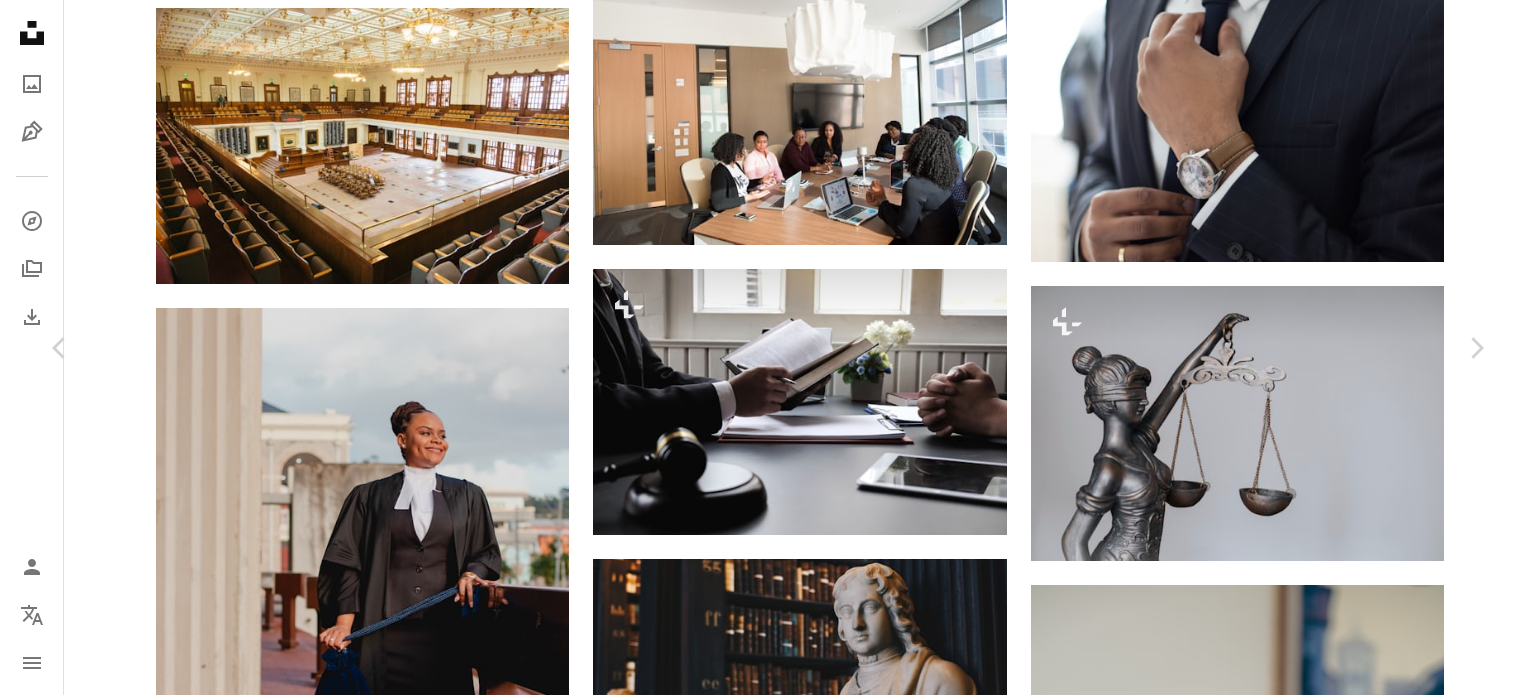 click on "Descargar gratis" at bounding box center [1280, 5251] 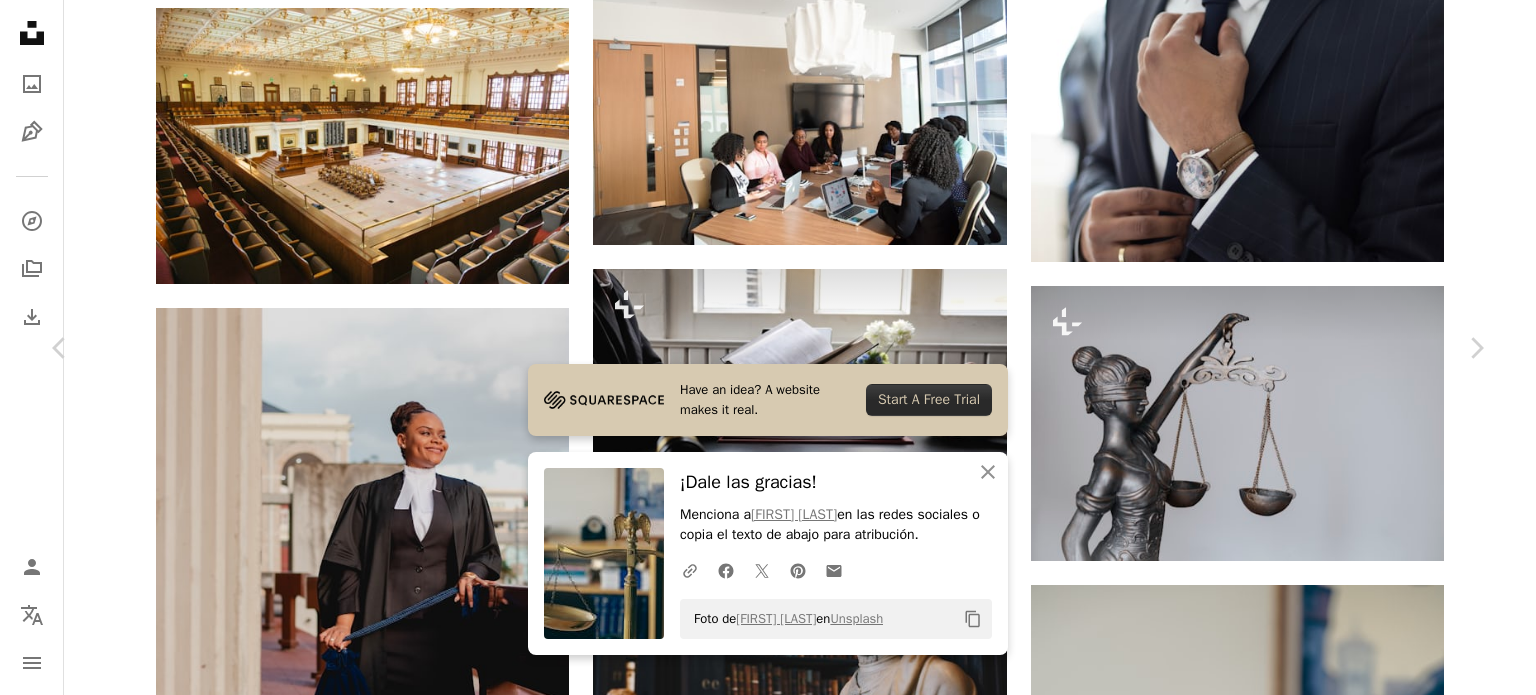 click on "An X shape Chevron left Chevron right Have an idea? A website makes it real. Start A Free Trial An X shape Cerrar ¡Dale las gracias! Menciona a [PERSON] en las redes sociales o copia el texto de abajo para atribución. A URL sharing icon (chains) Facebook icon X (formerly Twitter) icon Pinterest icon An envelope Foto de [PERSON] en Unsplash Copy content [PERSON] Disponible para contratación A checkmark inside of a circle A heart A plus sign Descargar gratis Chevron down Zoom in Visualizaciones 461.769 Descargas 7113 A forward-right arrow Compartir Info icon Información More Actions Calendar outlined Publicado el 20 de junio de 2023 Camera FUJIFILM, X-S10 Safety Uso gratuito bajo la Licencia Unsplash Estético ley oro abogado universidad águila justicia tribunal balanza sala de justicia antiguo fotografía de naturaleza muerta latón derechos Ley y orden Escala antigua escama bronce Fondos Explora imágenes premium relacionadas en iStock | Ver más en iStock ↗ A heart" at bounding box center (768, 5551) 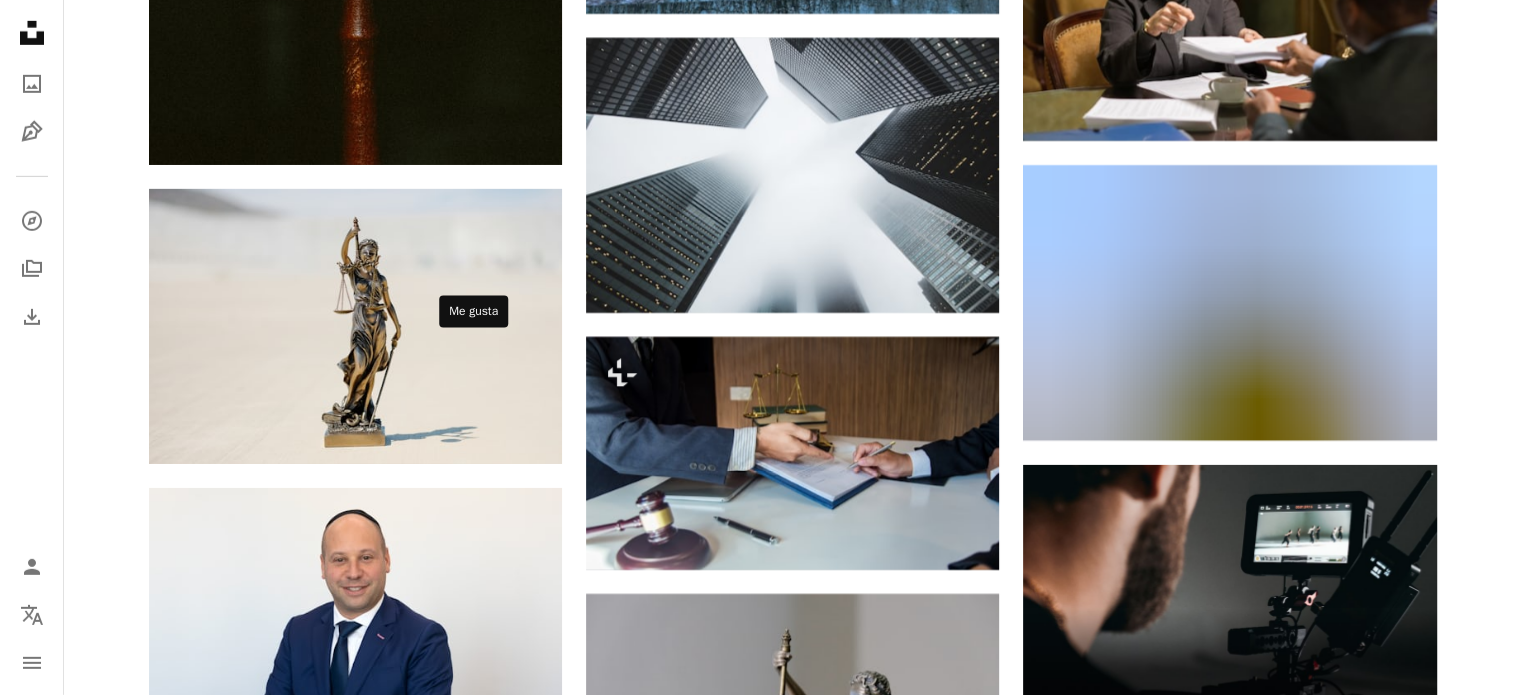 scroll, scrollTop: 6400, scrollLeft: 0, axis: vertical 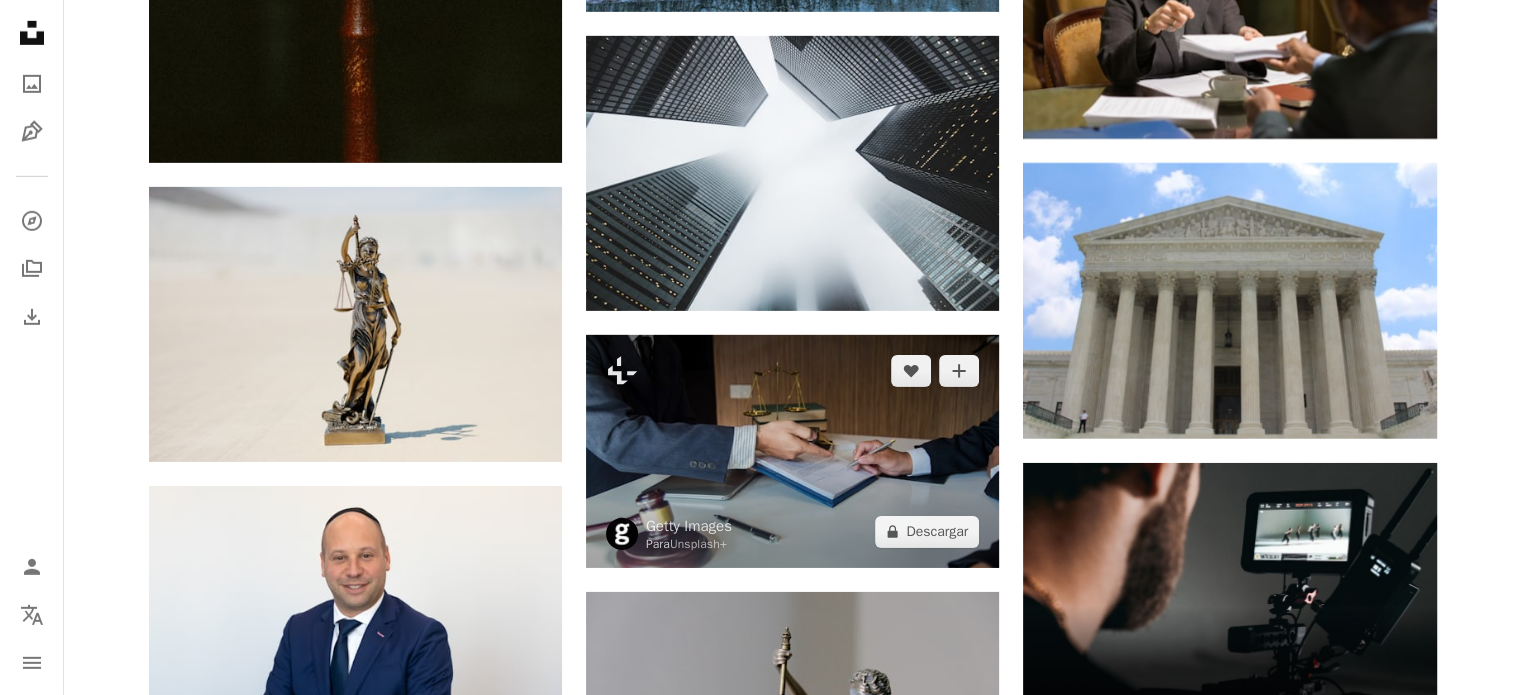 click at bounding box center (792, 451) 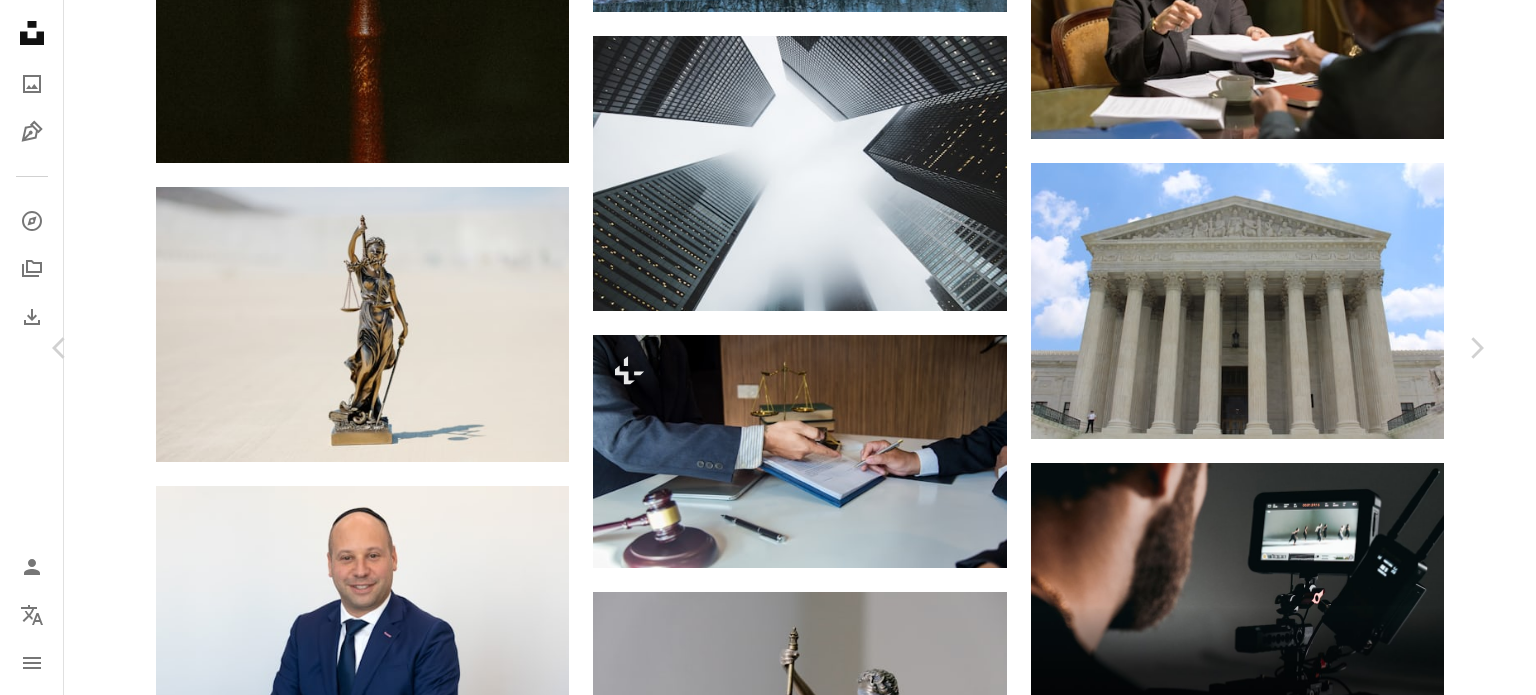 click on "An X shape Chevron left Chevron right Getty Images Para Unsplash+ A heart A plus sign A lock Descargar Zoom in A forward-right arrow Compartir More Actions Calendar outlined Publicado el 26 de agosto de 2022 Safety Con la Licencia Unsplash+ oficina negocio gente Tailandia escritorio laborable abogado consejo firma Negocio corporativo suscripción pericia Conceptos Finanzas y economía mano humana Cultura tailandesa Llenado de formularios Ropa de negocios Ropa formal de negocios Imágenes gratuitas De esta serie Plus sign for Unsplash+ Imágenes relacionadas Plus sign for Unsplash+ A heart A plus sign Getty Images Para Unsplash+ A lock Descargar Plus sign for Unsplash+ A heart A plus sign Getty Images Para Unsplash+ A lock Descargar Plus sign for Unsplash+ A heart A plus sign Getty Images Para Unsplash+ A lock Descargar Plus sign for Unsplash+ A heart A plus sign Getty Images Para Unsplash+ A lock Descargar Plus sign for Unsplash+ A heart A plus sign Getty Images Para Unsplash+ A lock Descargar A heart" at bounding box center (768, 5605) 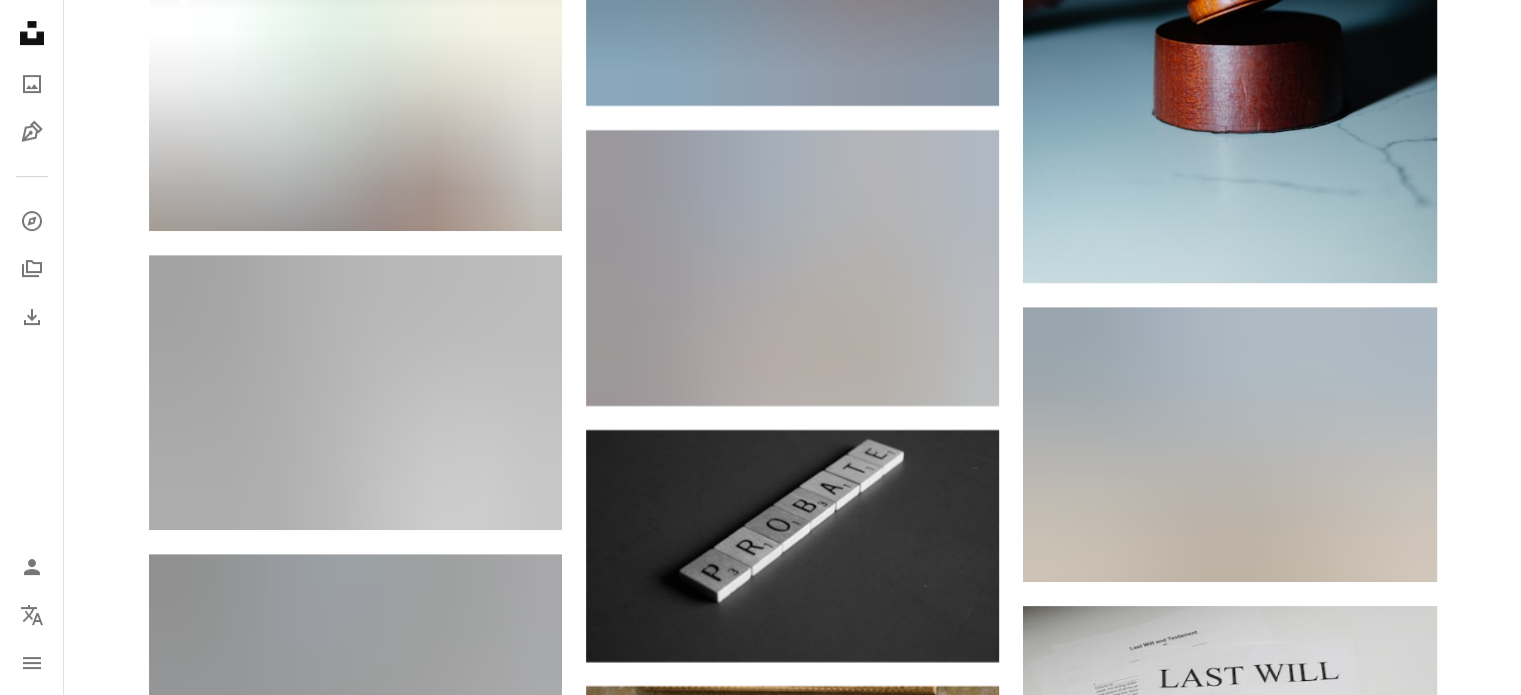 scroll, scrollTop: 8400, scrollLeft: 0, axis: vertical 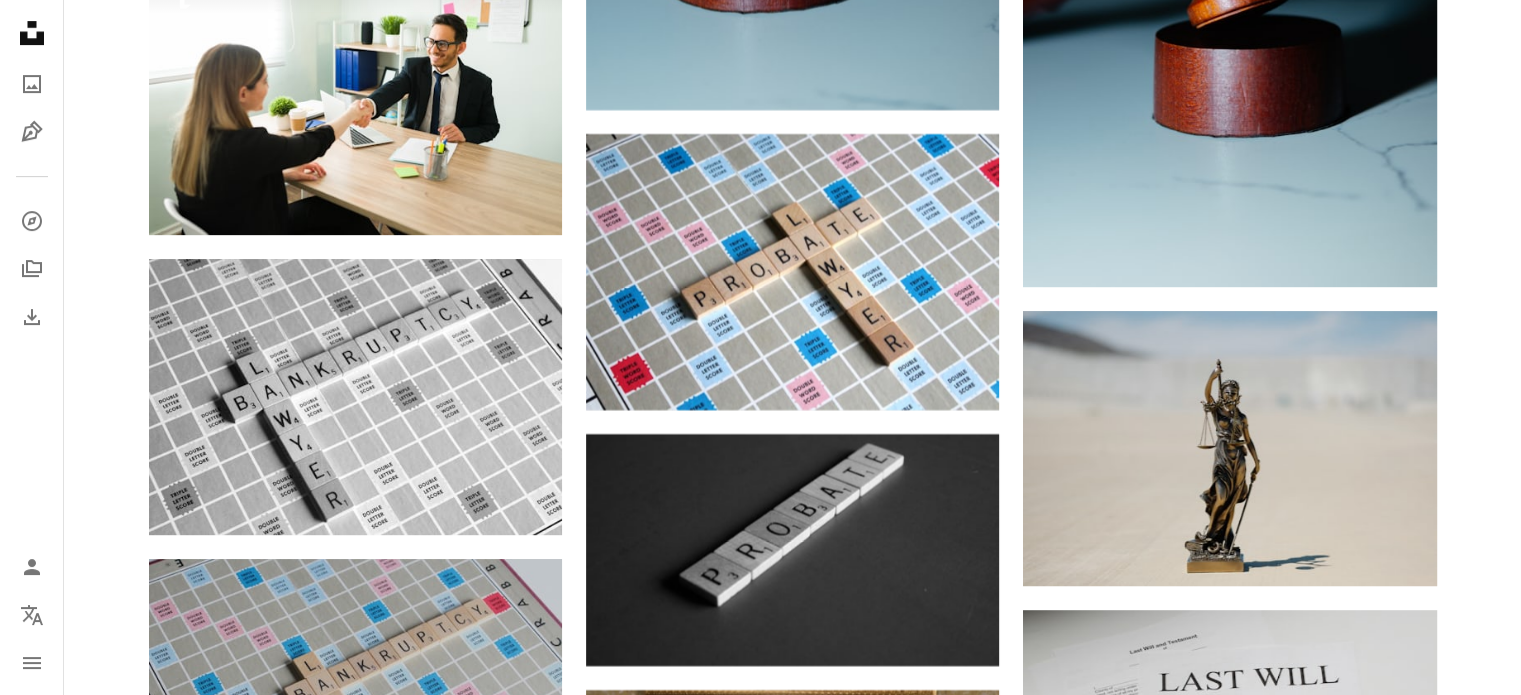 click at bounding box center (355, 1147) 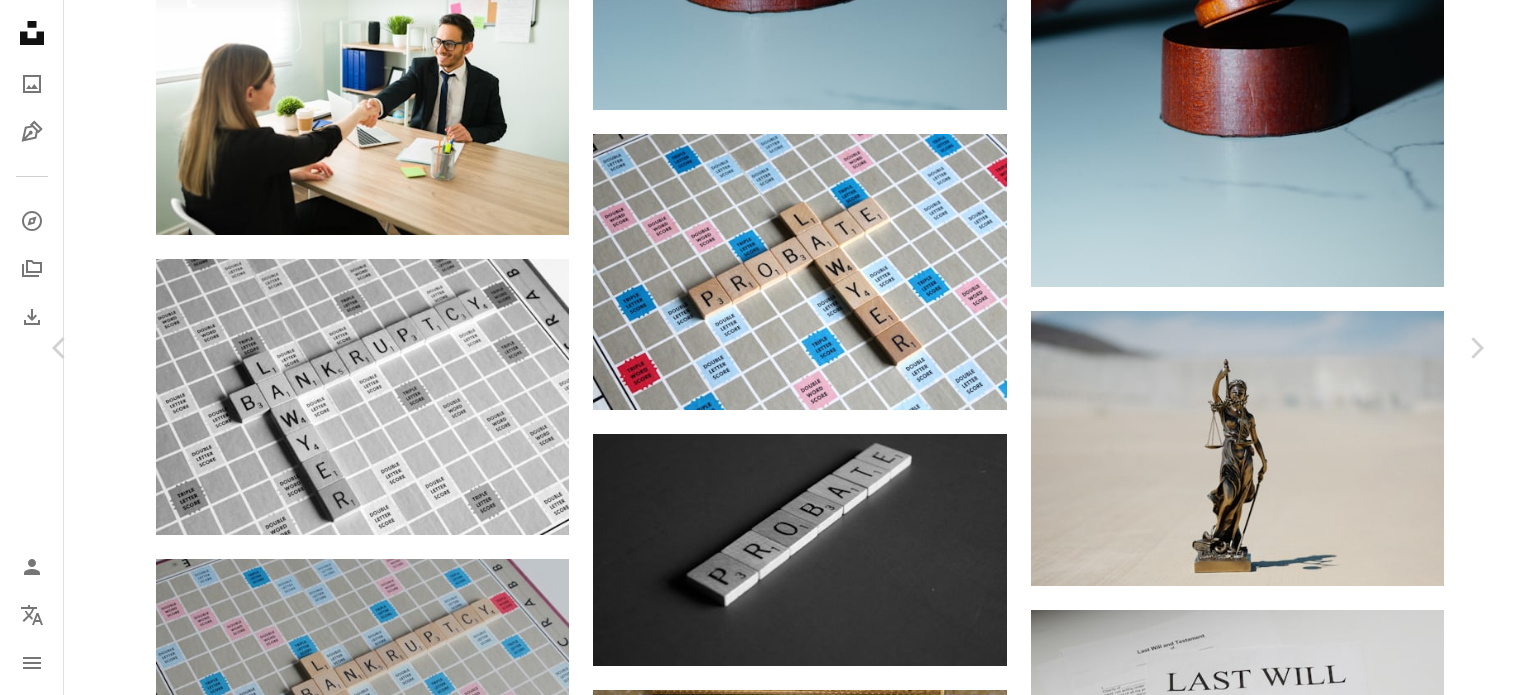 click on "Unsplash logo Página de inicio de Unsplash A photo Pen Tool A compass A stack of folders Download Person Localization icon navigation menu A magnifying glass ******** An X shape Visual search Obtener Unsplash+ Inicia sesión Enviar una imagen Explora imágenes premium en iStock  |  20 % de descuento en iStock  ↗ Explora imágenes premium en iStock 20 % de descuento en iStock  ↗ Ver más  ↗ Ver más en iStock  ↗ A photo Fotos   2,4 mil Pen Tool Ilustraciones   63 A stack of folders Colecciones   887 A group of people Usuarios   168 A copyright icon © Licencia Arrow down Aspect ratio Orientación Arrow down Unfold Clasificar por  Relevancia Arrow down Filters Filtros Civil Chevron right Obra casco de seguridad Casa construcción ingeniería ocupación edificio negocio Contratista de construcción inspector casco trabajador Plus sign for Unsplash+ A heart A plus sign Getty Images Para  Unsplash+ A lock Descargar Plus sign for Unsplash+ A heart A plus sign Getty Images Para  Unsplash+ A lock A heart" at bounding box center (768, 3605) 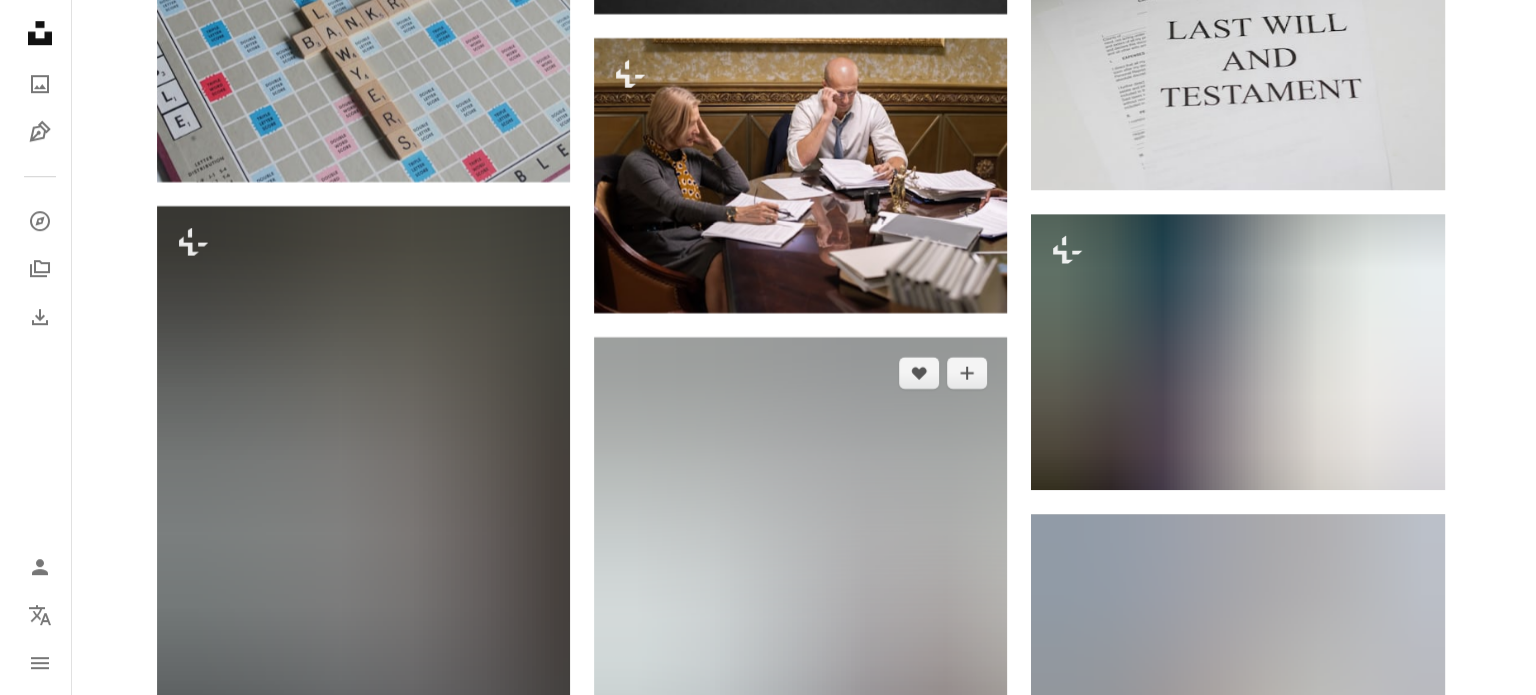 scroll, scrollTop: 9152, scrollLeft: 0, axis: vertical 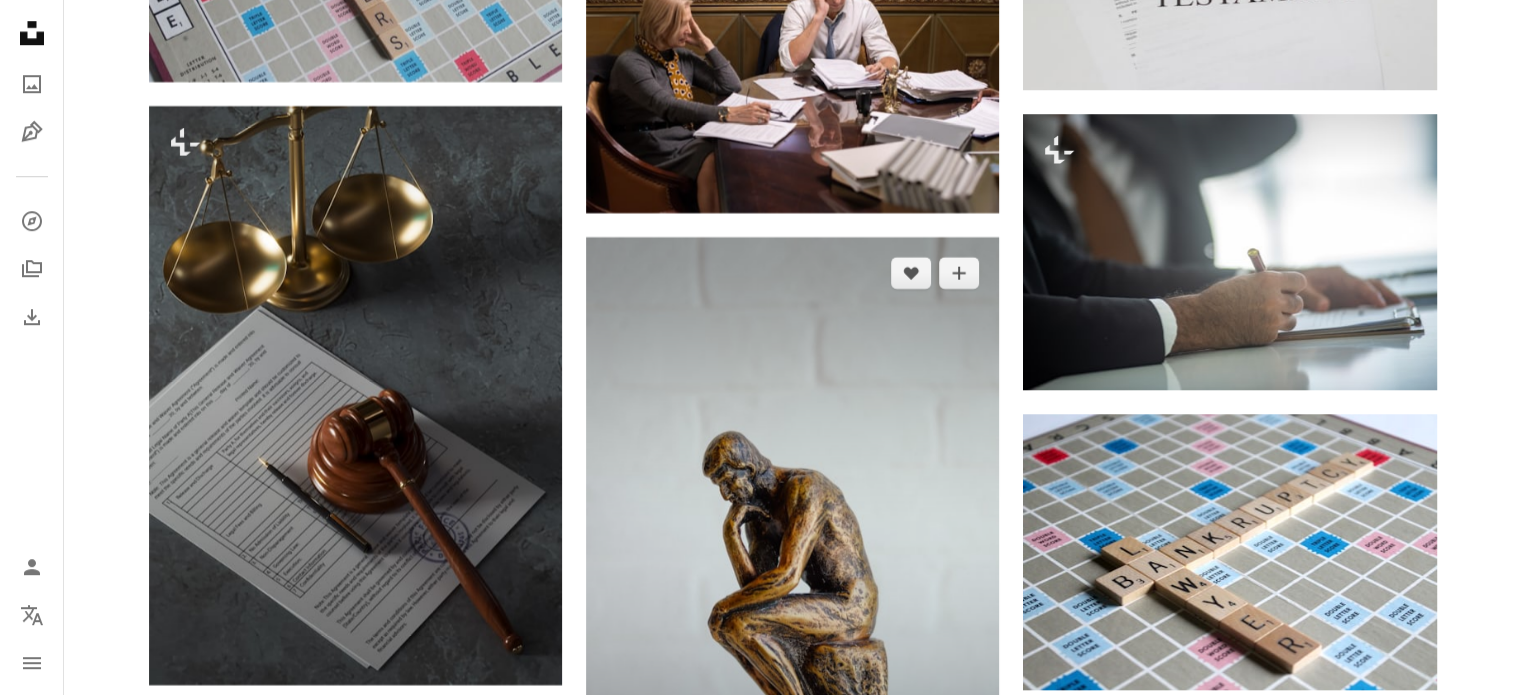 click at bounding box center (792, 547) 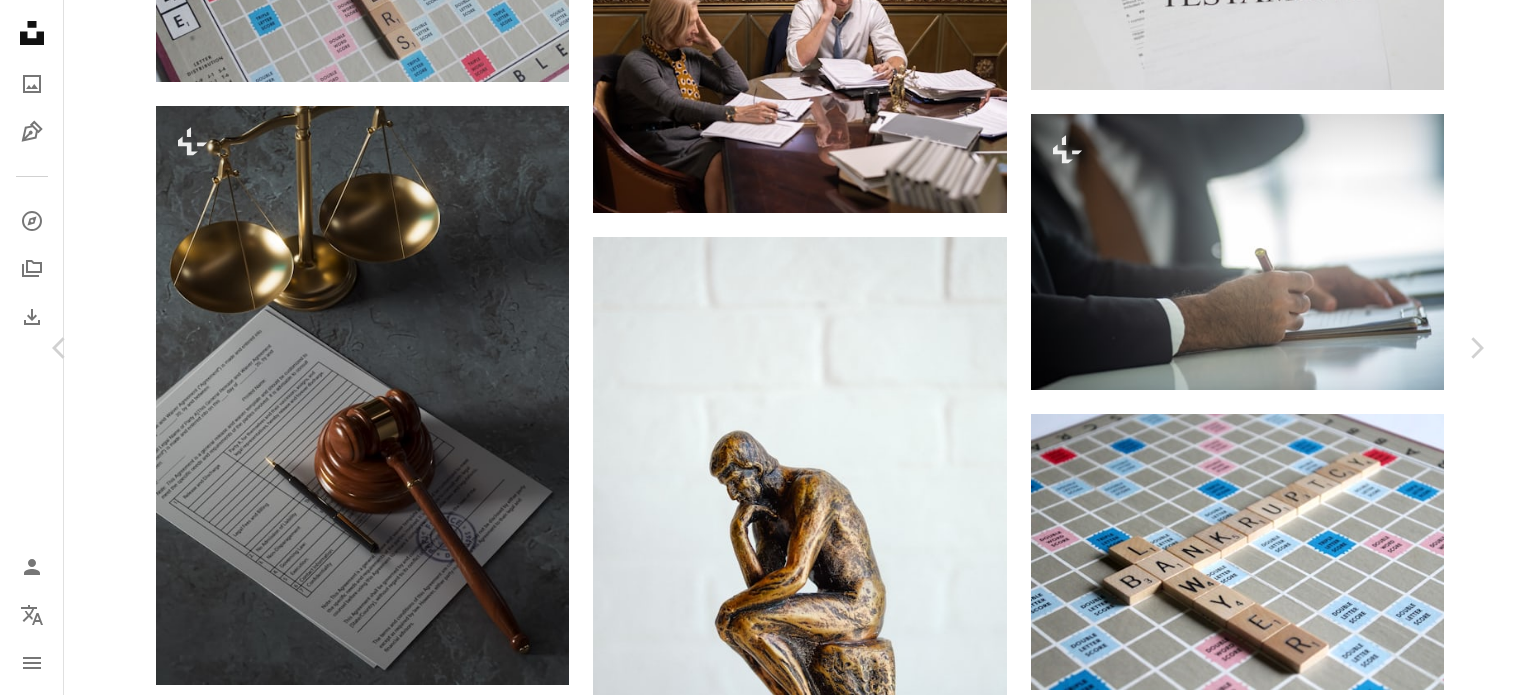 click on "Descargar gratis" at bounding box center [1280, 5491] 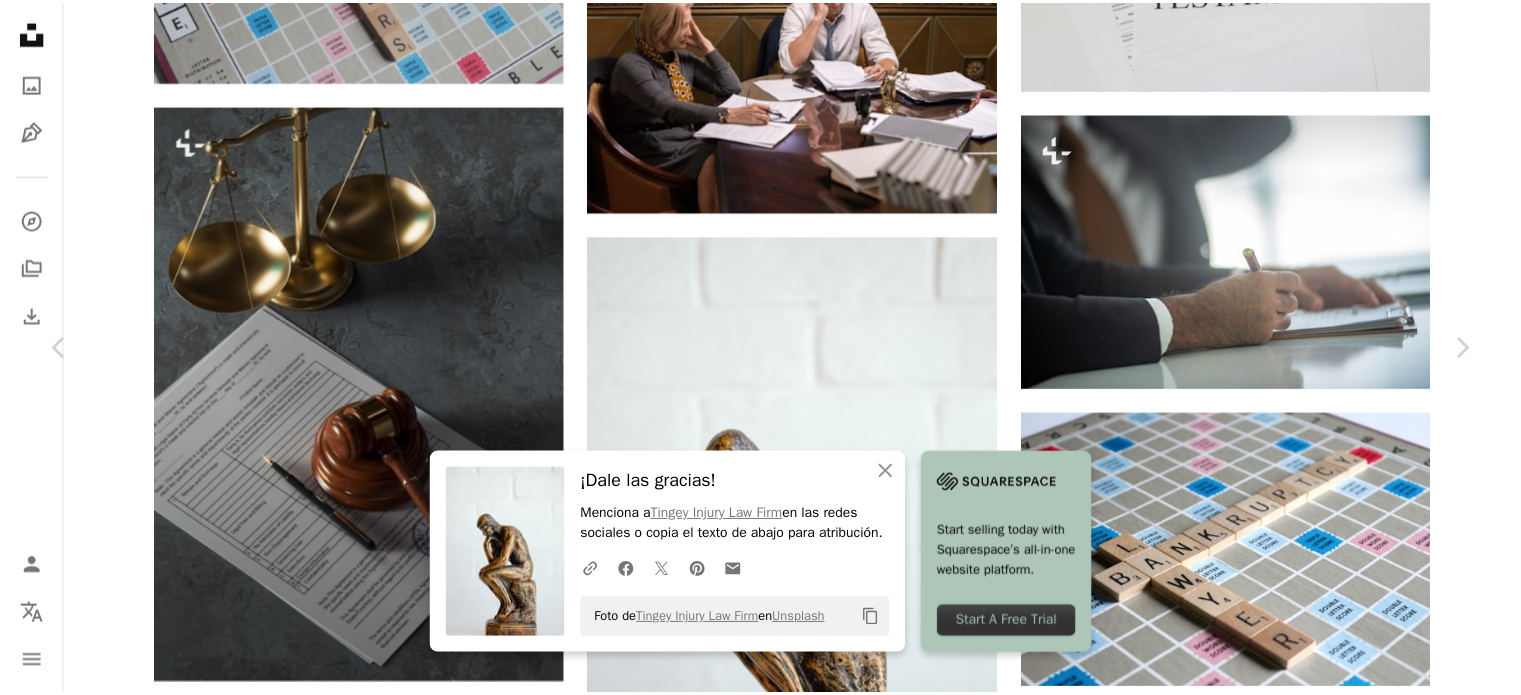 scroll, scrollTop: 200, scrollLeft: 0, axis: vertical 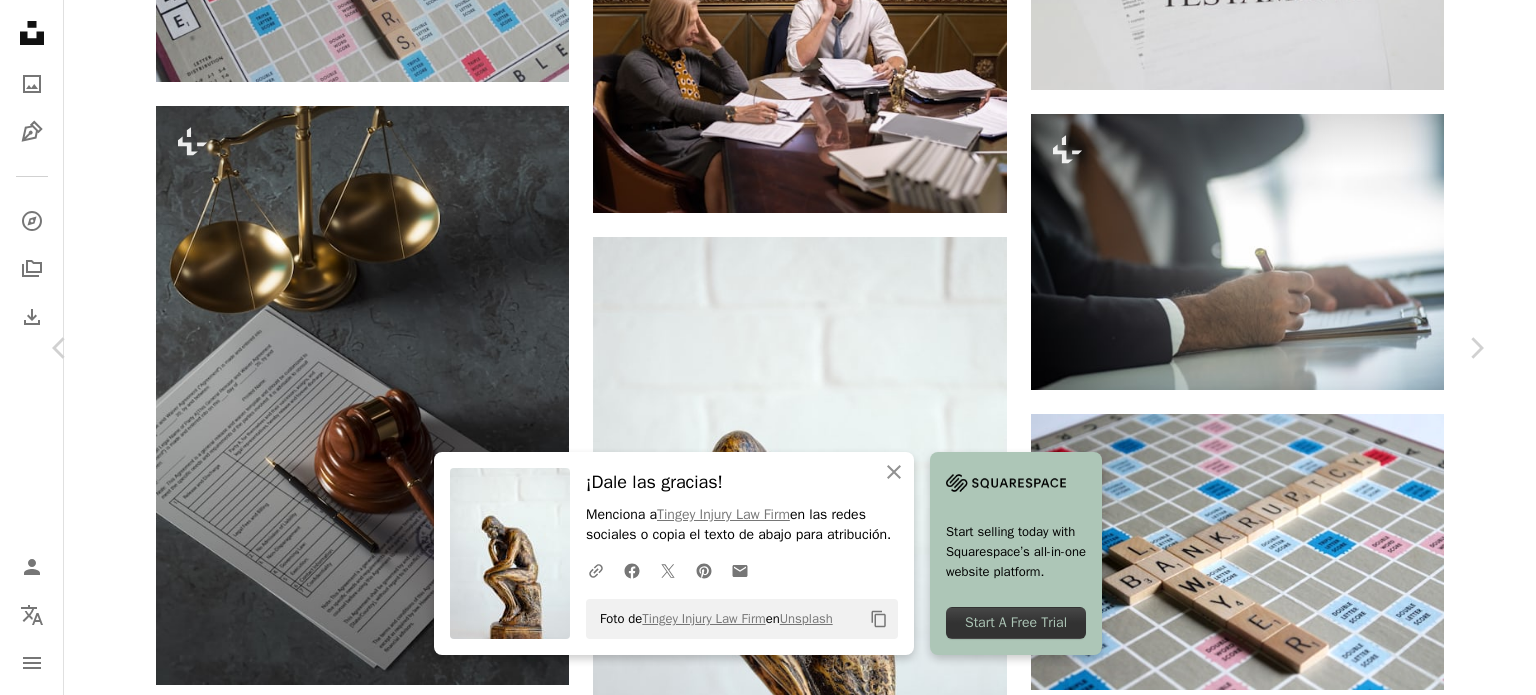 click on "Foto de [COMPANY] en Unsplash
Copy content Start selling today with Squarespace’s all-in-one website platform. Start A Free Trial [COMPANY] [company_name] A heart A plus sign Descargar gratis Chevron down Zoom in Visualizaciones 7.175.763 Descargas 65.428 A forward-right arrow Compartir Info icon Información More Actions Calendar outlined Publicado el  7 de mayo de 2021 Camera FUJIFILM, X-T2 Safety Uso gratuito bajo la  Licencia Unsplash ley meditación abogado legal pensar filosofía bufete de abogados debate pensamiento abogado atento Pensamiento crítico Meditando filósofo crítico Abogados sistema legal filosófico Conciencia retórico Fondos Explora imágenes premium relacionadas en iStock" at bounding box center (768, 5791) 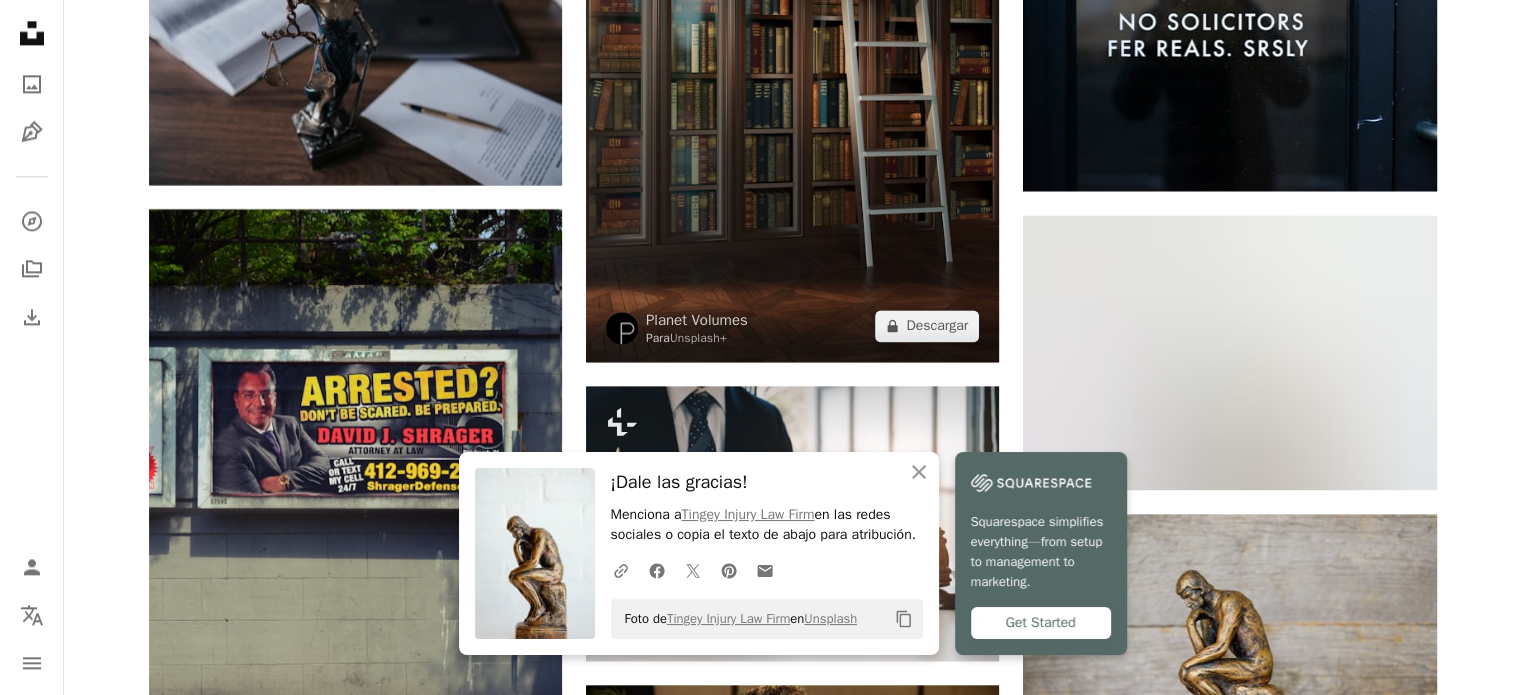 scroll, scrollTop: 10252, scrollLeft: 0, axis: vertical 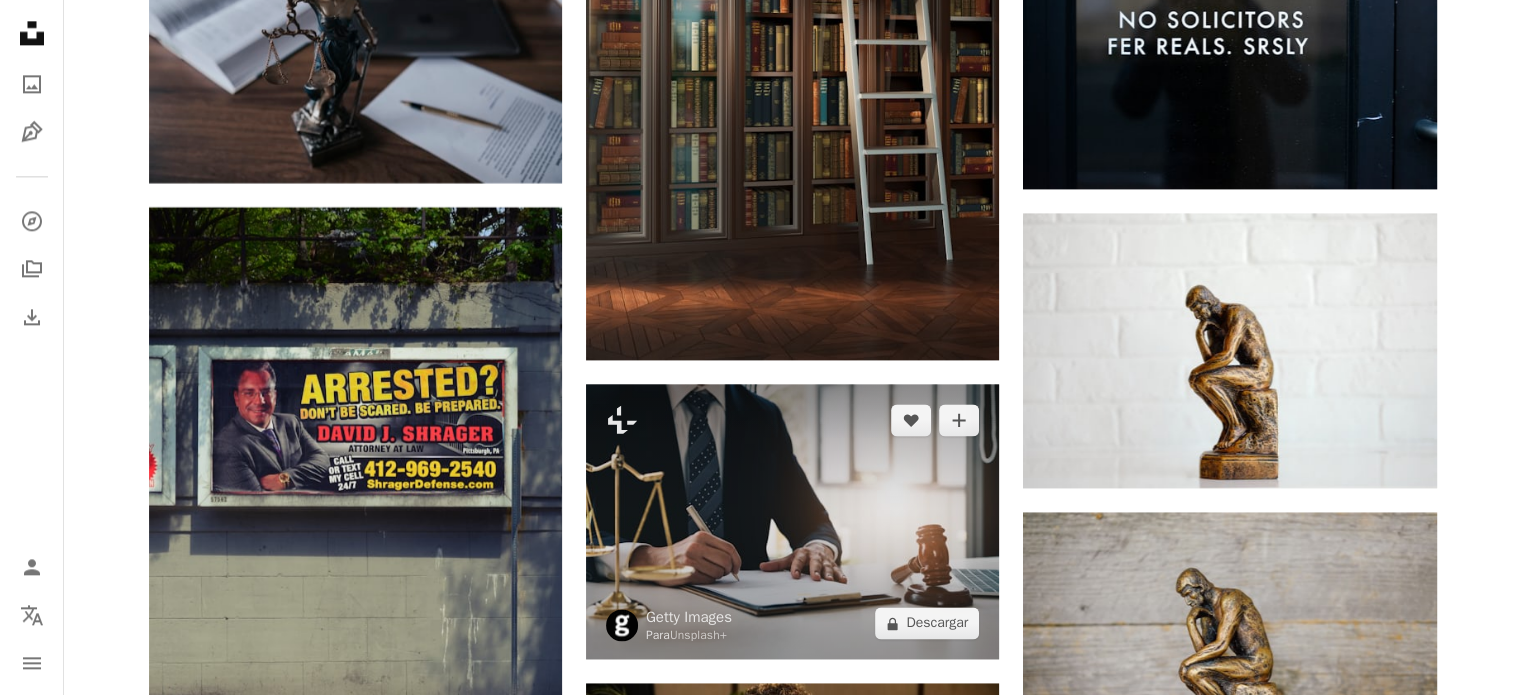 click at bounding box center [792, 521] 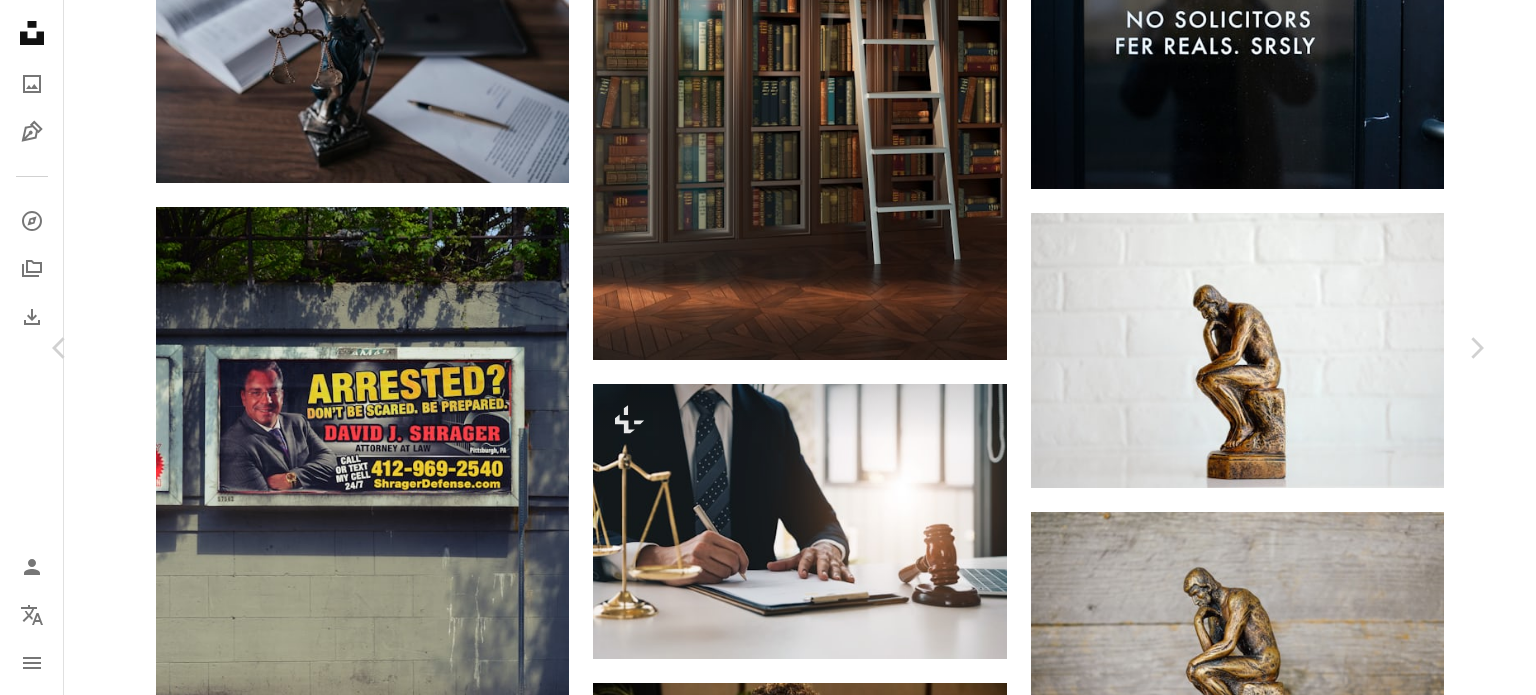click on "An X shape Chevron left Chevron right Getty Images Para Unsplash+ A heart A plus sign A lock Descargar Zoom in A forward-right arrow Compartir More Actions Calendar outlined Publicado el 24 de agosto de 2022 Safety Con la Licencia Unsplash+ oficina negocio gente educación Trabajo en Equipo abogado Internet parlero estudiando enseñando horizontal sala de justicia subasta consejo dentro Citas en línea Conceptos licitación Conceptos y temas Fondos Imágenes relacionadas Plus sign for Unsplash+ A heart A plus sign Getty Images Para Unsplash+ A lock Descargar Plus sign for Unsplash+ A heart A plus sign Getty Images Para Unsplash+ A lock Descargar Plus sign for Unsplash+ A heart A plus sign Getty Images Para Unsplash+ A lock Descargar Plus sign for Unsplash+ A heart A plus sign Getty Images Para Unsplash+ A lock Descargar Plus sign for Unsplash+ A heart A plus sign Getty Images Para Unsplash+ A lock Descargar Plus sign for Unsplash+ A heart A plus sign Getty Images Para Unsplash+ A lock Descargar Para" at bounding box center (768, 4690) 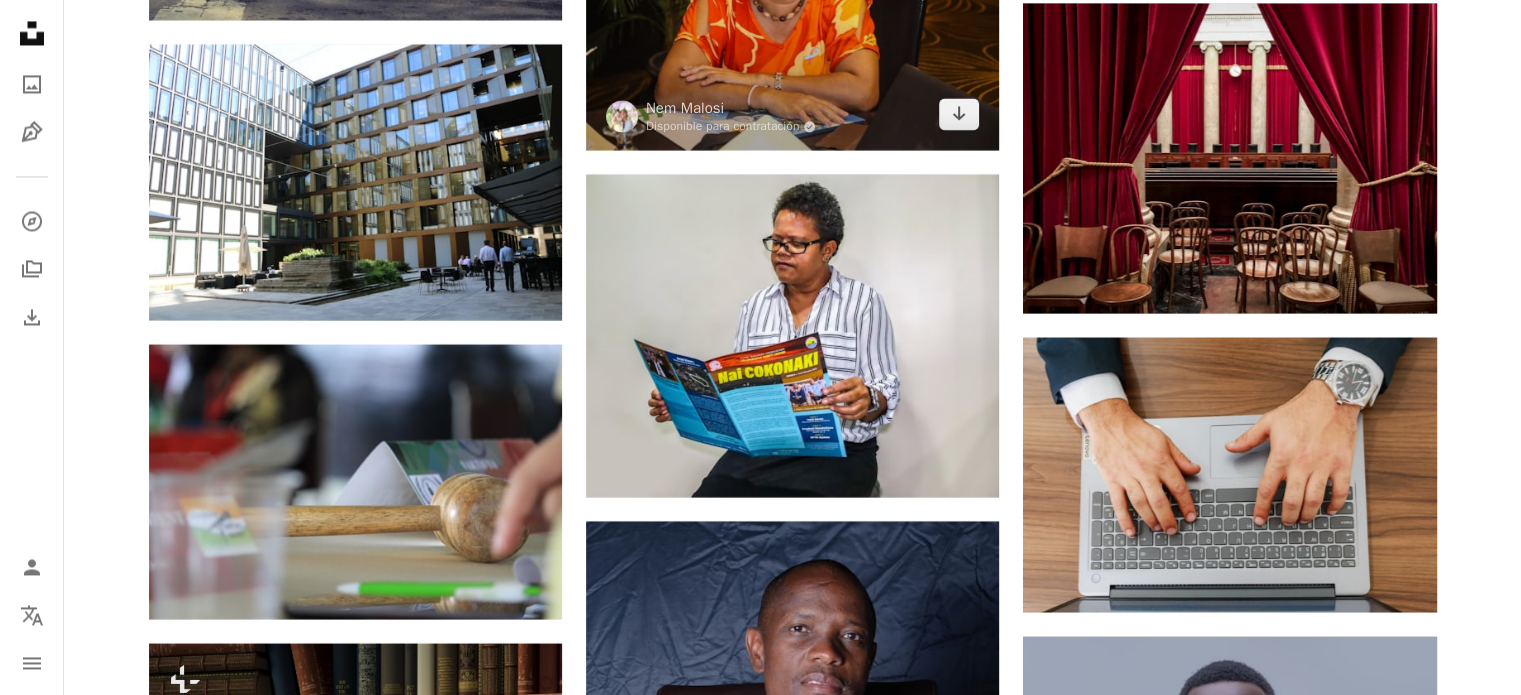 scroll, scrollTop: 10952, scrollLeft: 0, axis: vertical 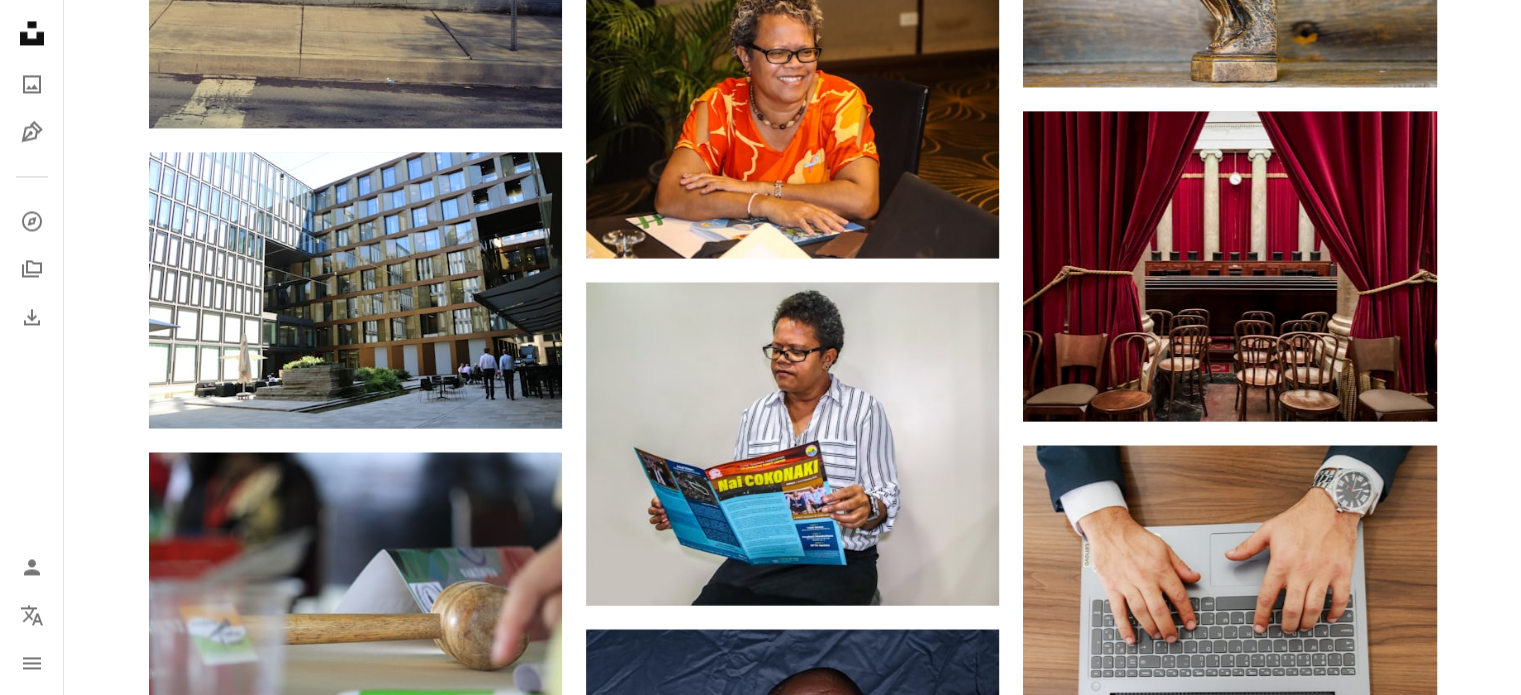 click at bounding box center [355, 1003] 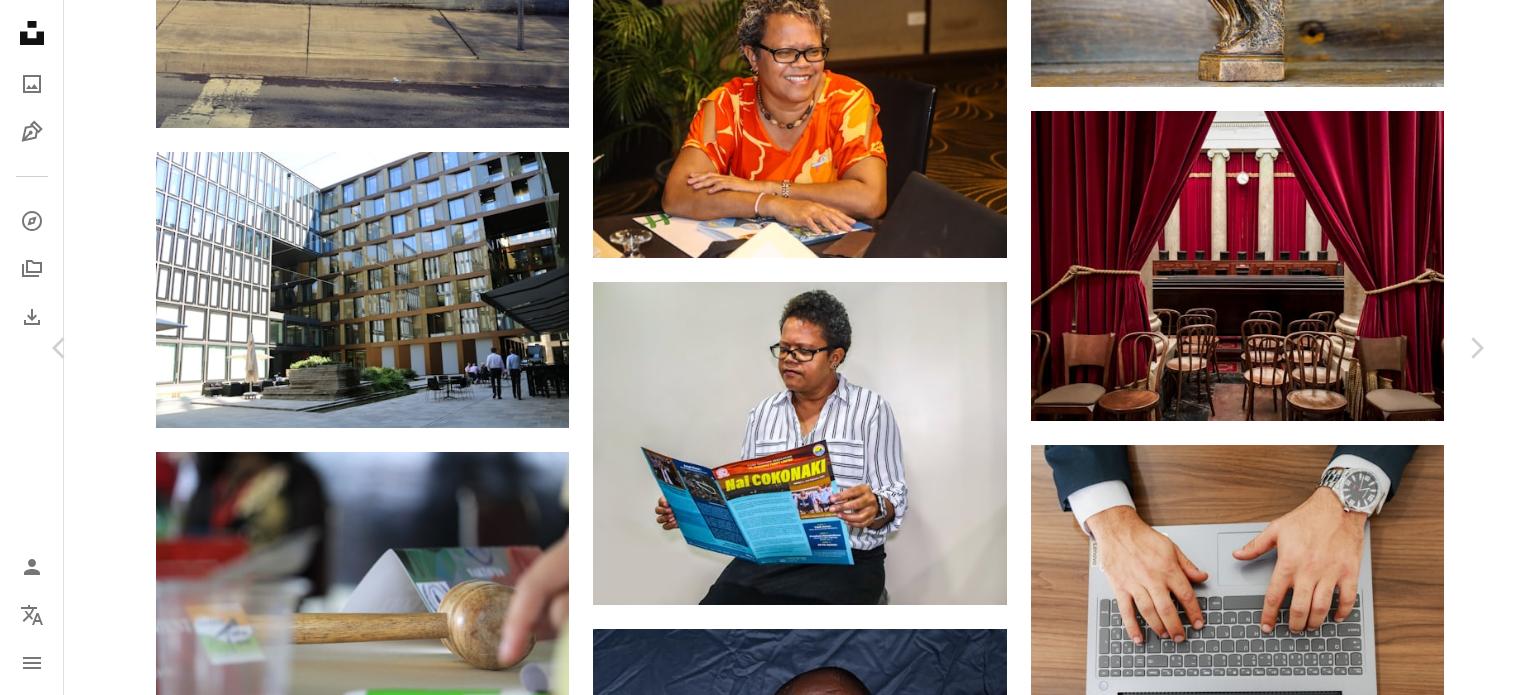 click on "[FIRST] [LAST]" at bounding box center (768, 3990) 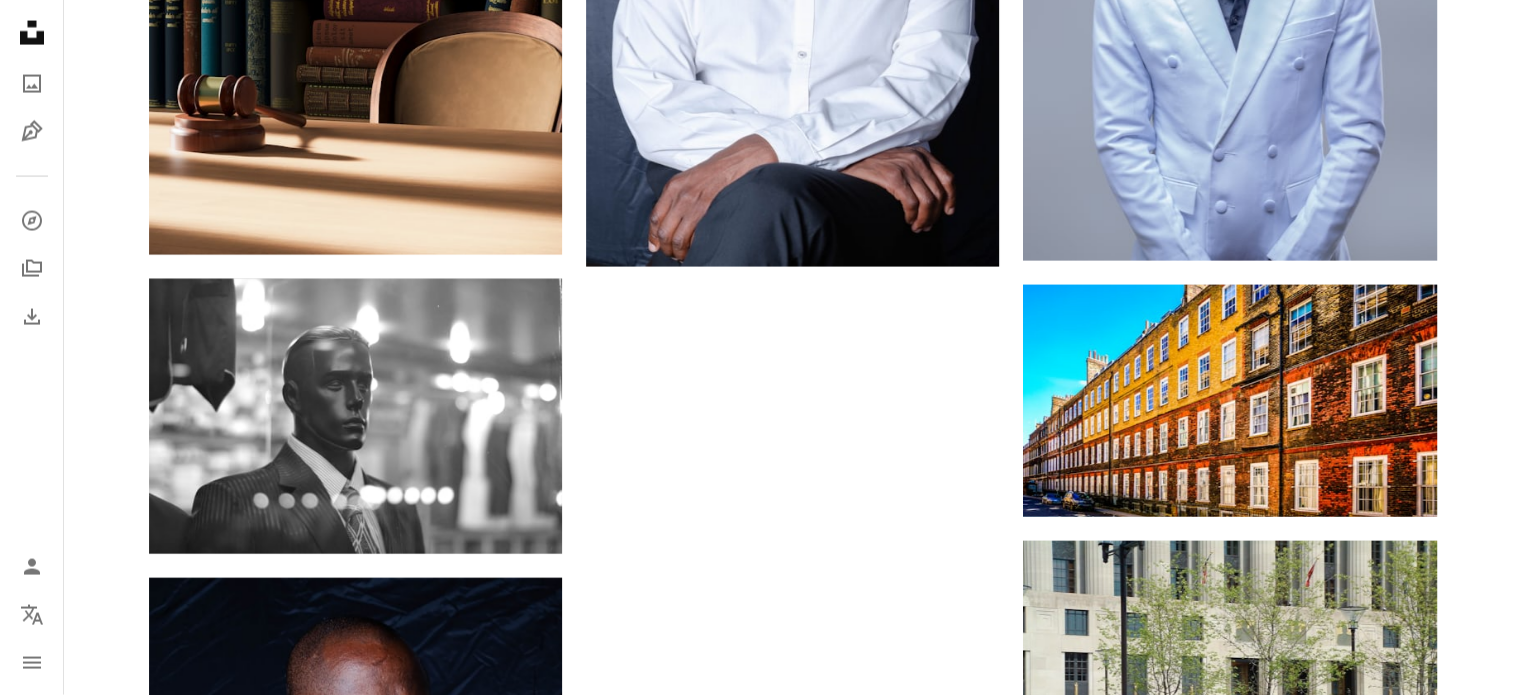 scroll, scrollTop: 11952, scrollLeft: 0, axis: vertical 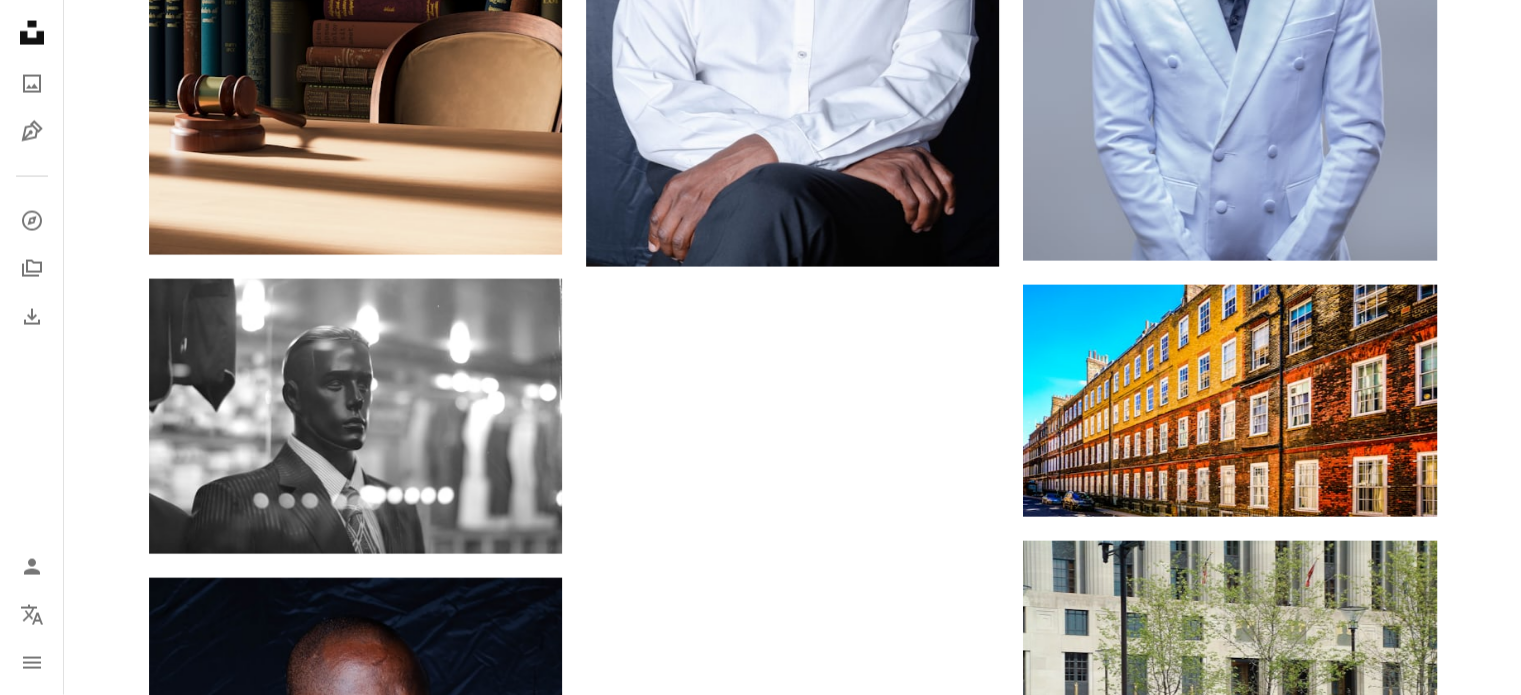 click on "Cargar más" at bounding box center (793, 1805) 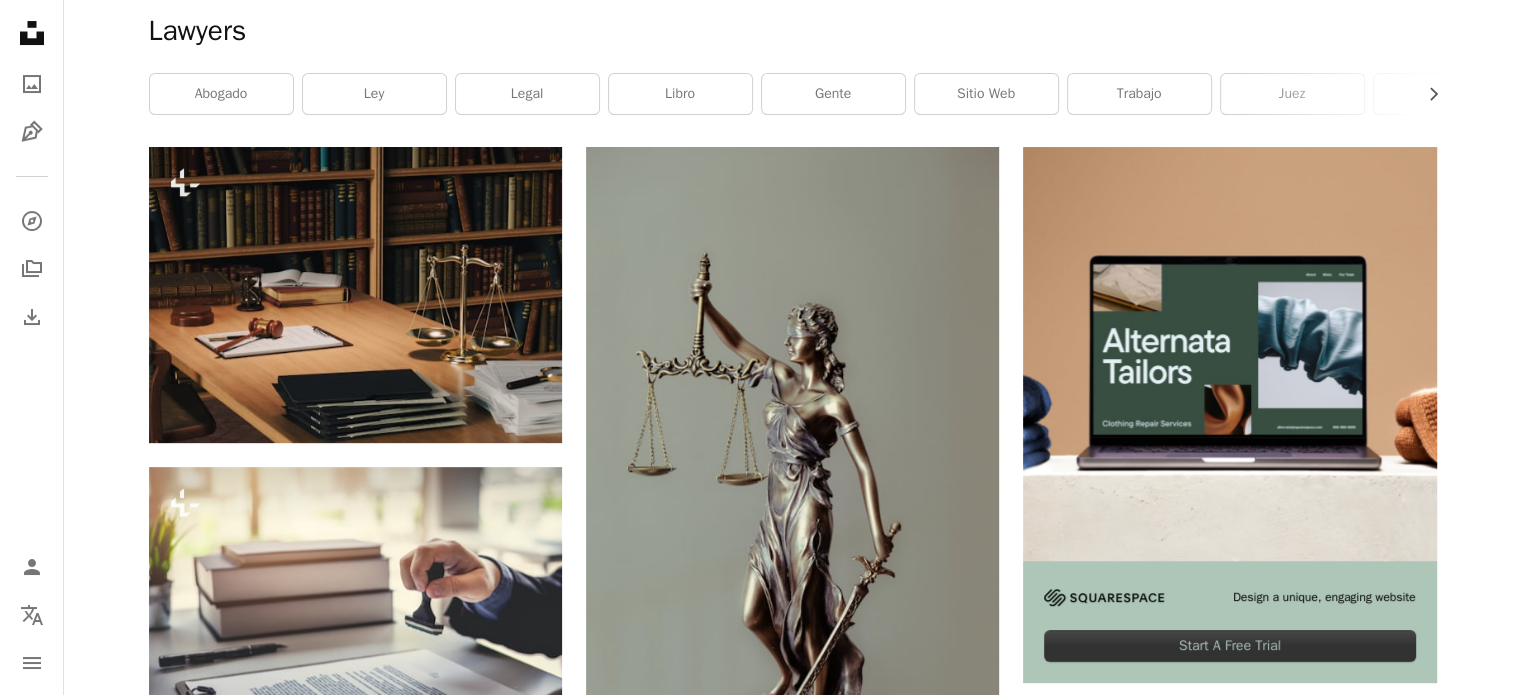 scroll, scrollTop: 0, scrollLeft: 0, axis: both 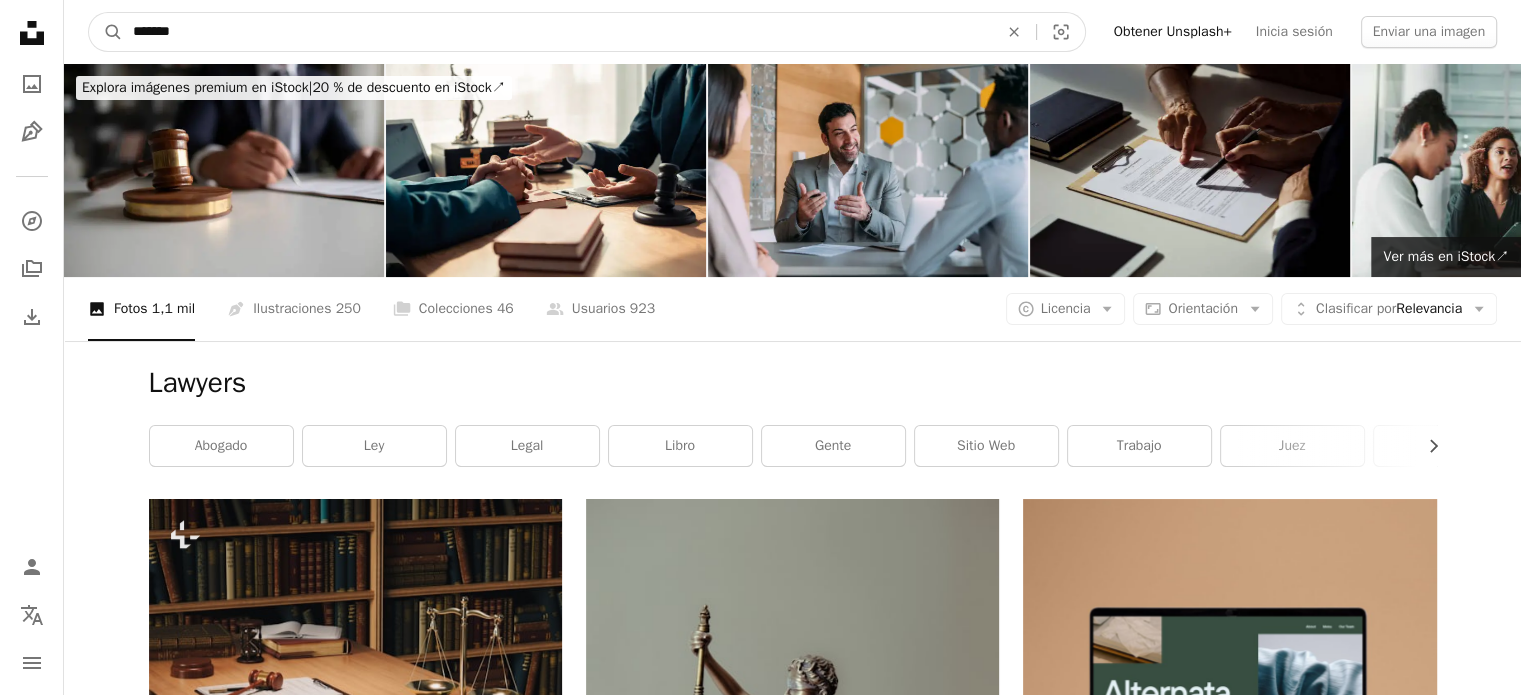 click on "*******" at bounding box center [557, 32] 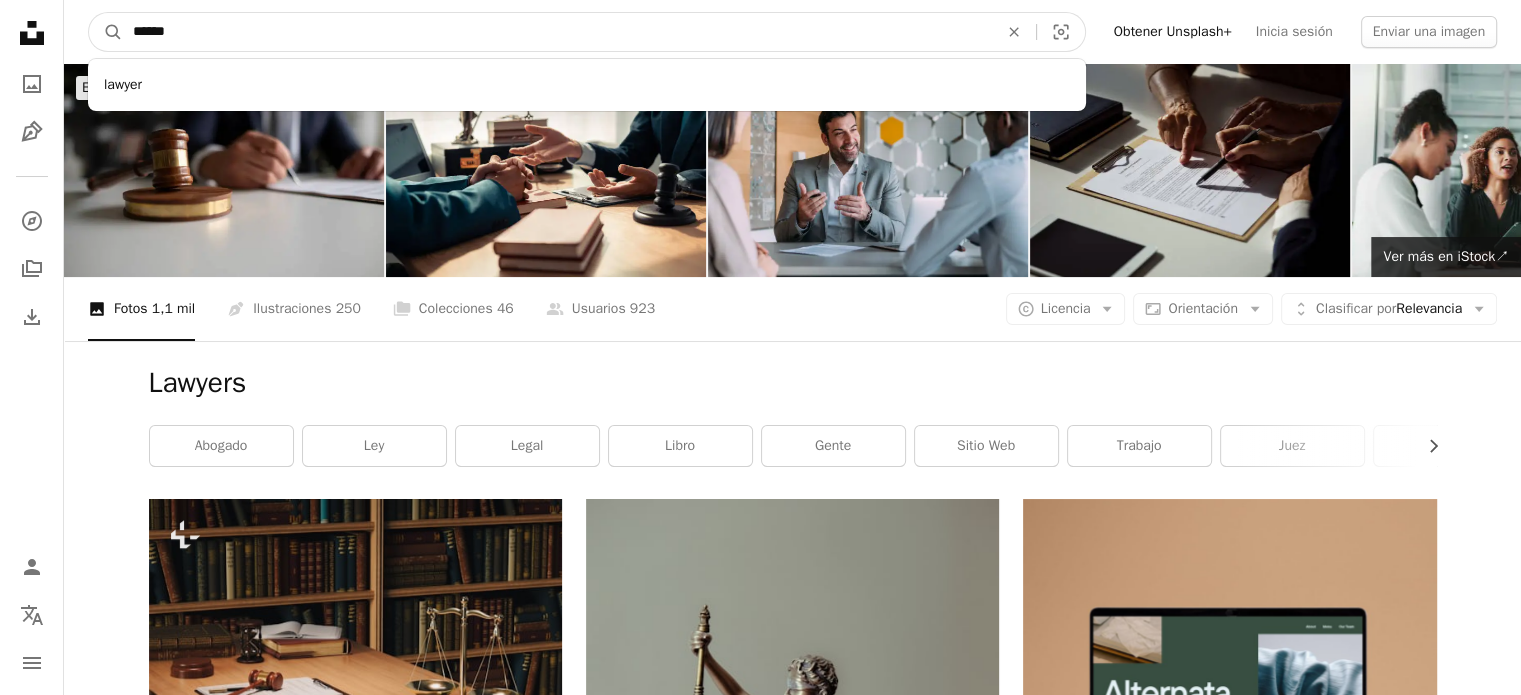 type on "******" 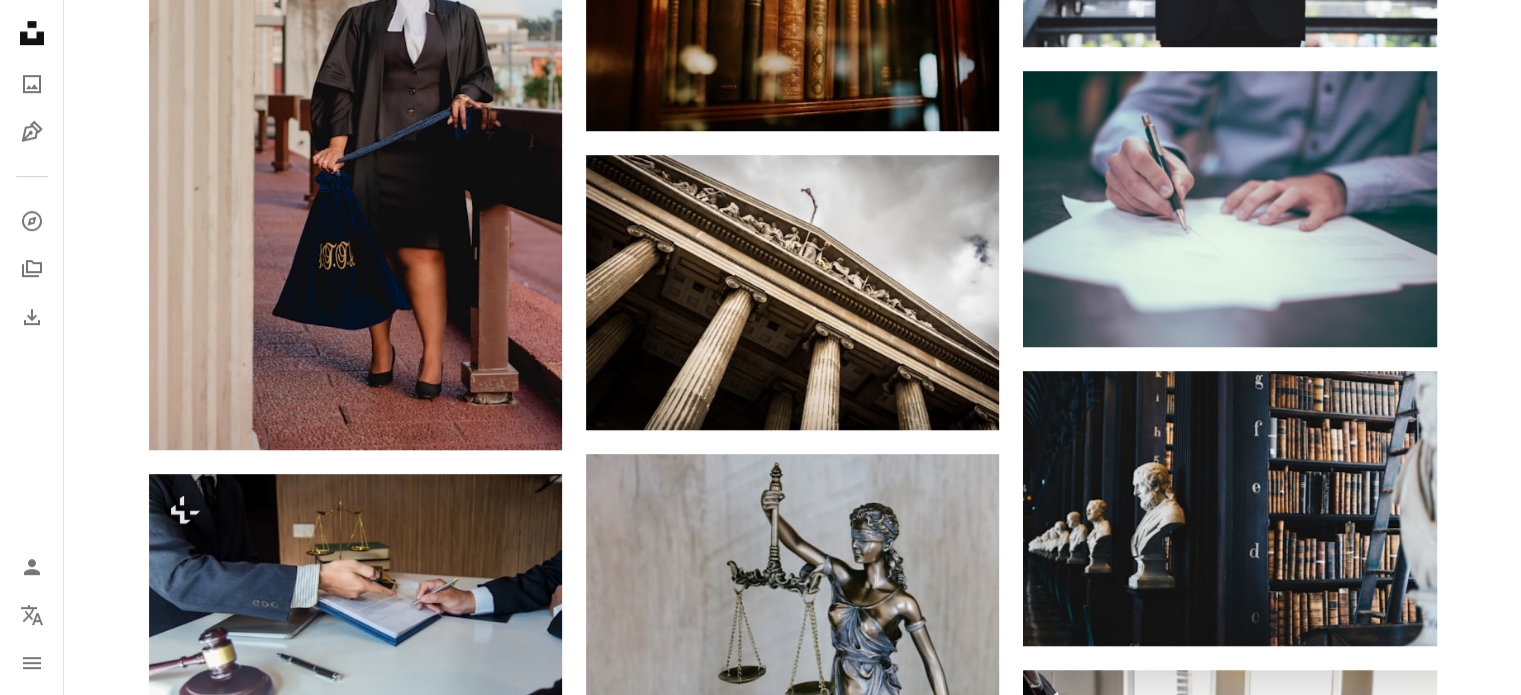 scroll, scrollTop: 1300, scrollLeft: 0, axis: vertical 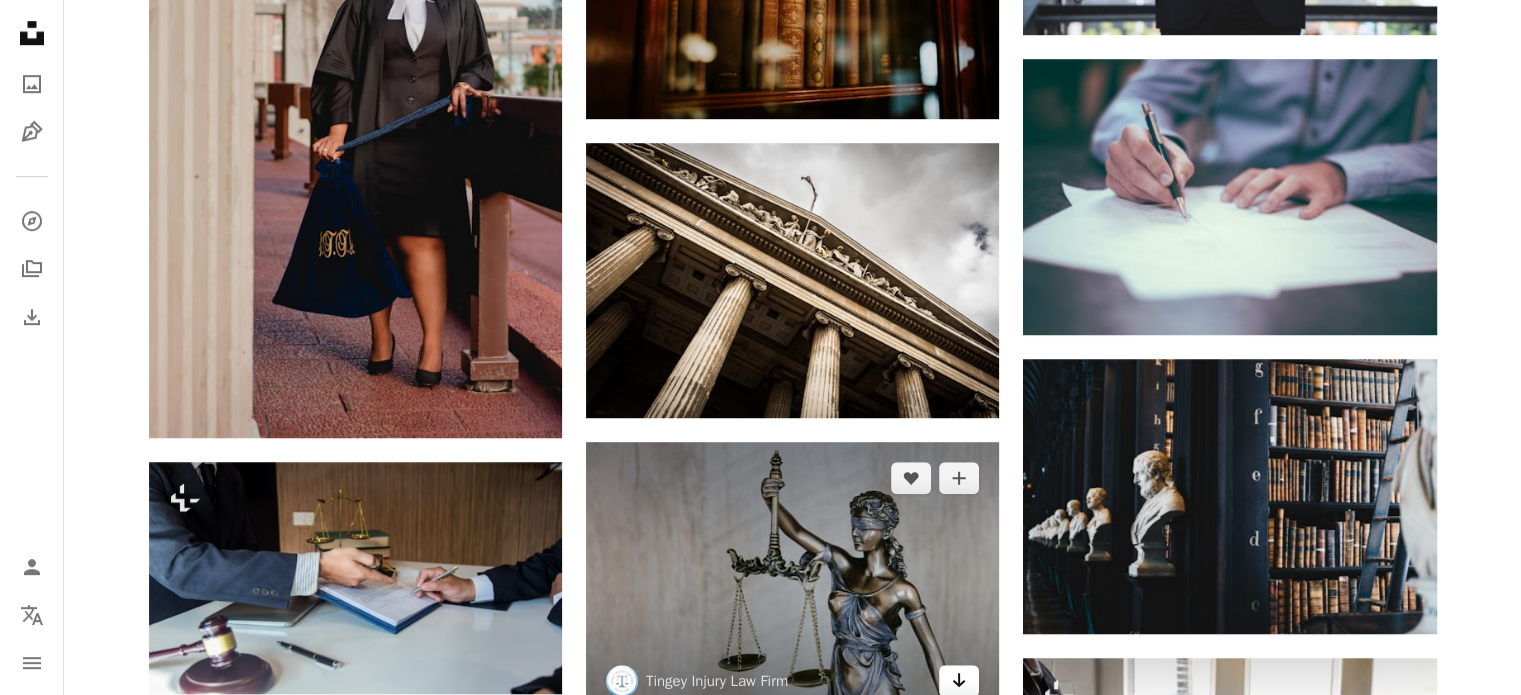 click on "Arrow pointing down" 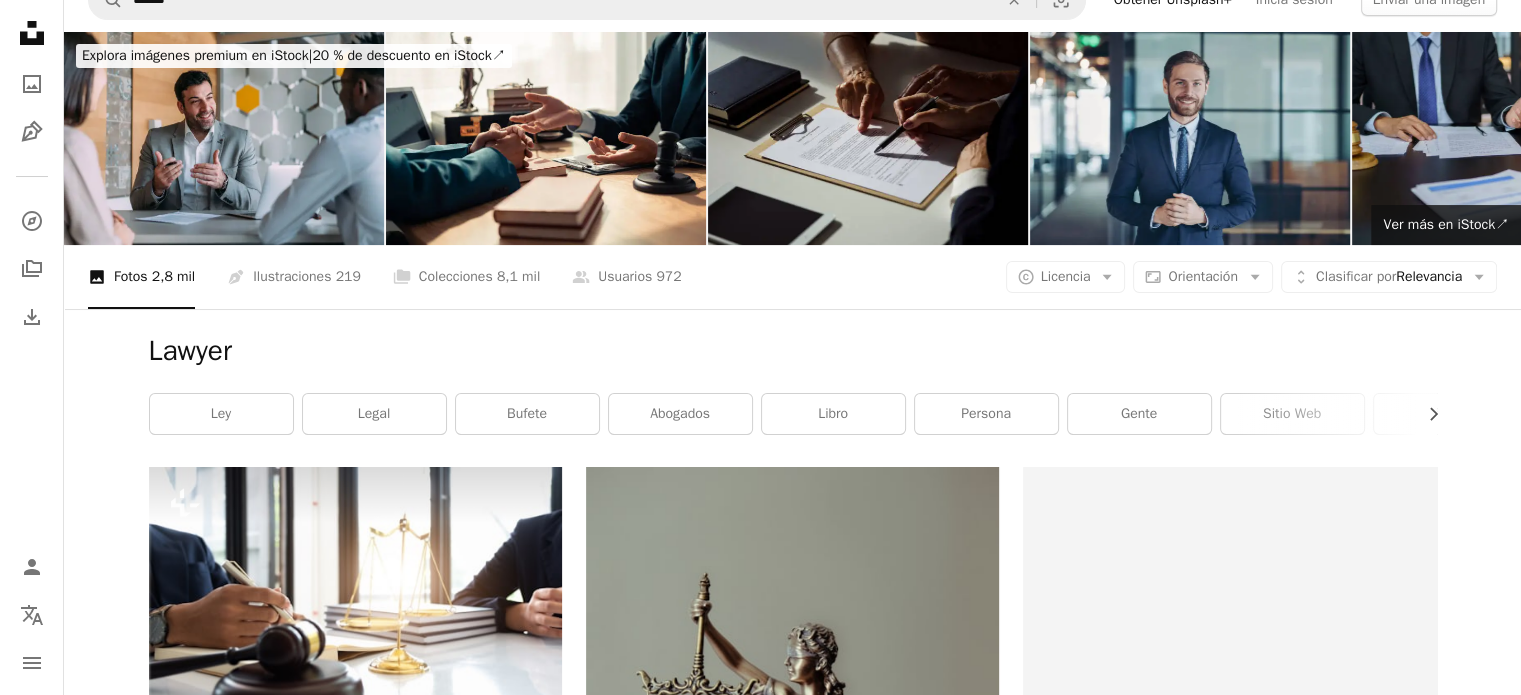 scroll, scrollTop: 0, scrollLeft: 0, axis: both 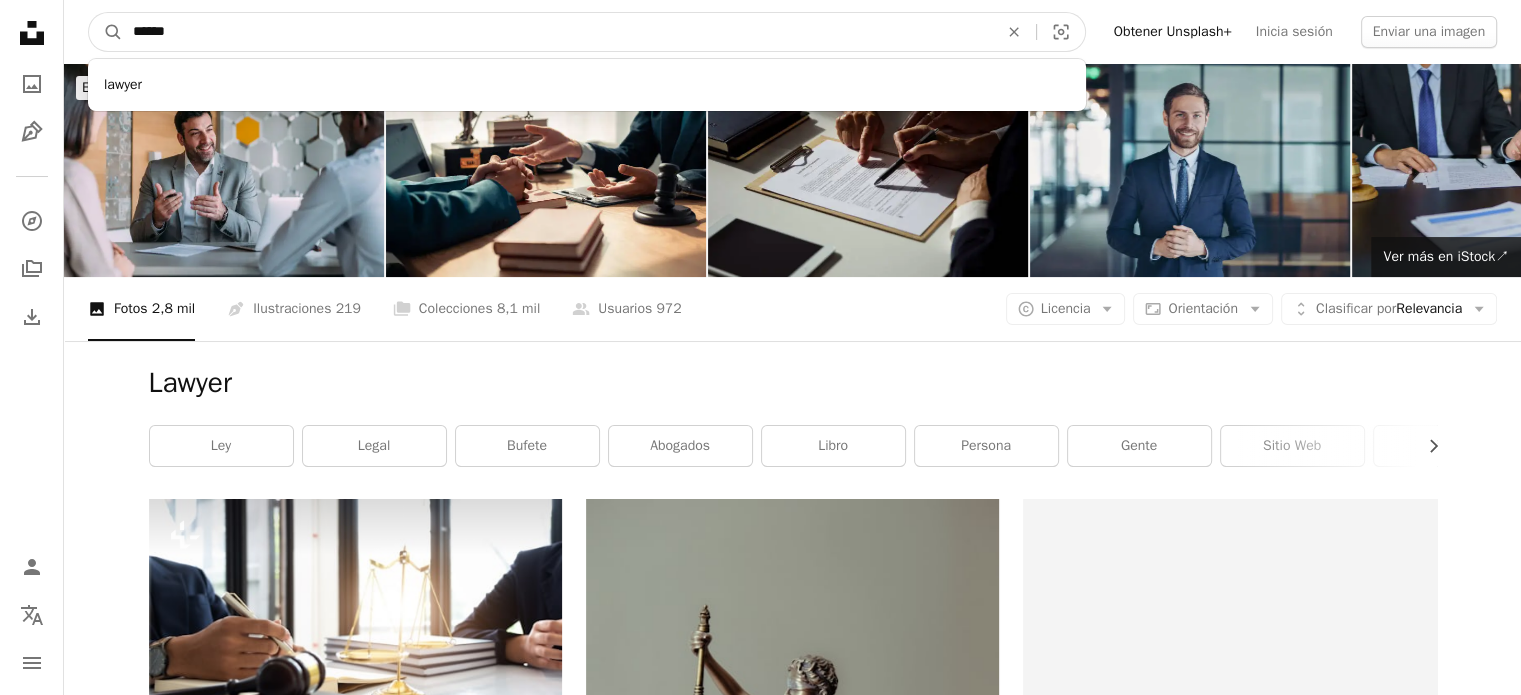drag, startPoint x: 198, startPoint y: 34, endPoint x: 37, endPoint y: 35, distance: 161.00311 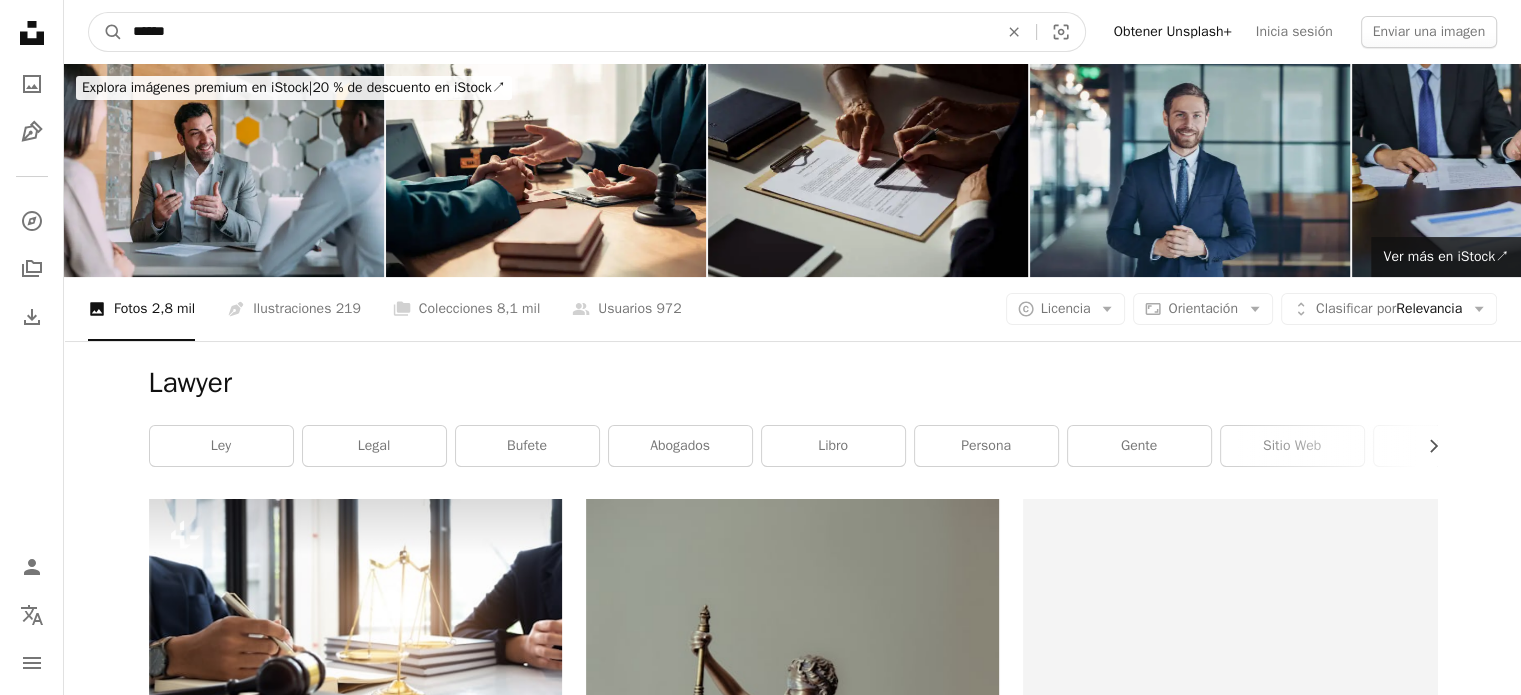 type on "******" 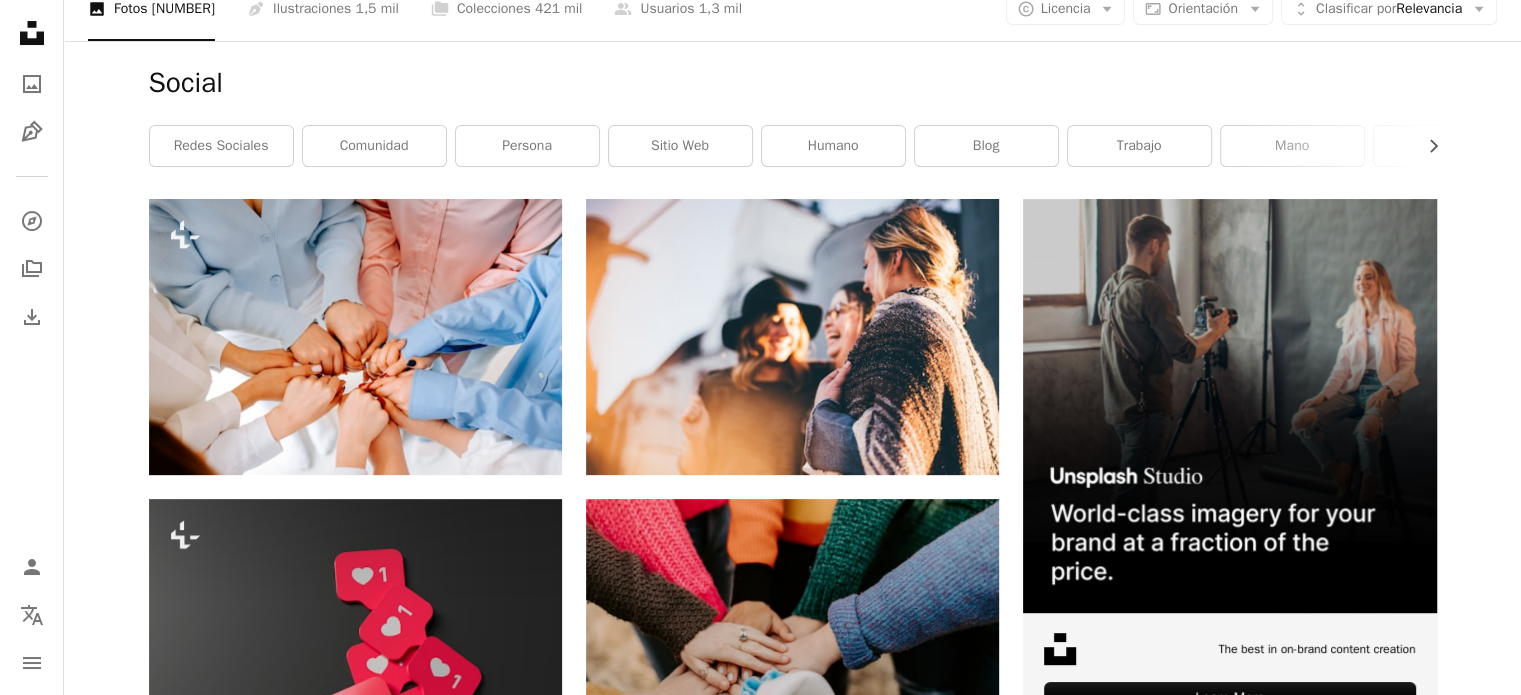 scroll, scrollTop: 0, scrollLeft: 0, axis: both 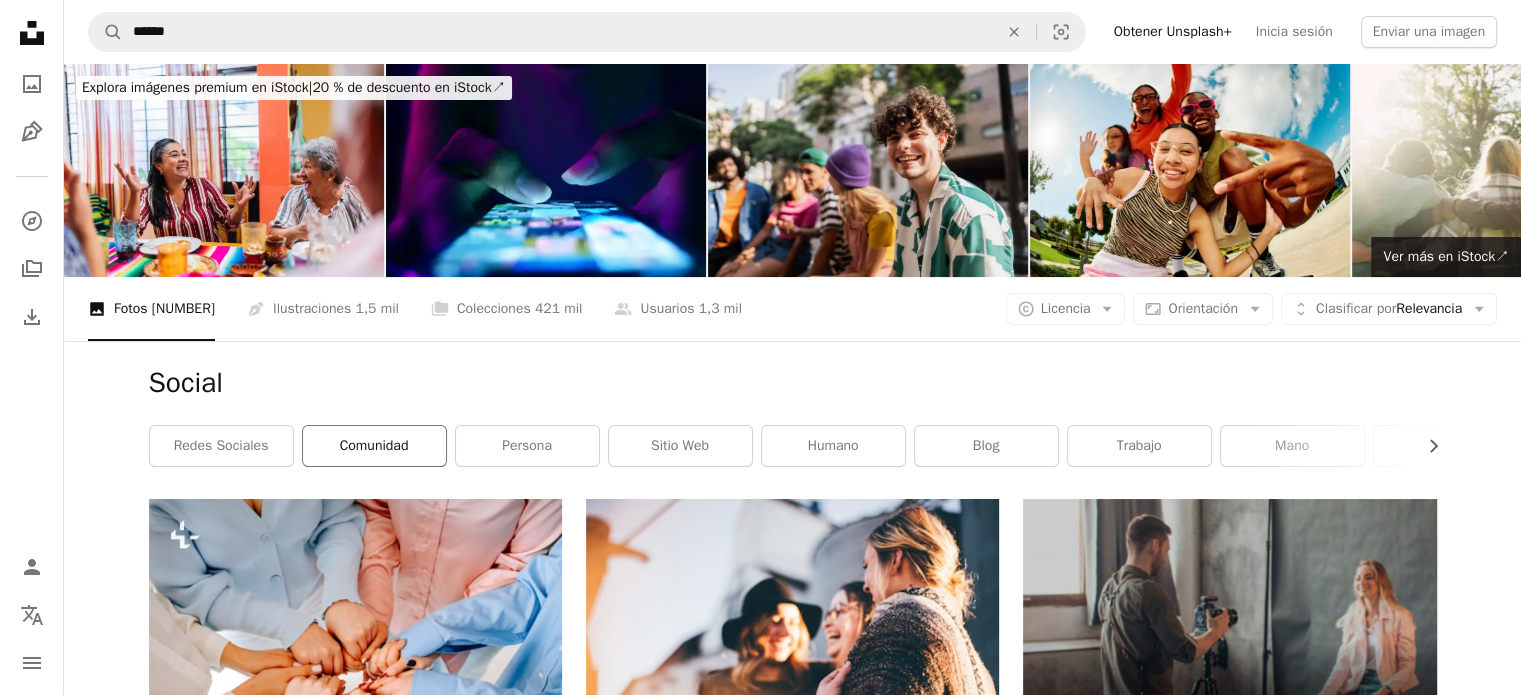 click on "comunidad" at bounding box center [374, 446] 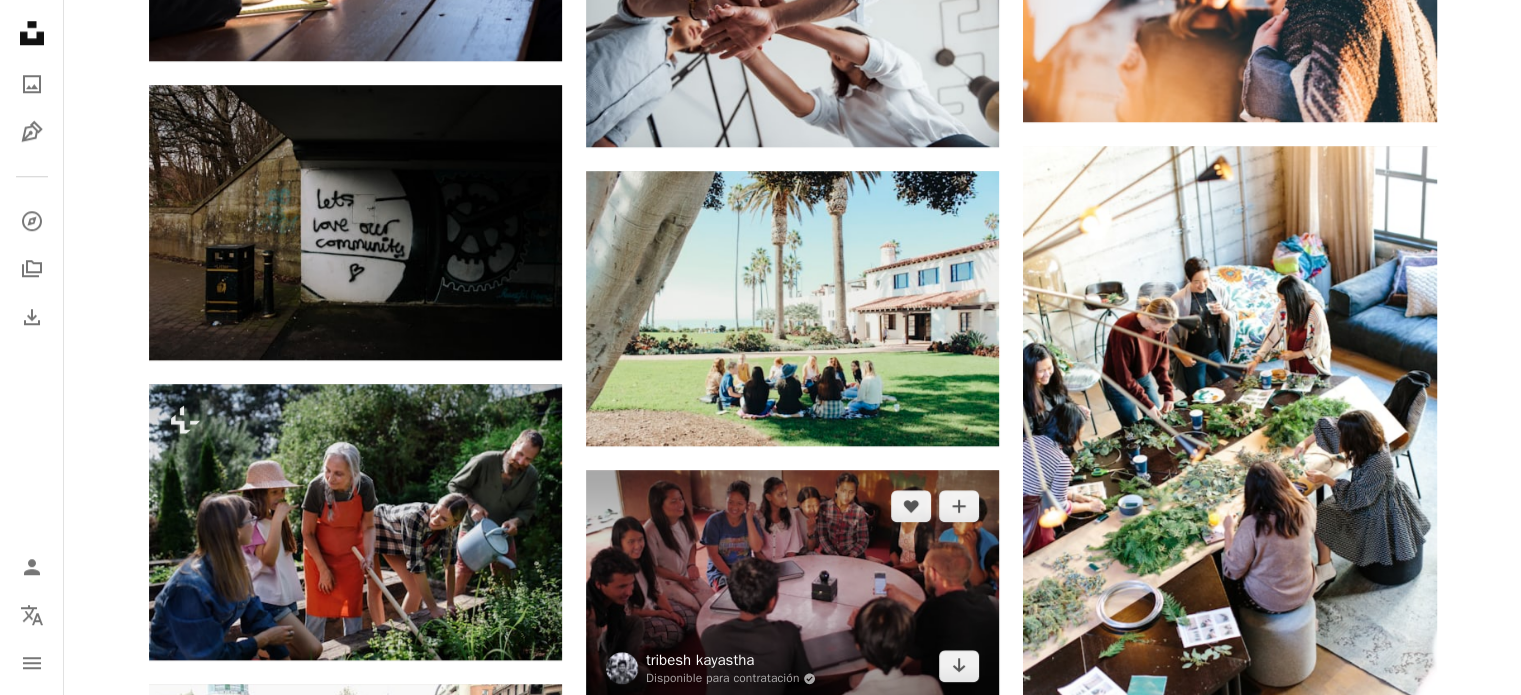 scroll, scrollTop: 1900, scrollLeft: 0, axis: vertical 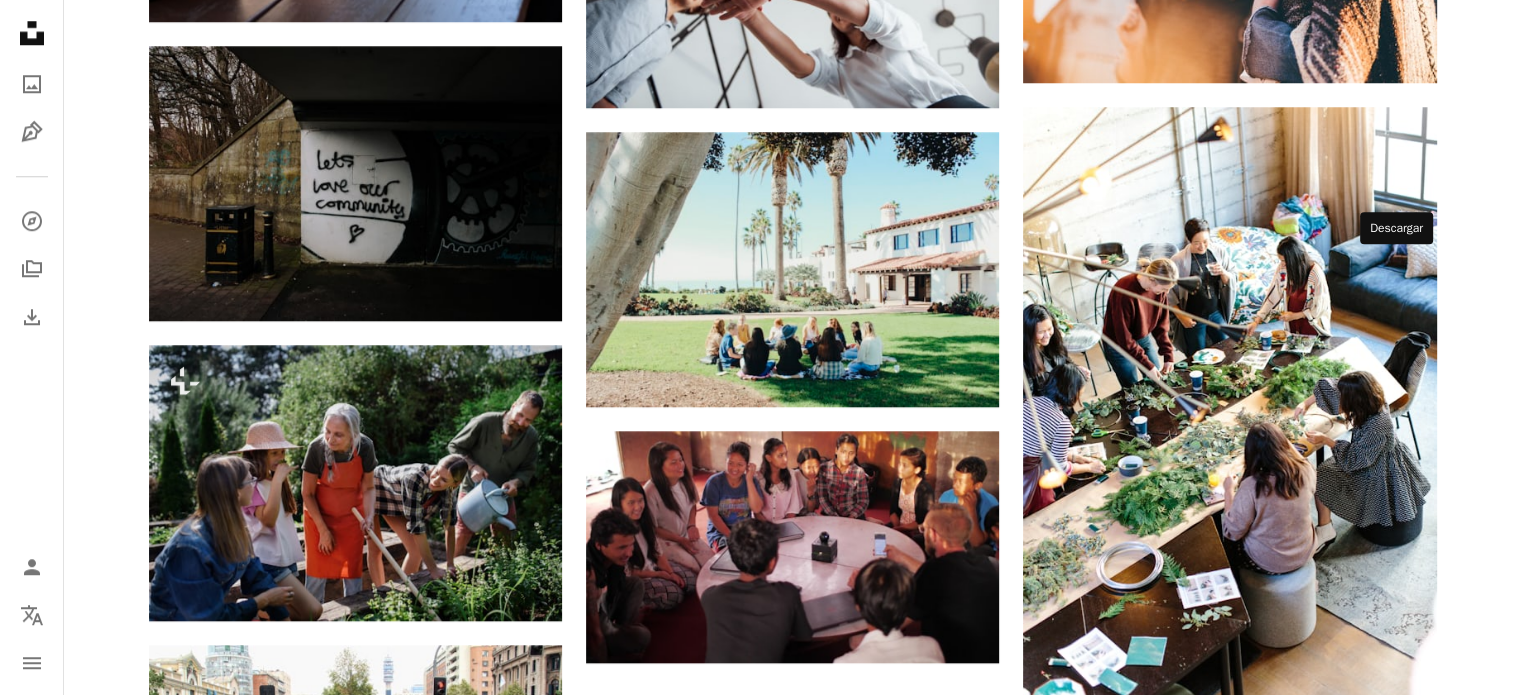 click on "Arrow pointing down" 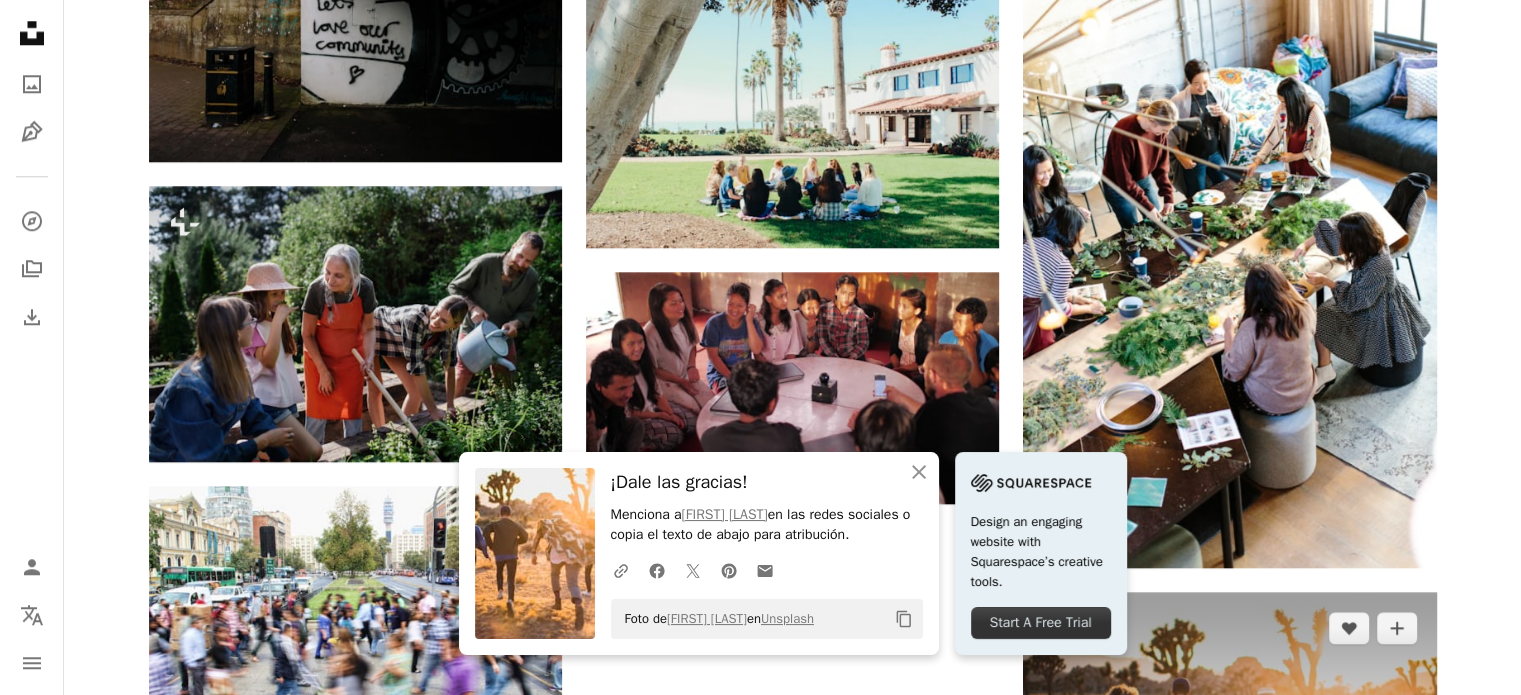 scroll, scrollTop: 2359, scrollLeft: 0, axis: vertical 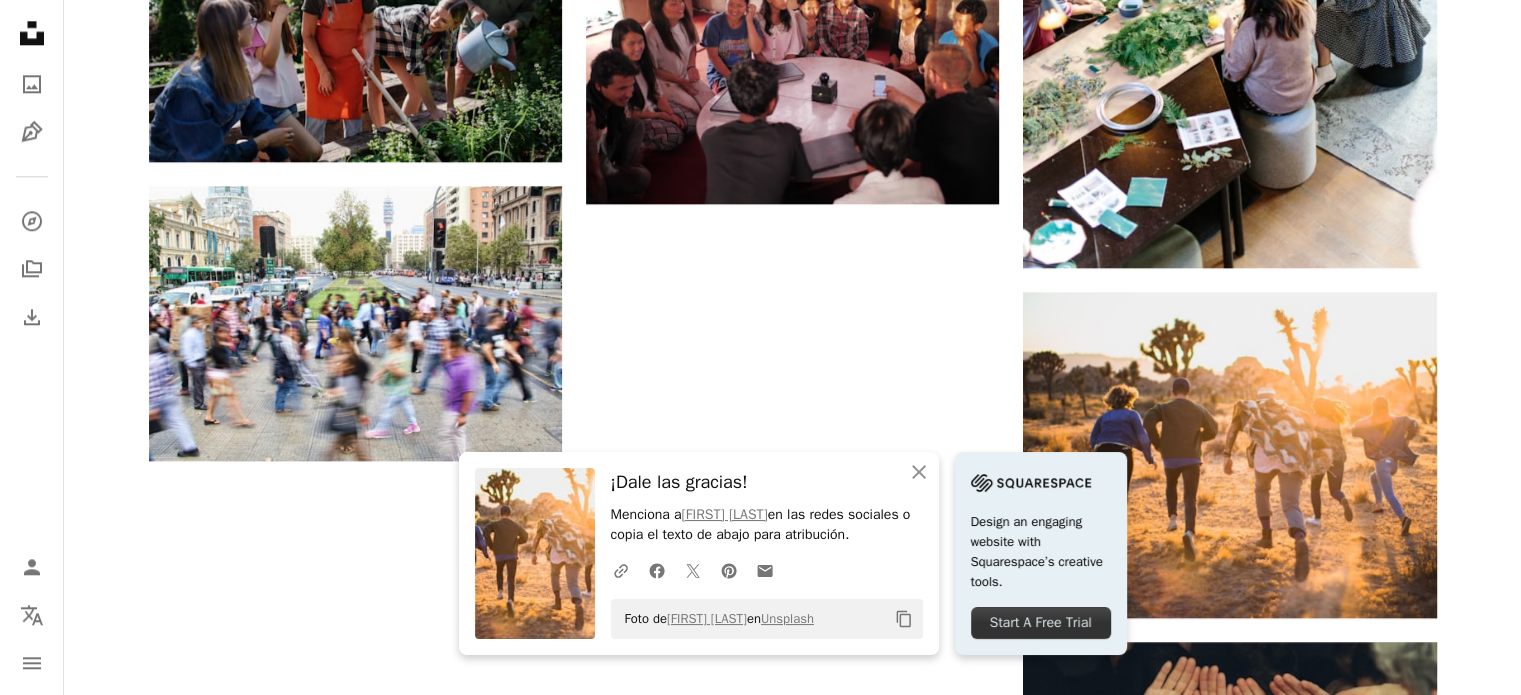 click on "Cargar más" at bounding box center [793, 997] 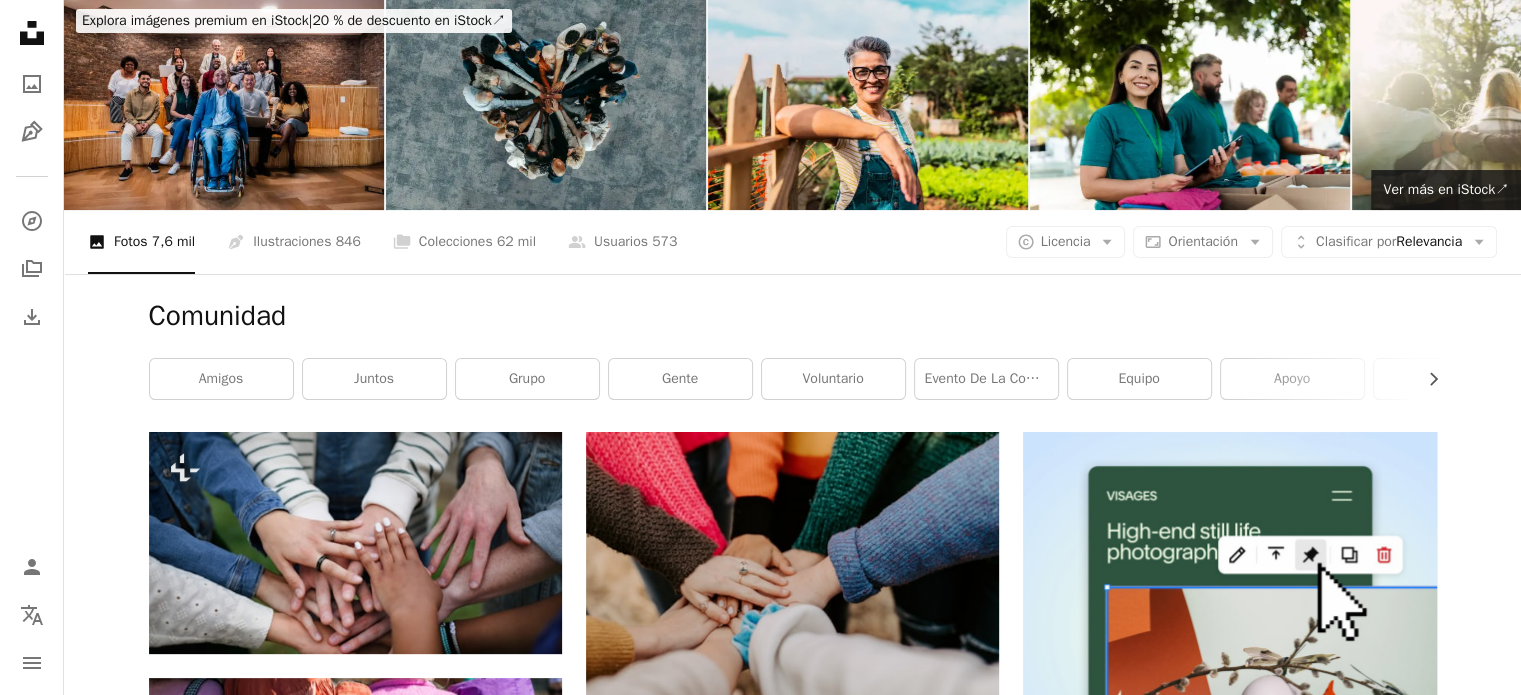 scroll, scrollTop: 0, scrollLeft: 0, axis: both 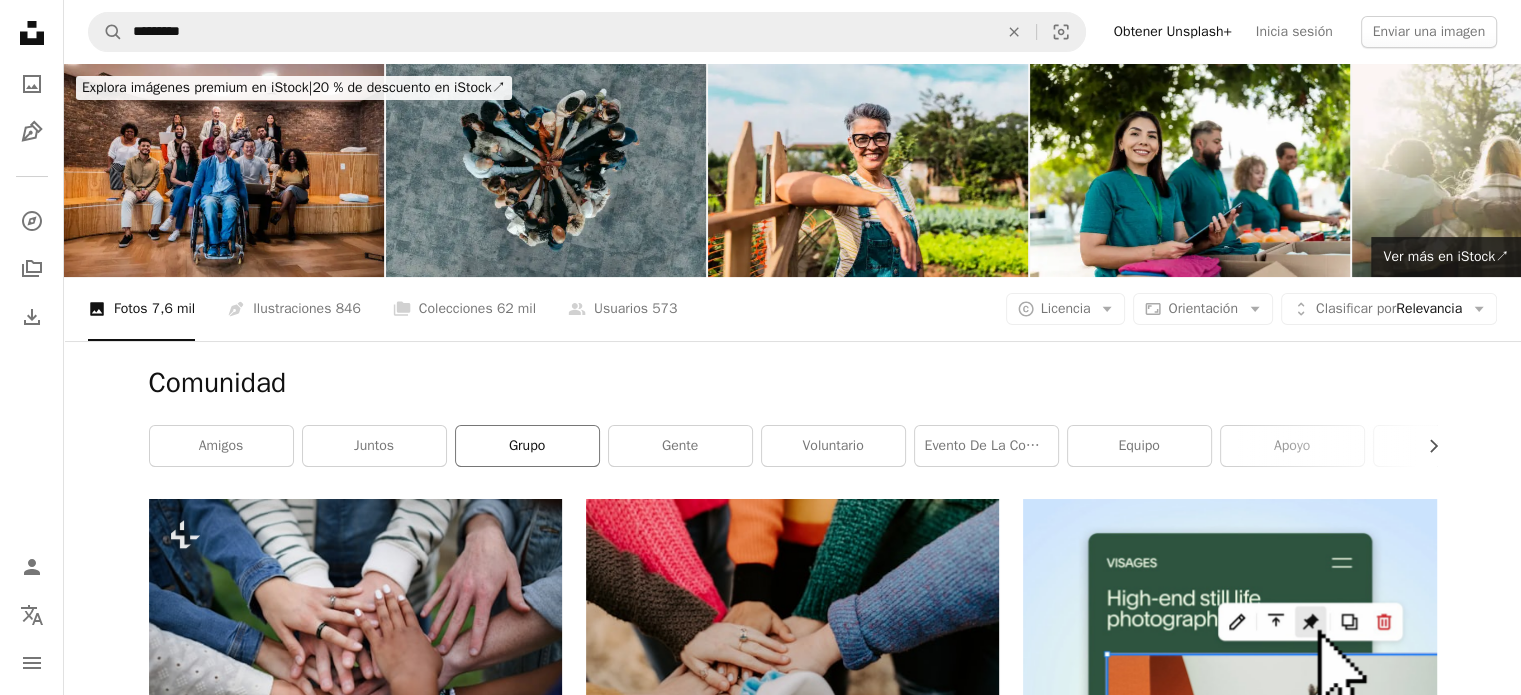 click on "grupo" at bounding box center [527, 446] 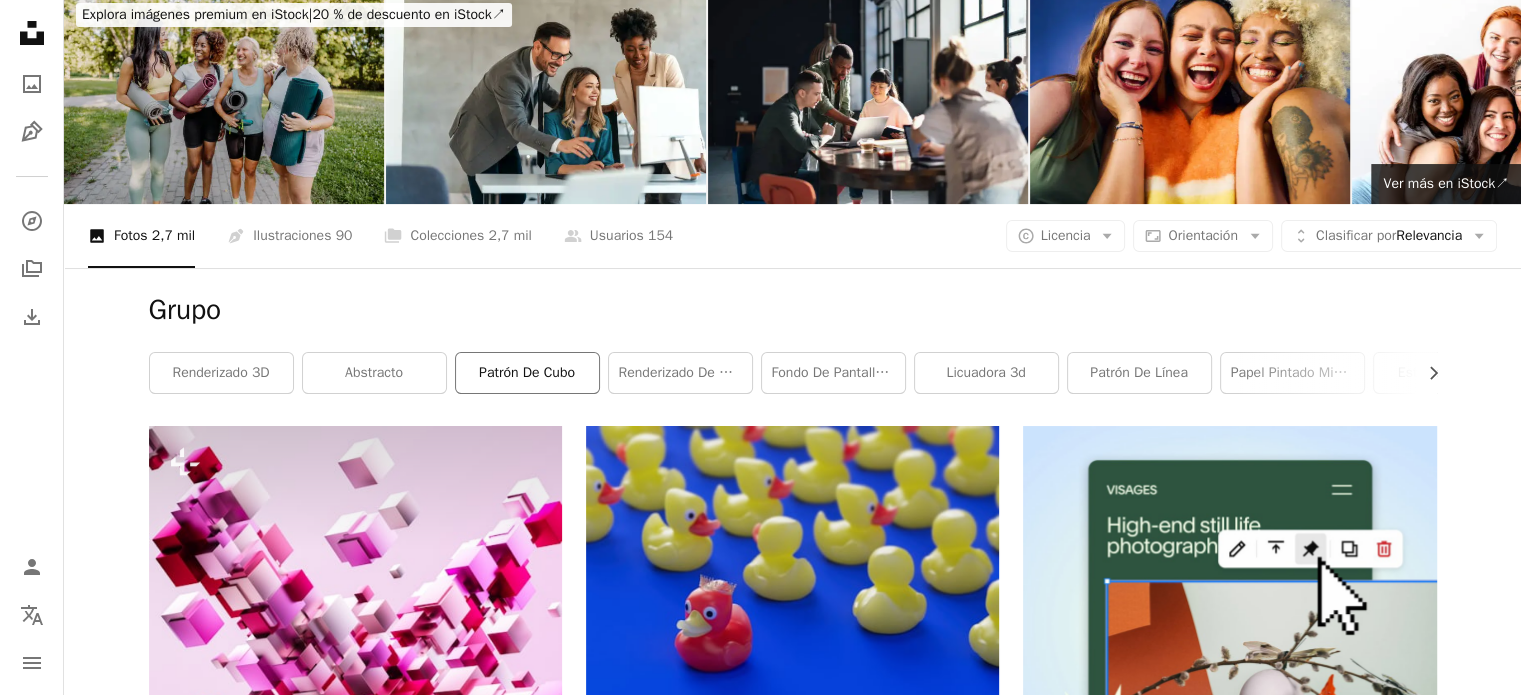 scroll, scrollTop: 0, scrollLeft: 0, axis: both 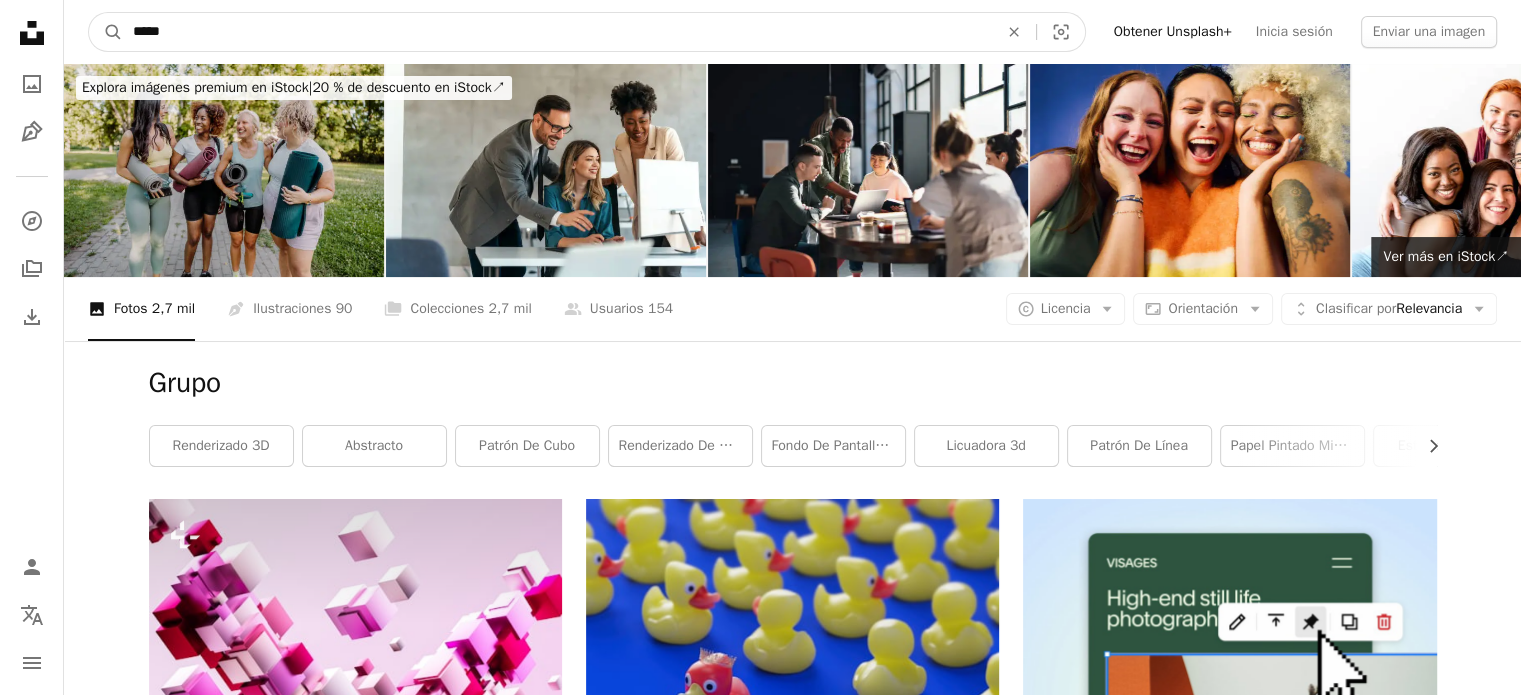 click on "*****" at bounding box center (557, 32) 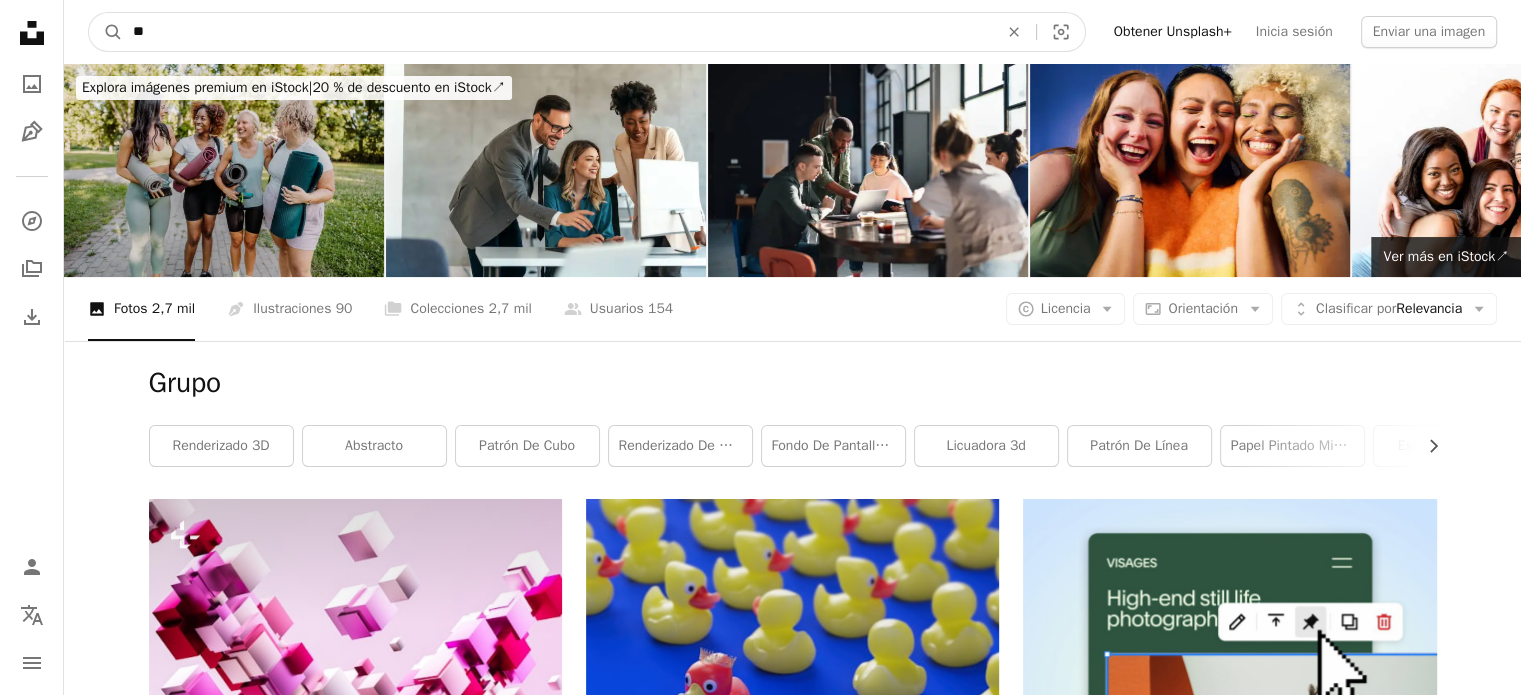 type on "*" 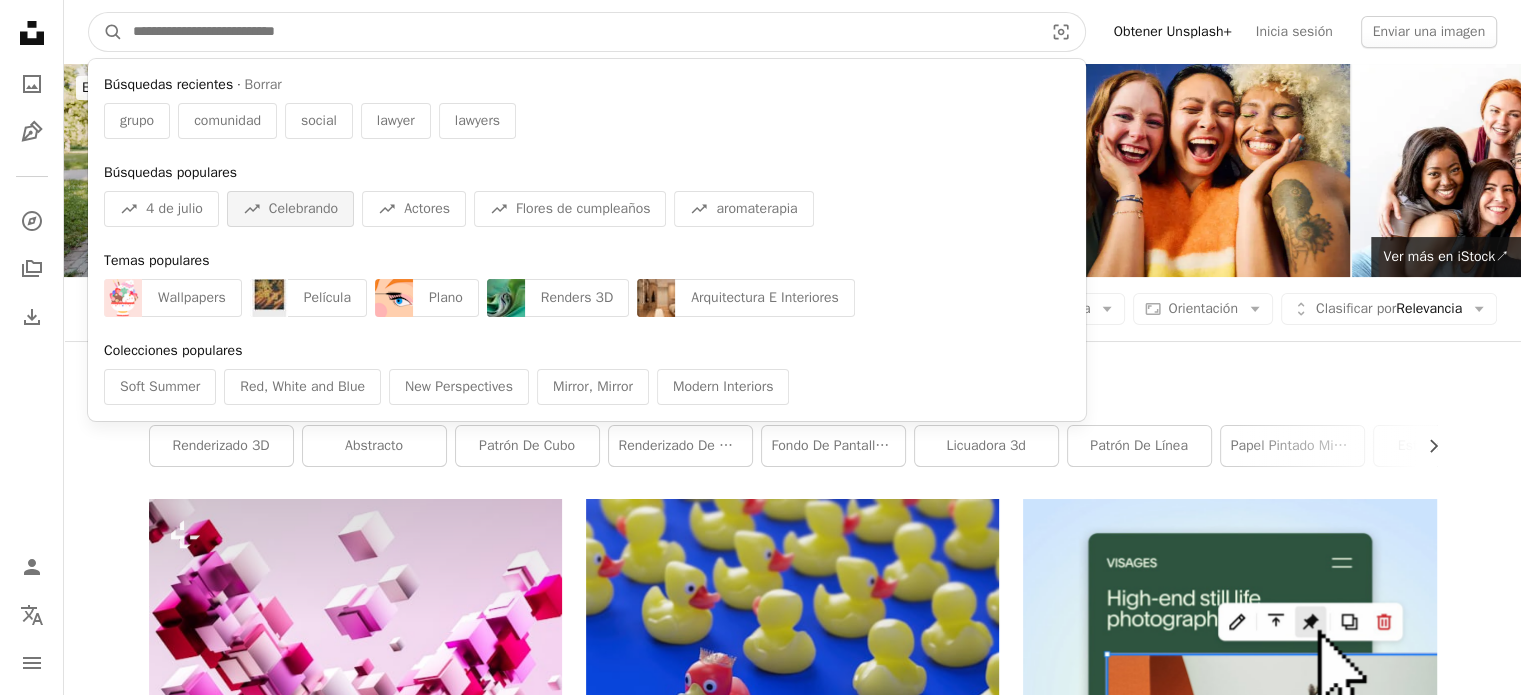 type 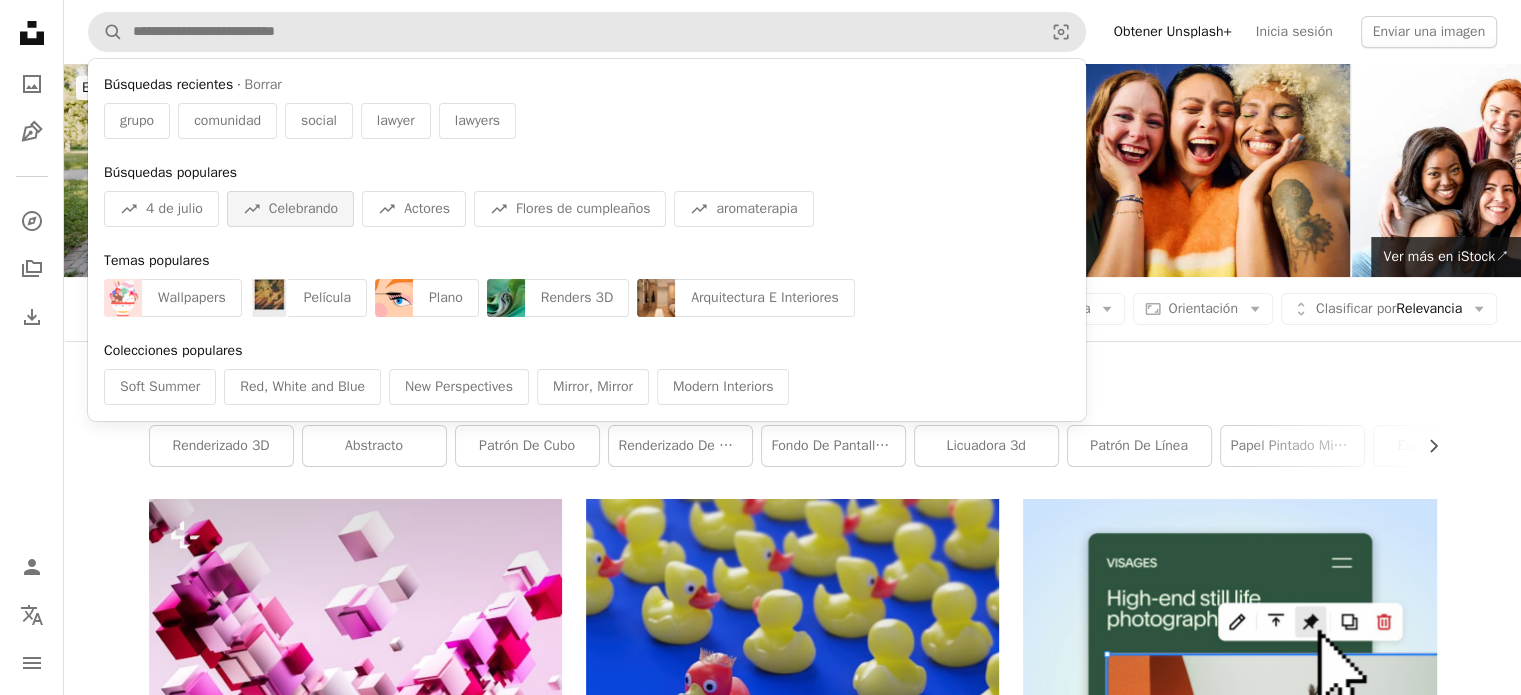 click on "A trend sign Celebrando" at bounding box center [290, 209] 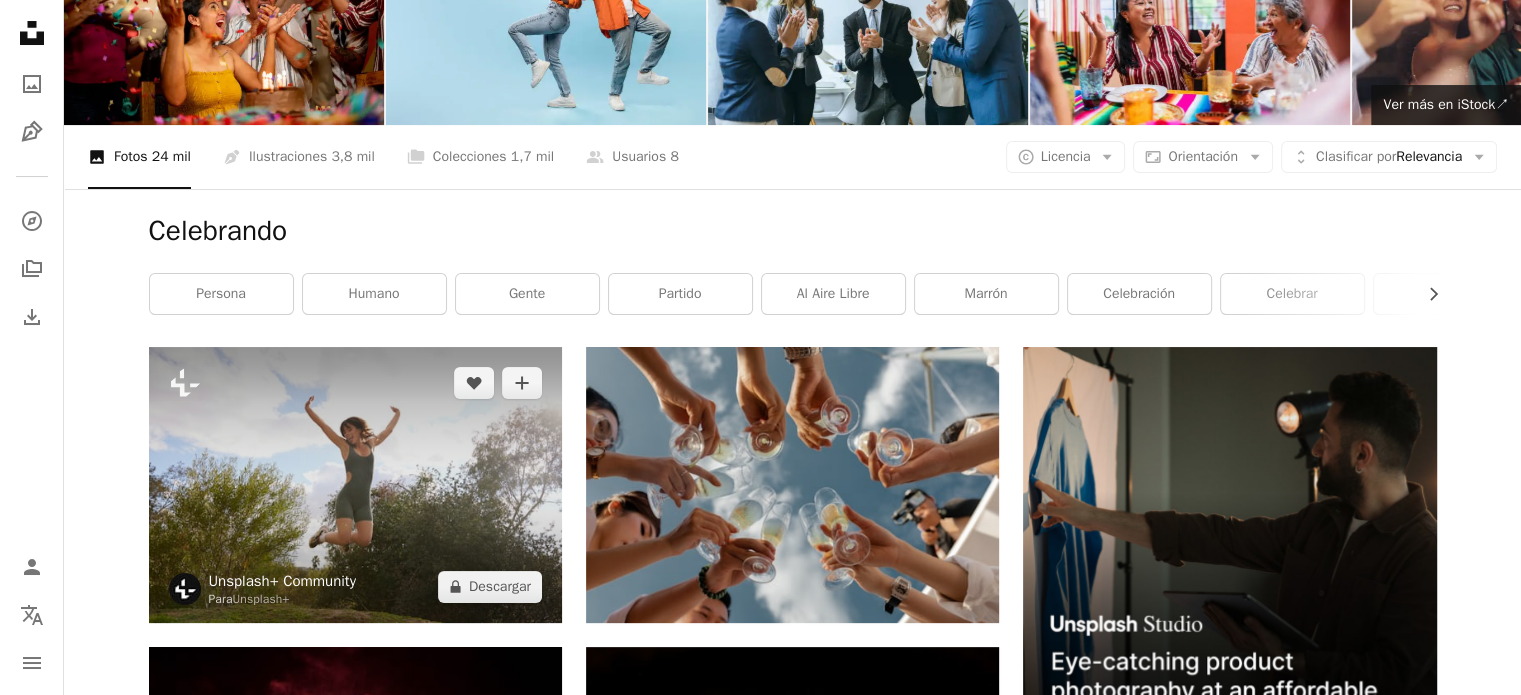 scroll, scrollTop: 0, scrollLeft: 0, axis: both 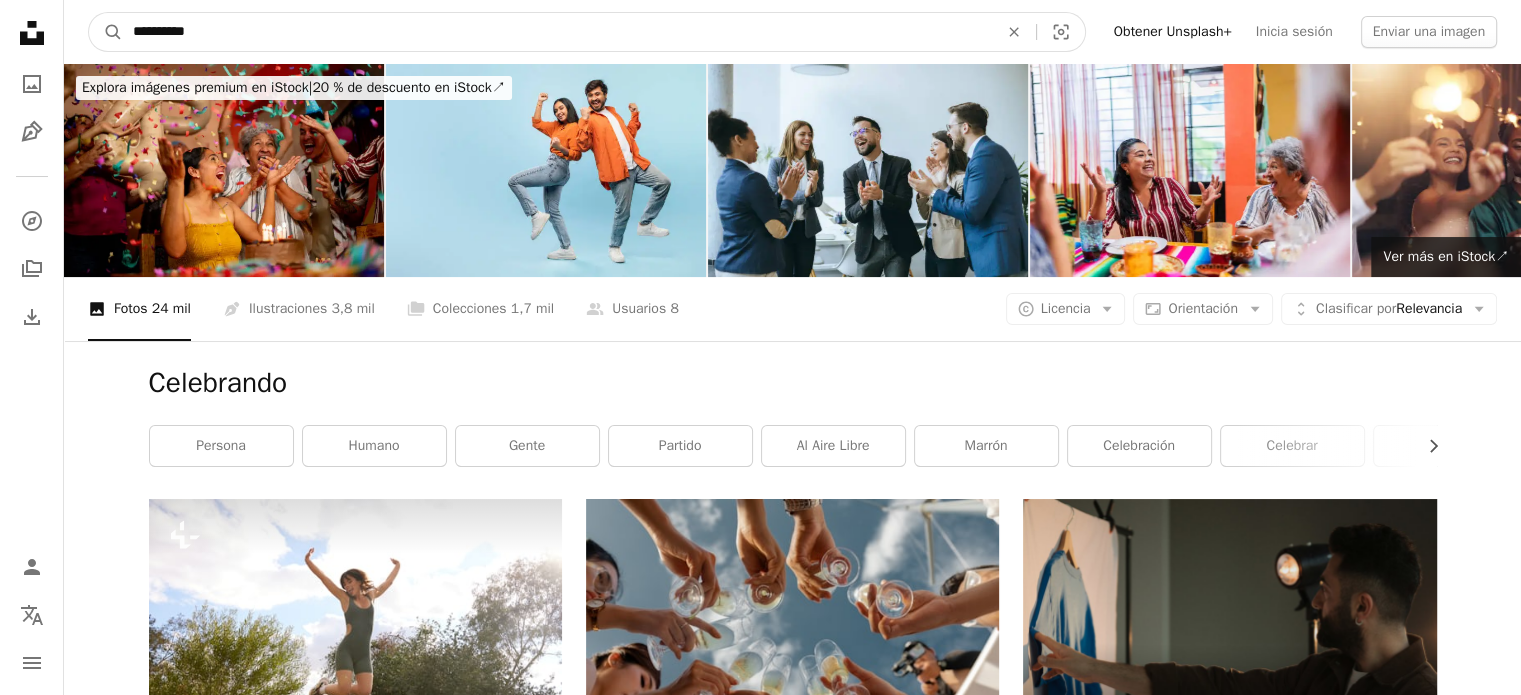 click on "**********" at bounding box center [557, 32] 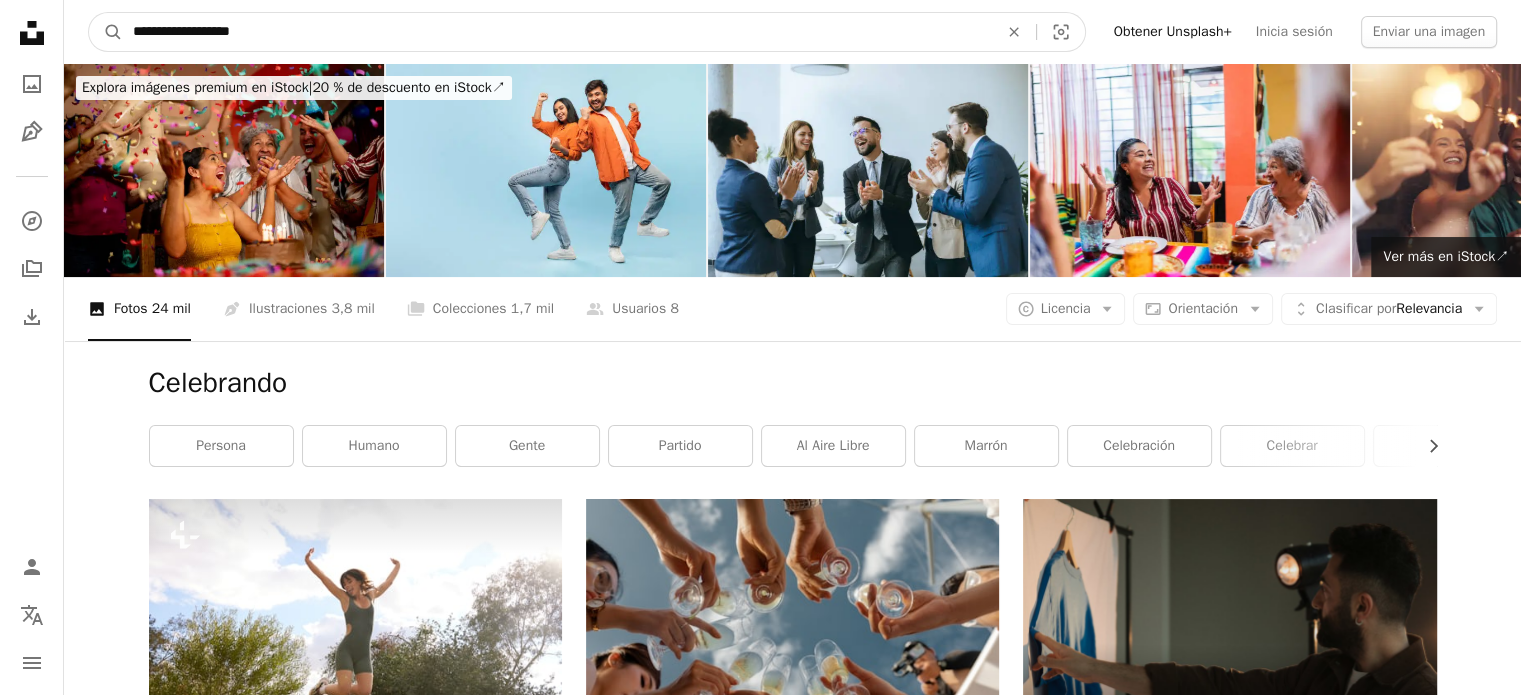 type on "**********" 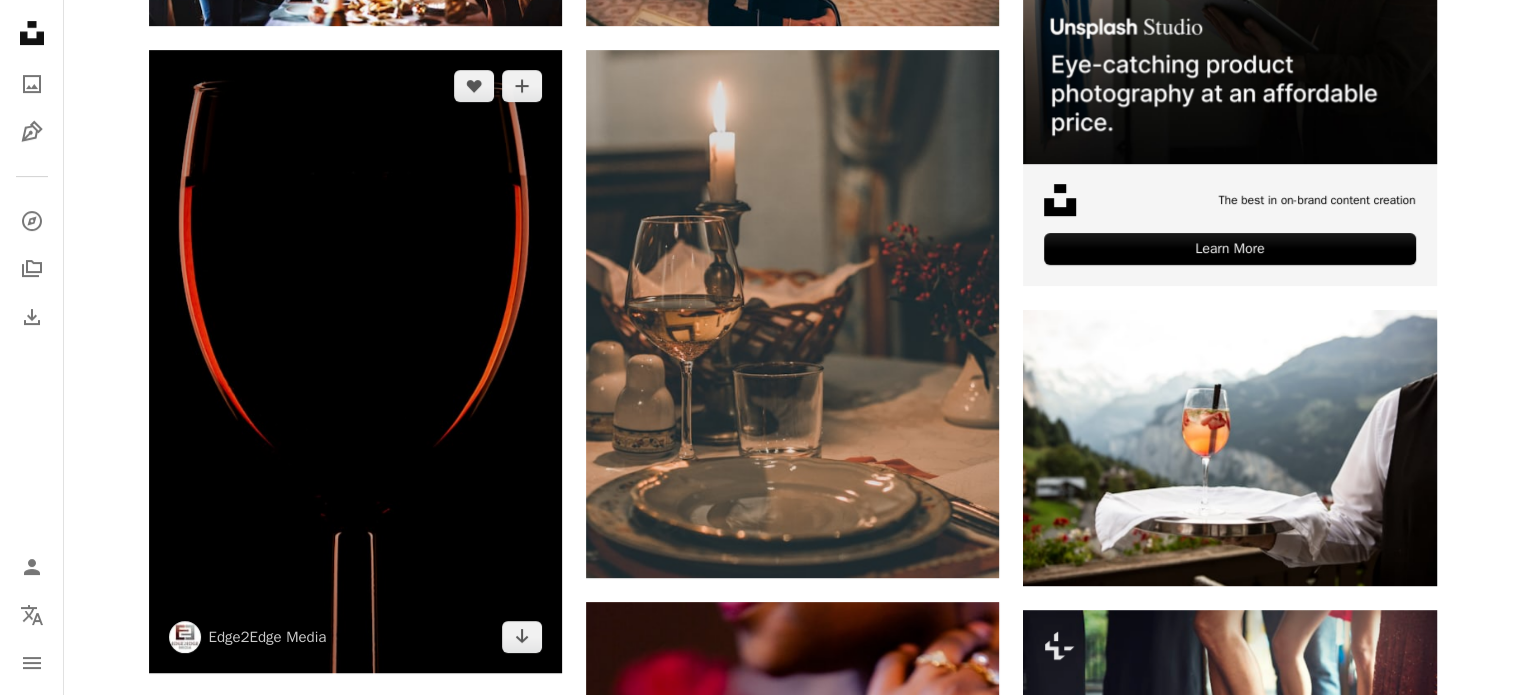 scroll, scrollTop: 0, scrollLeft: 0, axis: both 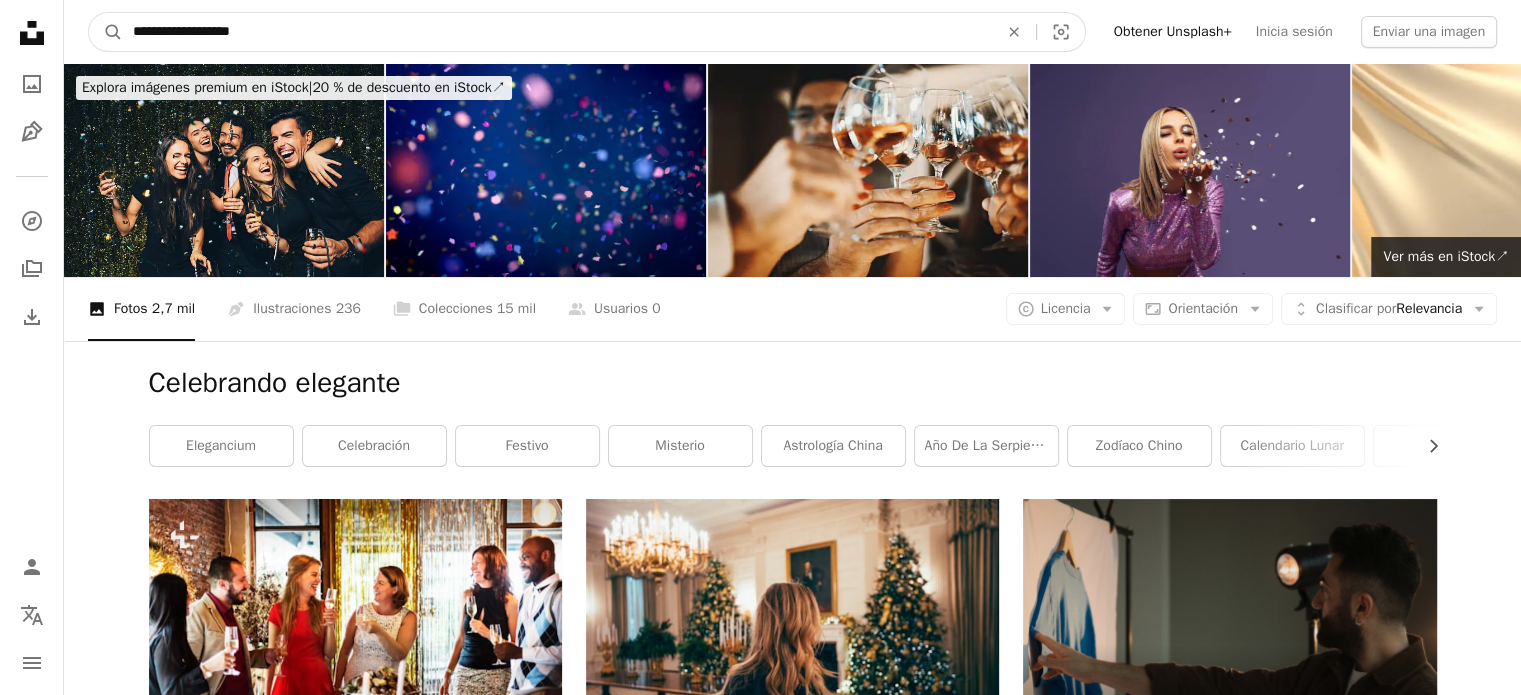 drag, startPoint x: 296, startPoint y: 35, endPoint x: 122, endPoint y: 39, distance: 174.04597 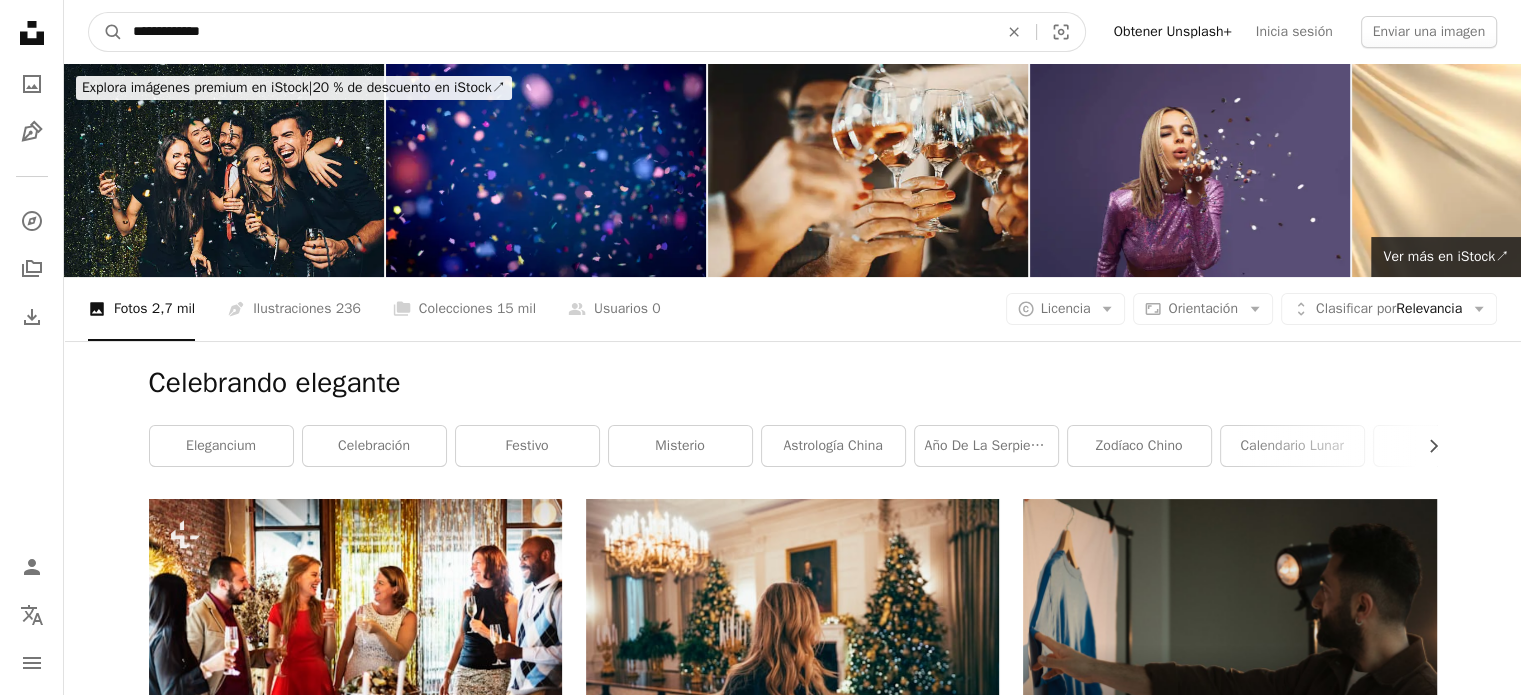 type on "**********" 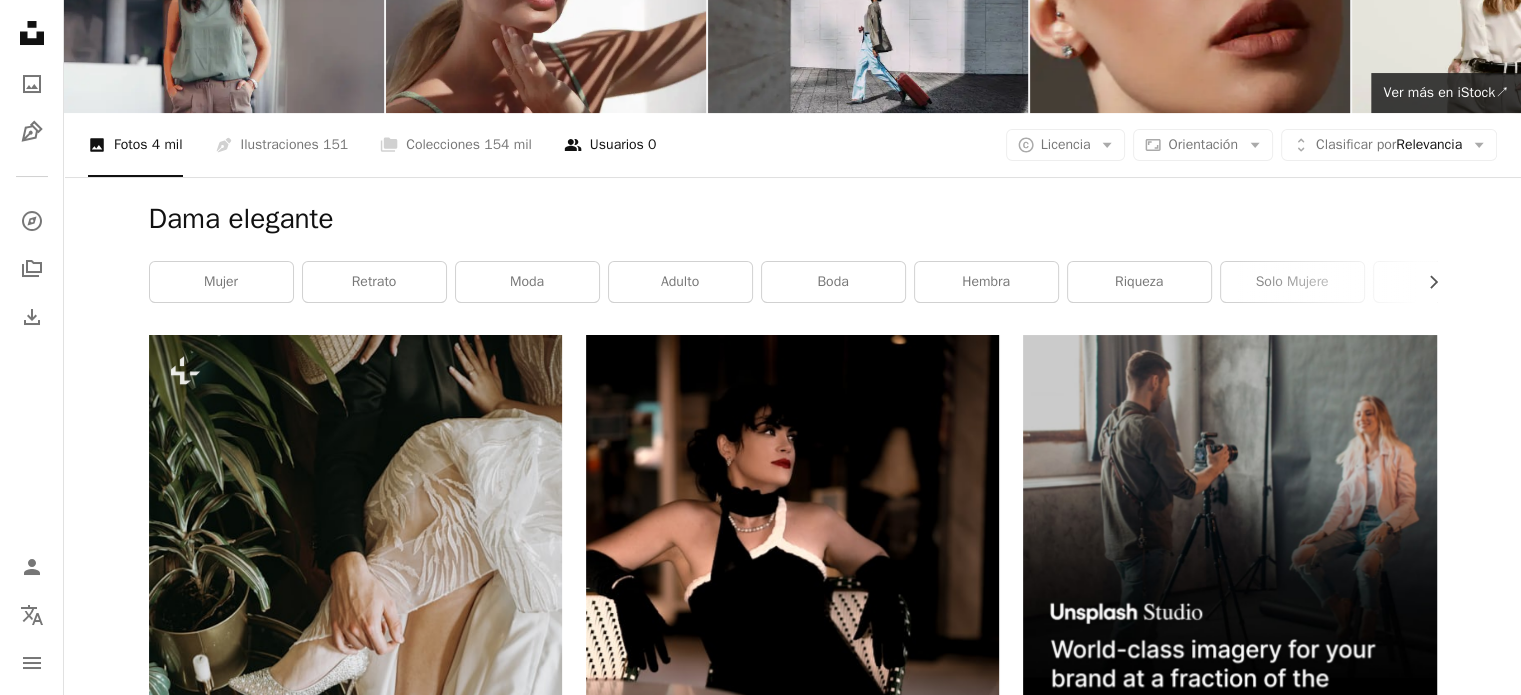 scroll, scrollTop: 0, scrollLeft: 0, axis: both 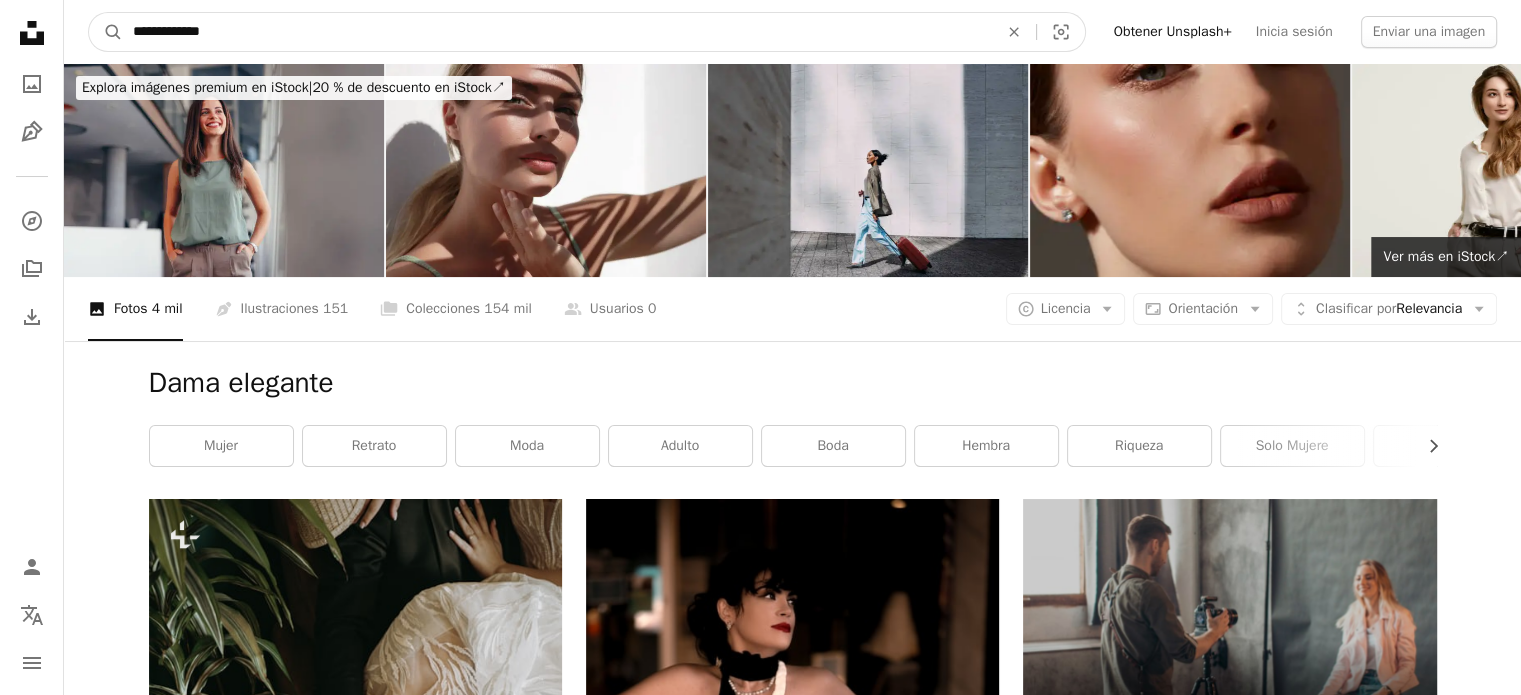 drag, startPoint x: 165, startPoint y: 35, endPoint x: 8, endPoint y: 35, distance: 157 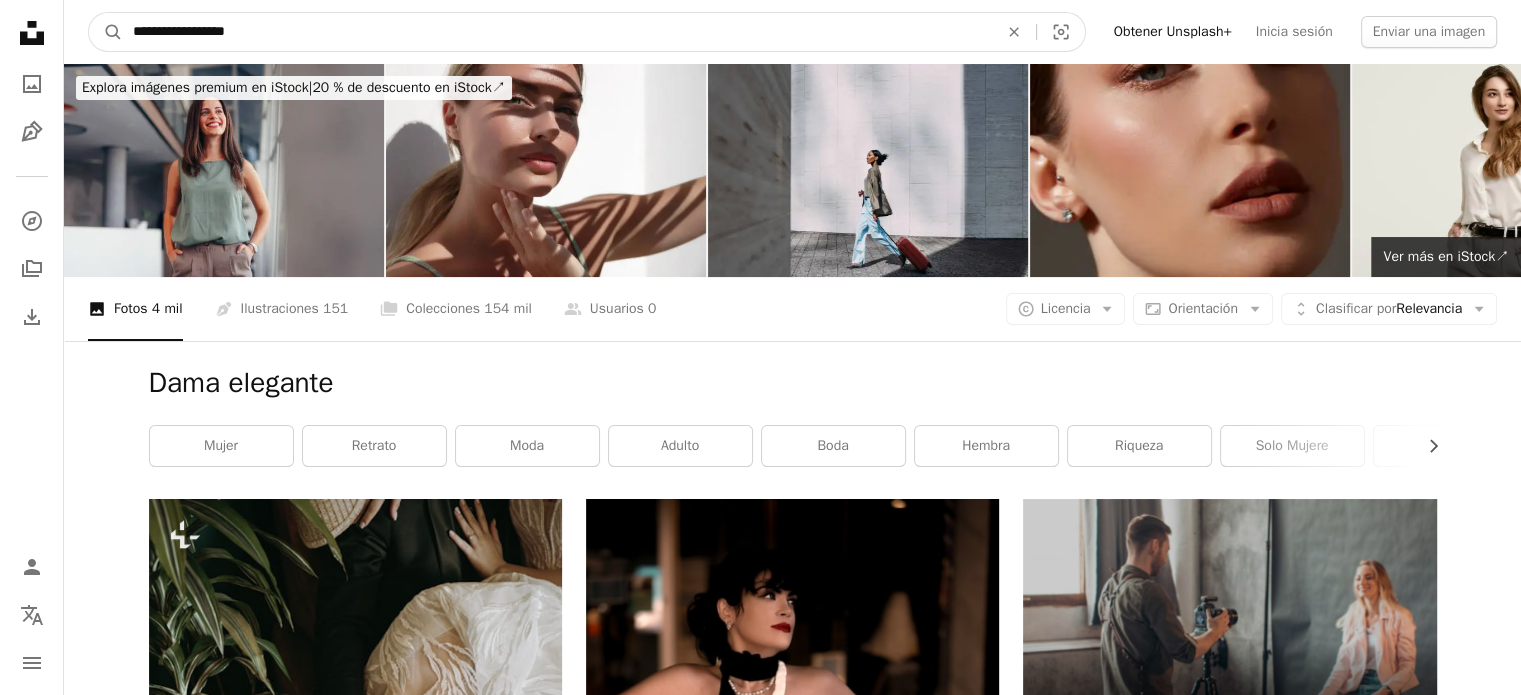 type on "**********" 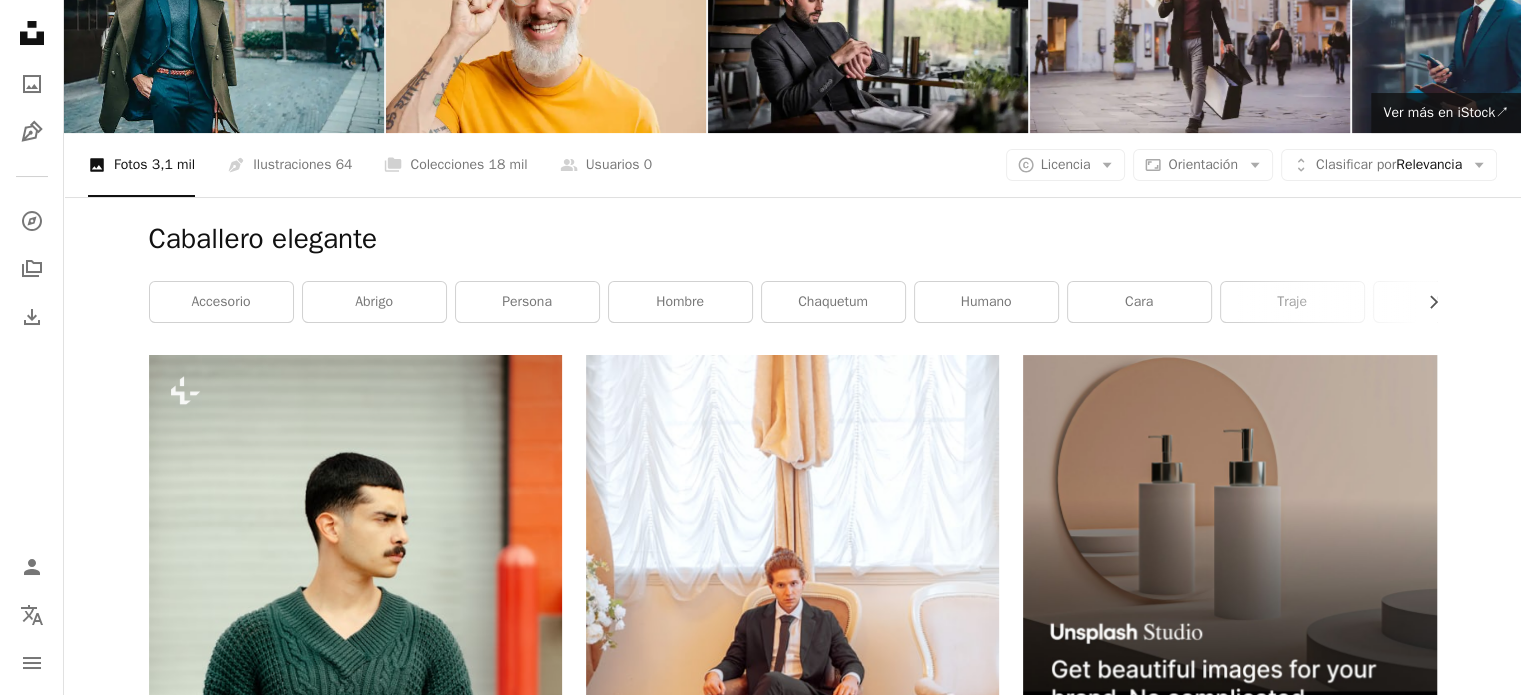 scroll, scrollTop: 0, scrollLeft: 0, axis: both 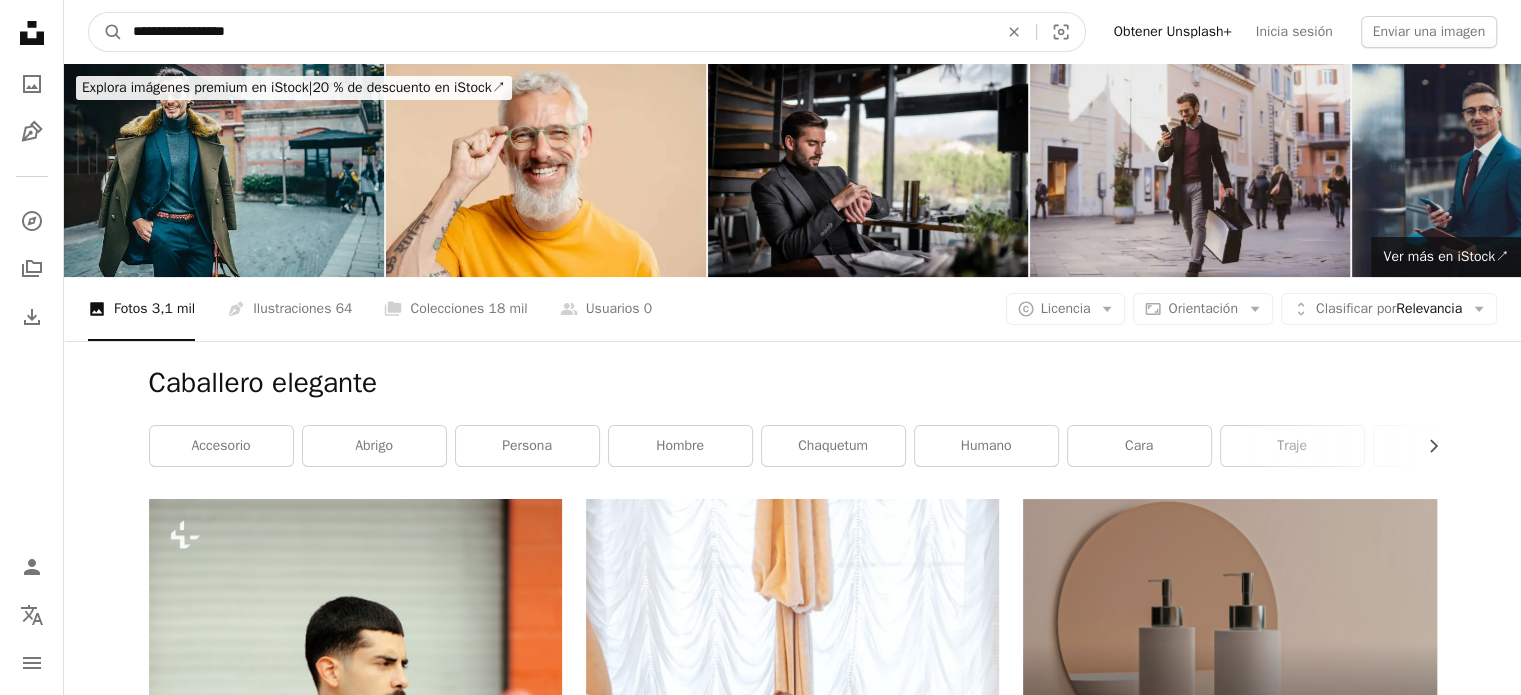 drag, startPoint x: 48, startPoint y: 45, endPoint x: 0, endPoint y: 46, distance: 48.010414 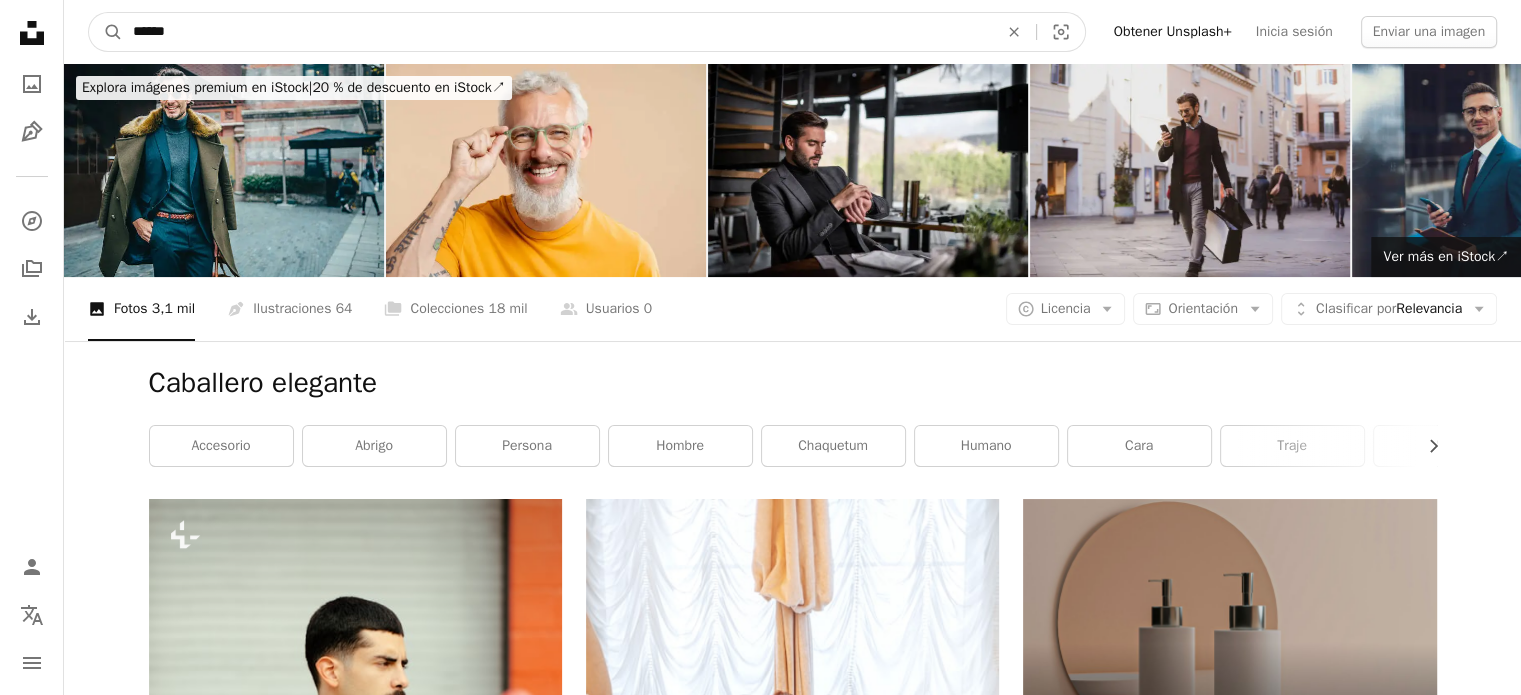type on "******" 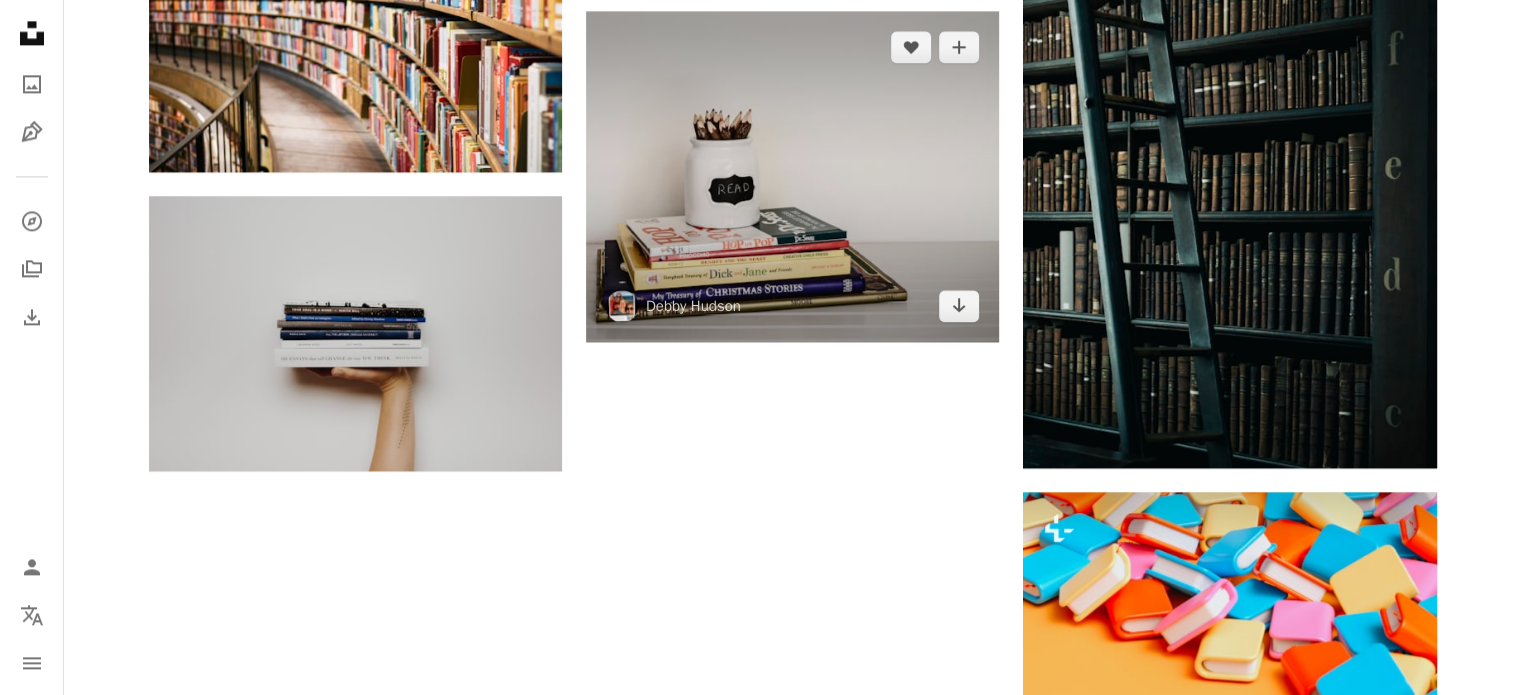 scroll, scrollTop: 2800, scrollLeft: 0, axis: vertical 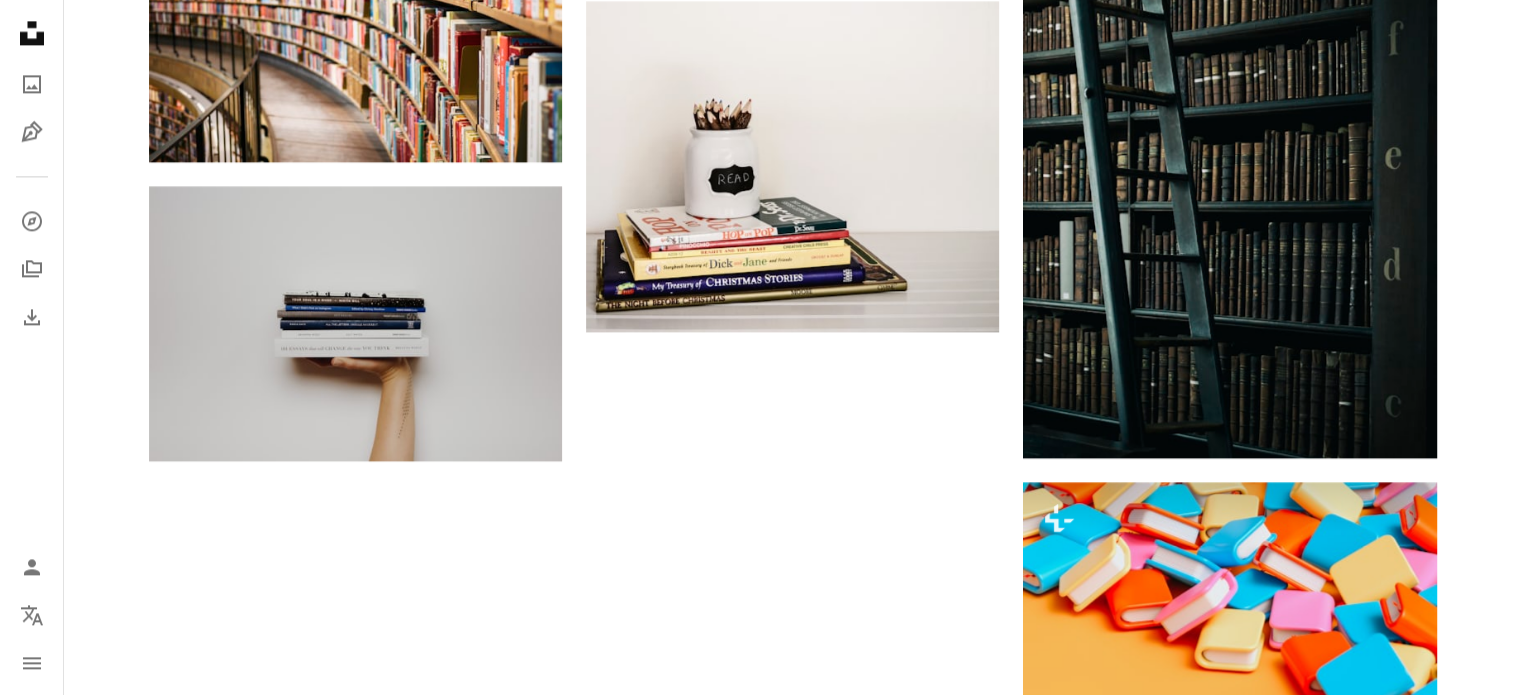 click on "Cargar más" at bounding box center [793, 1102] 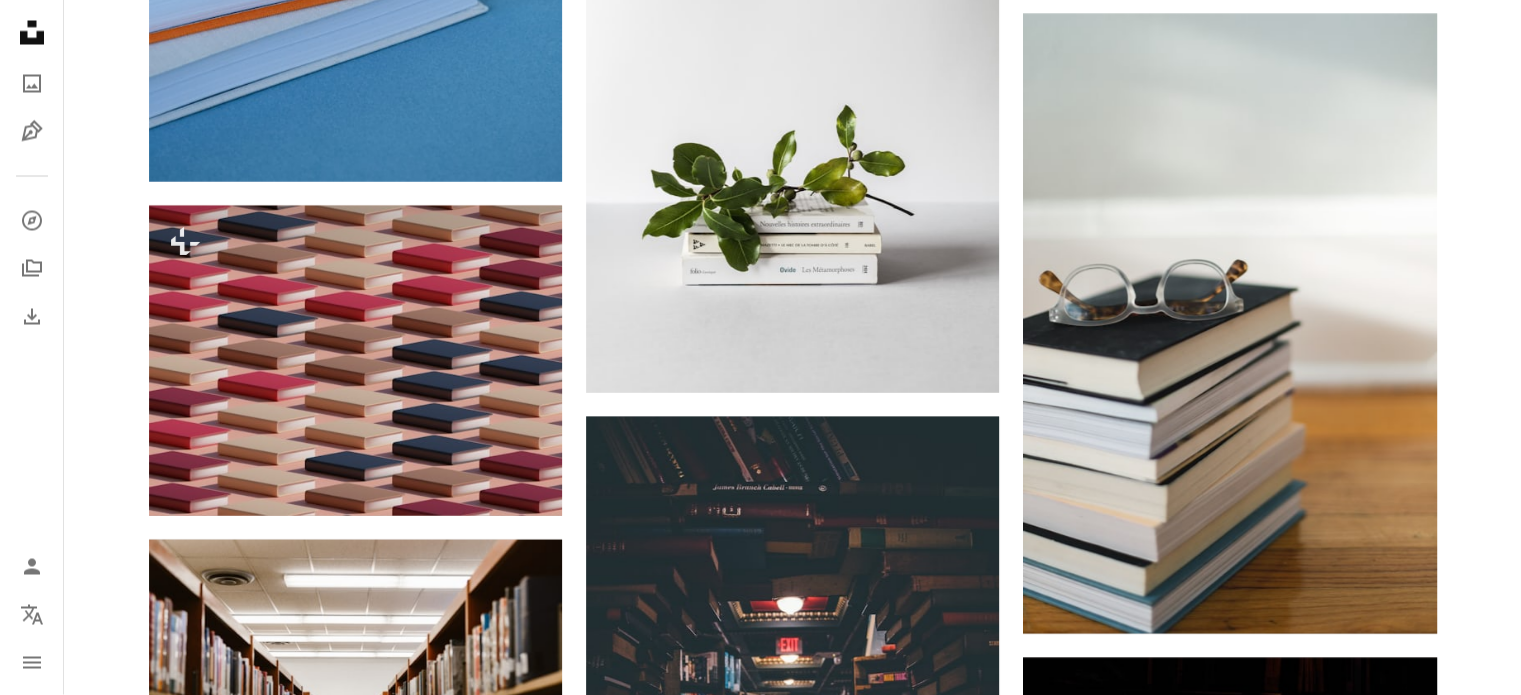 scroll, scrollTop: 11500, scrollLeft: 0, axis: vertical 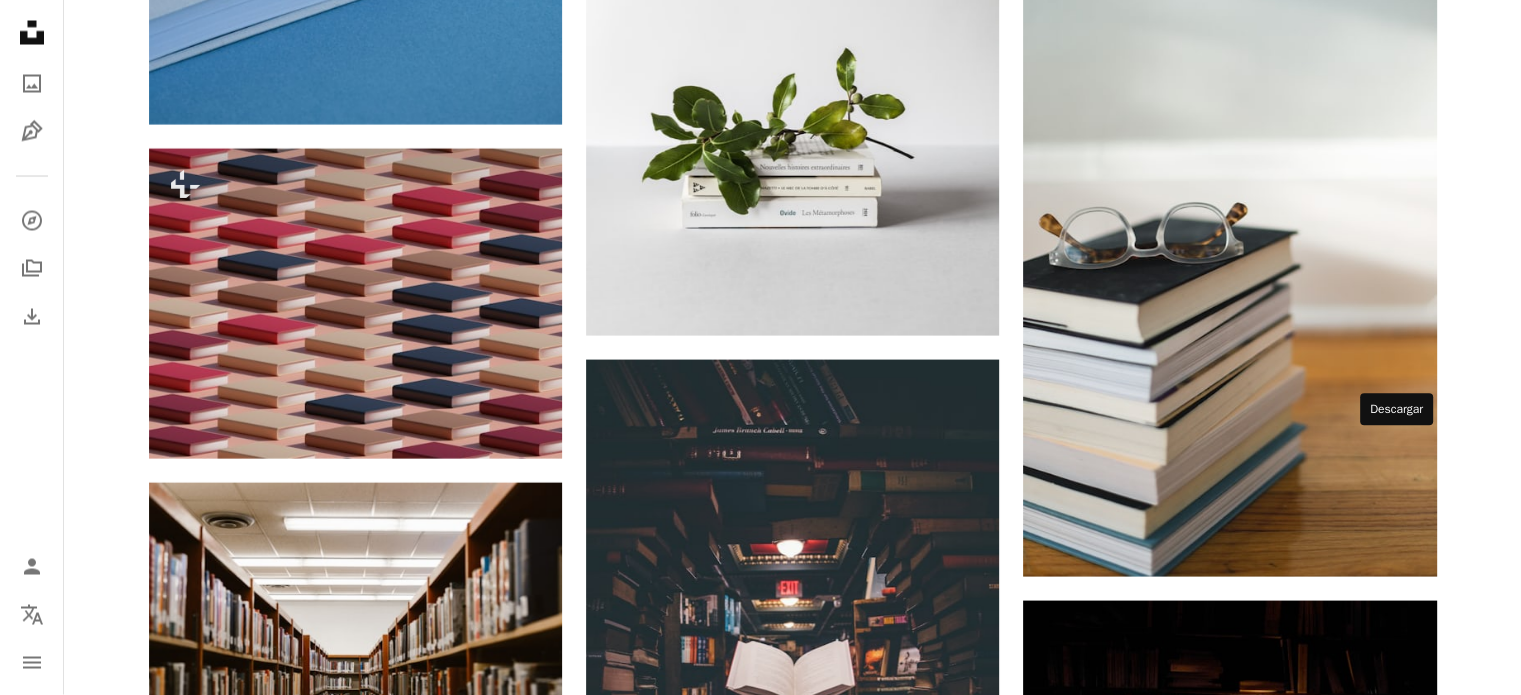 click on "Arrow pointing down" 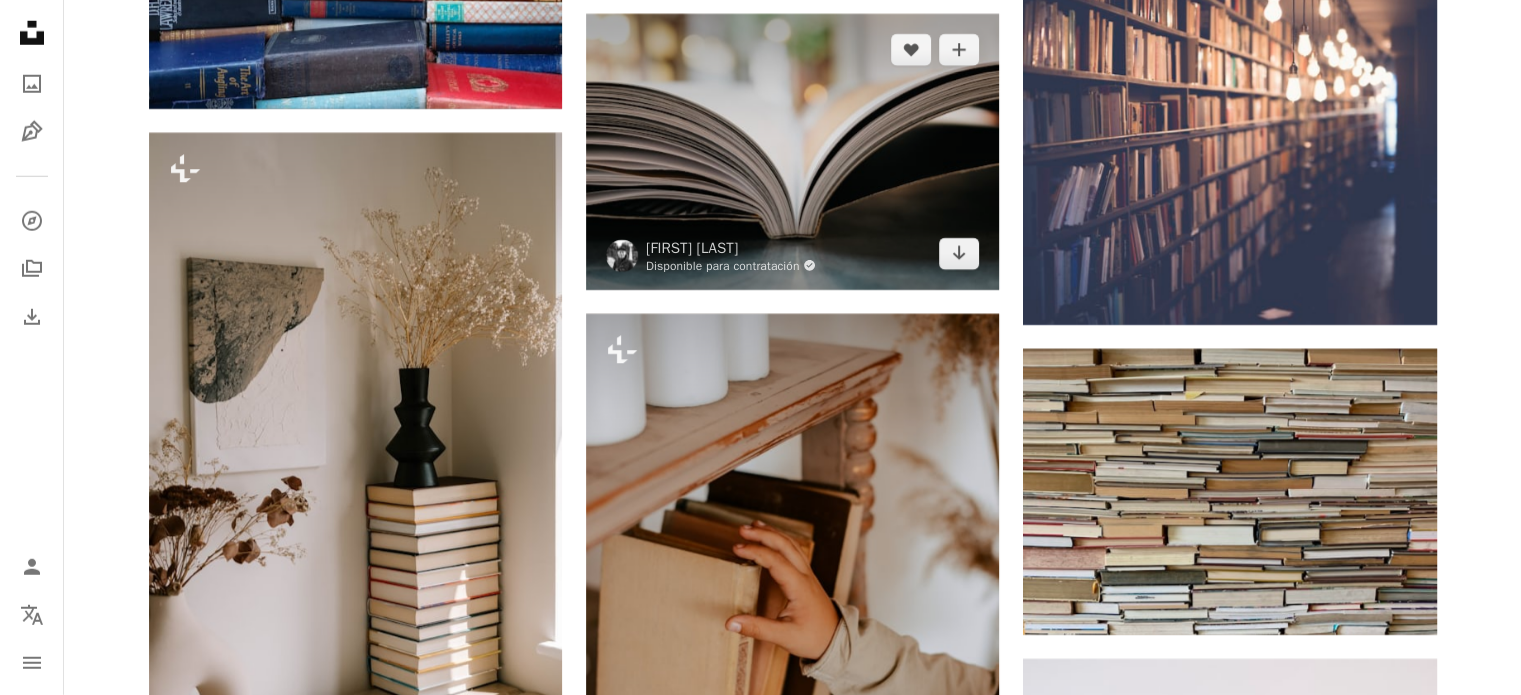 scroll, scrollTop: 13500, scrollLeft: 0, axis: vertical 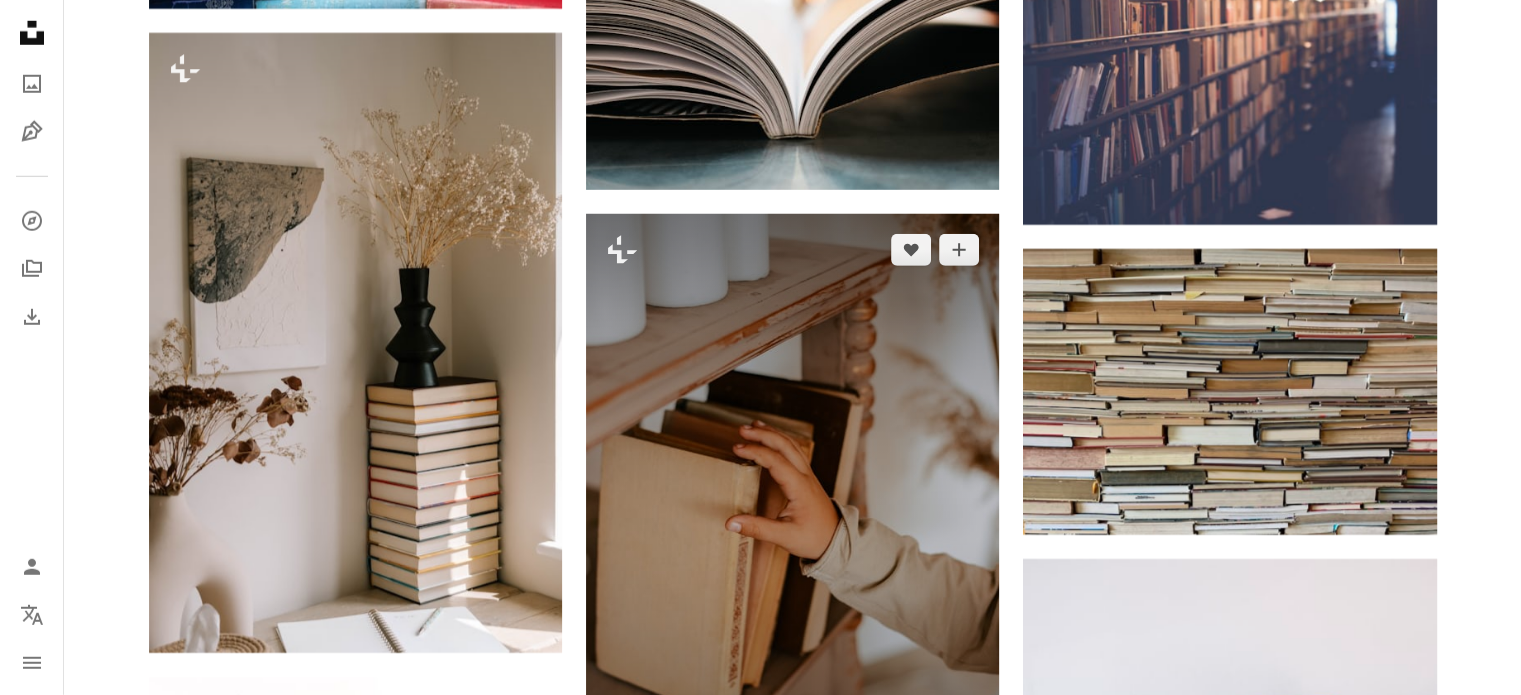 click on "A lock Descargar" at bounding box center (927, 797) 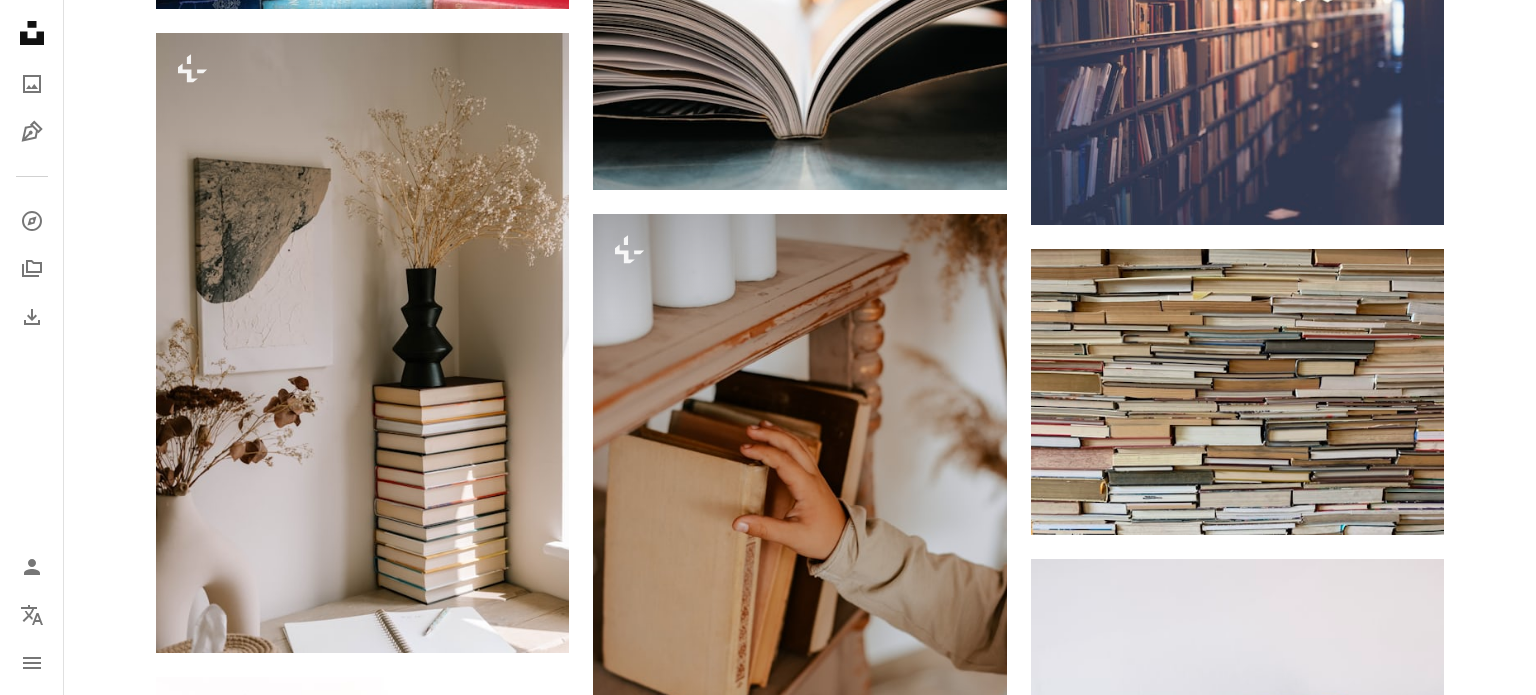 click on "An X shape Imágenes premium, listas para usar. Obtén acceso ilimitado. A plus sign Contenido solo para miembros añadido mensualmente A plus sign Descargas ilimitadas libres de derechos A plus sign Ilustraciones  Nuevo A plus sign Protecciones legales mejoradas anualmente 66 %  de descuento mensualmente 12 $   4 $ USD al mes * Obtener  Unsplash+ *Cuando se paga anualmente, se factura por adelantado  48 $ Más los impuestos aplicables. Se renueva automáticamente. Cancela cuando quieras." at bounding box center (768, 5734) 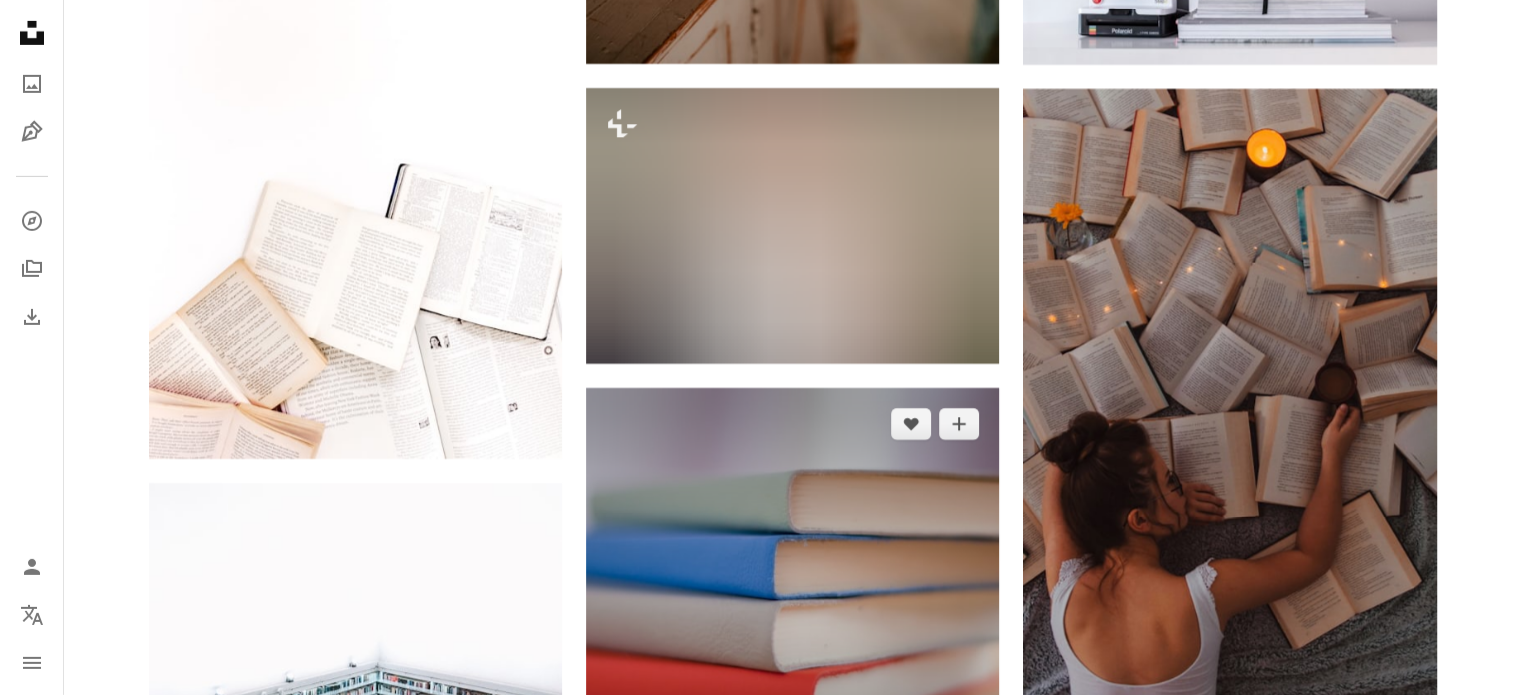 scroll, scrollTop: 14300, scrollLeft: 0, axis: vertical 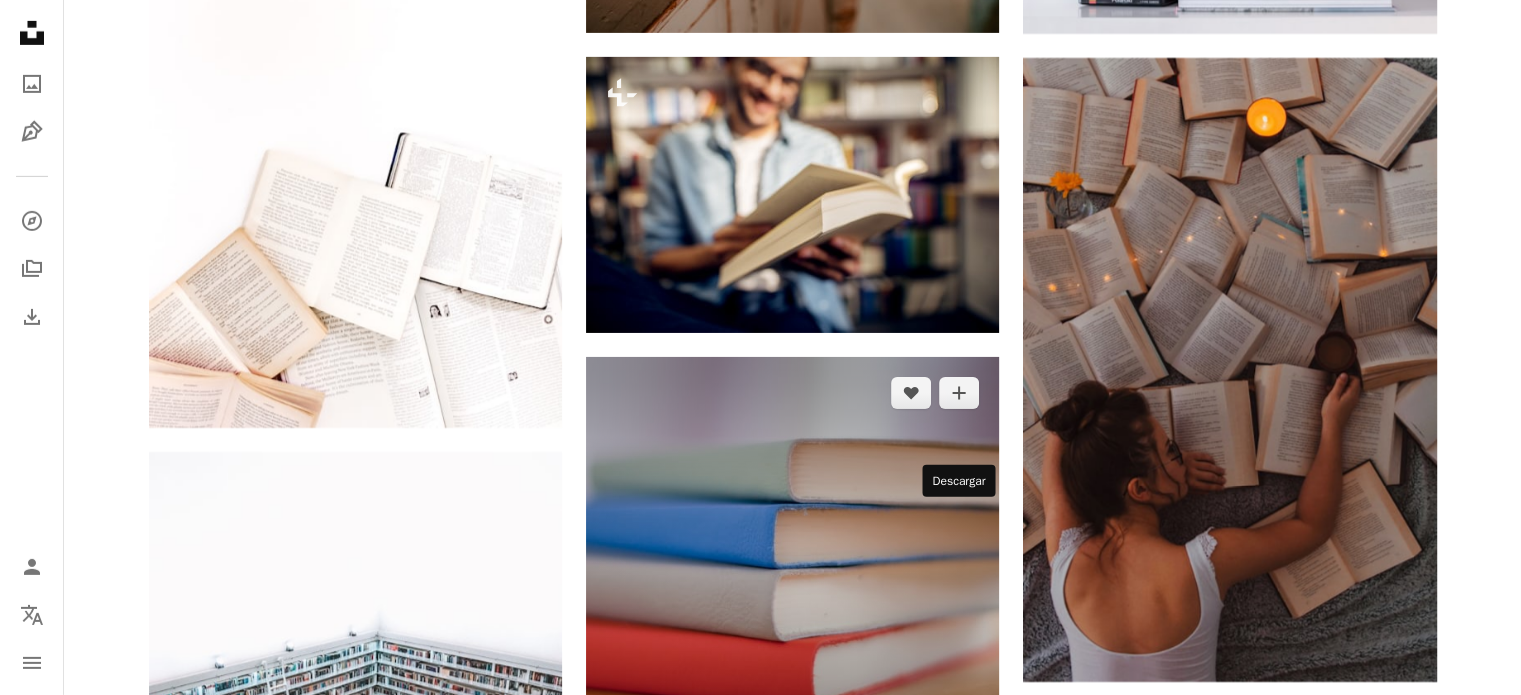 click on "Arrow pointing down" 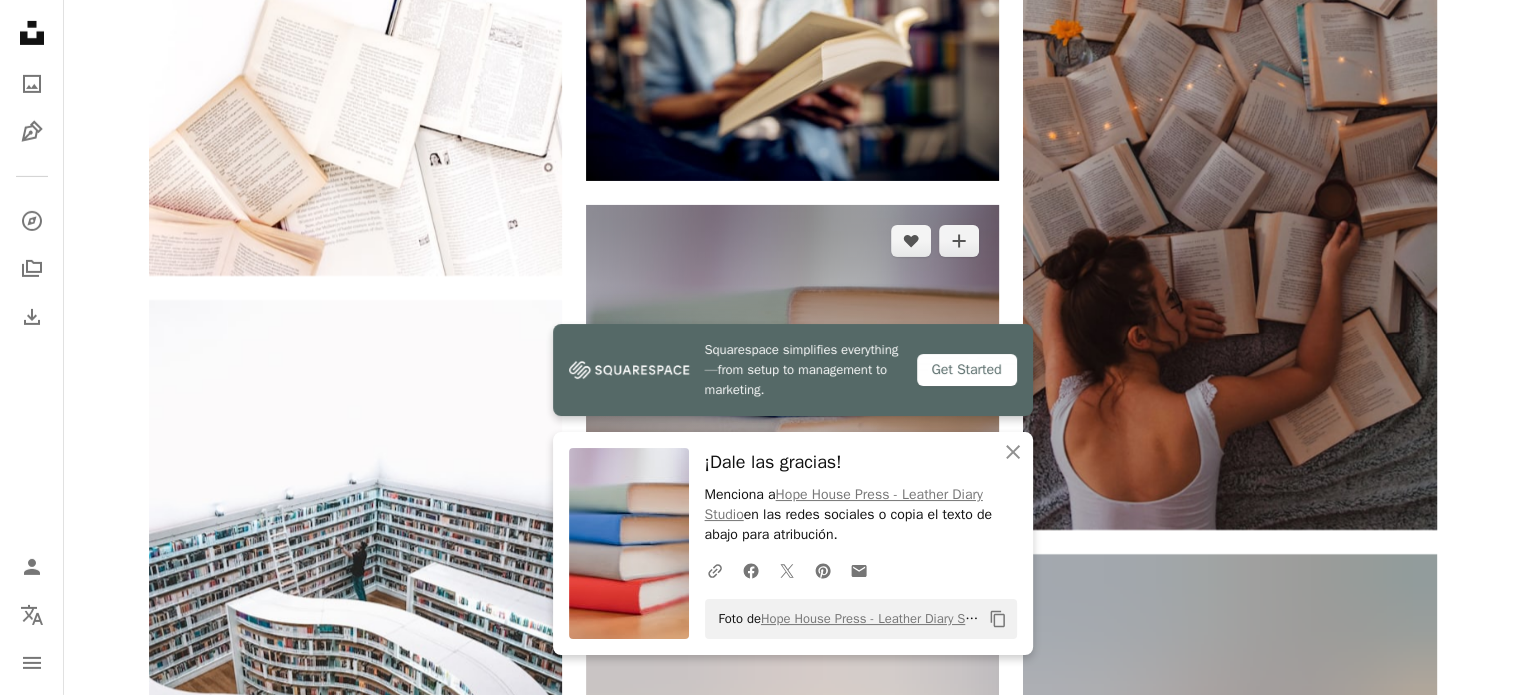 scroll, scrollTop: 14600, scrollLeft: 0, axis: vertical 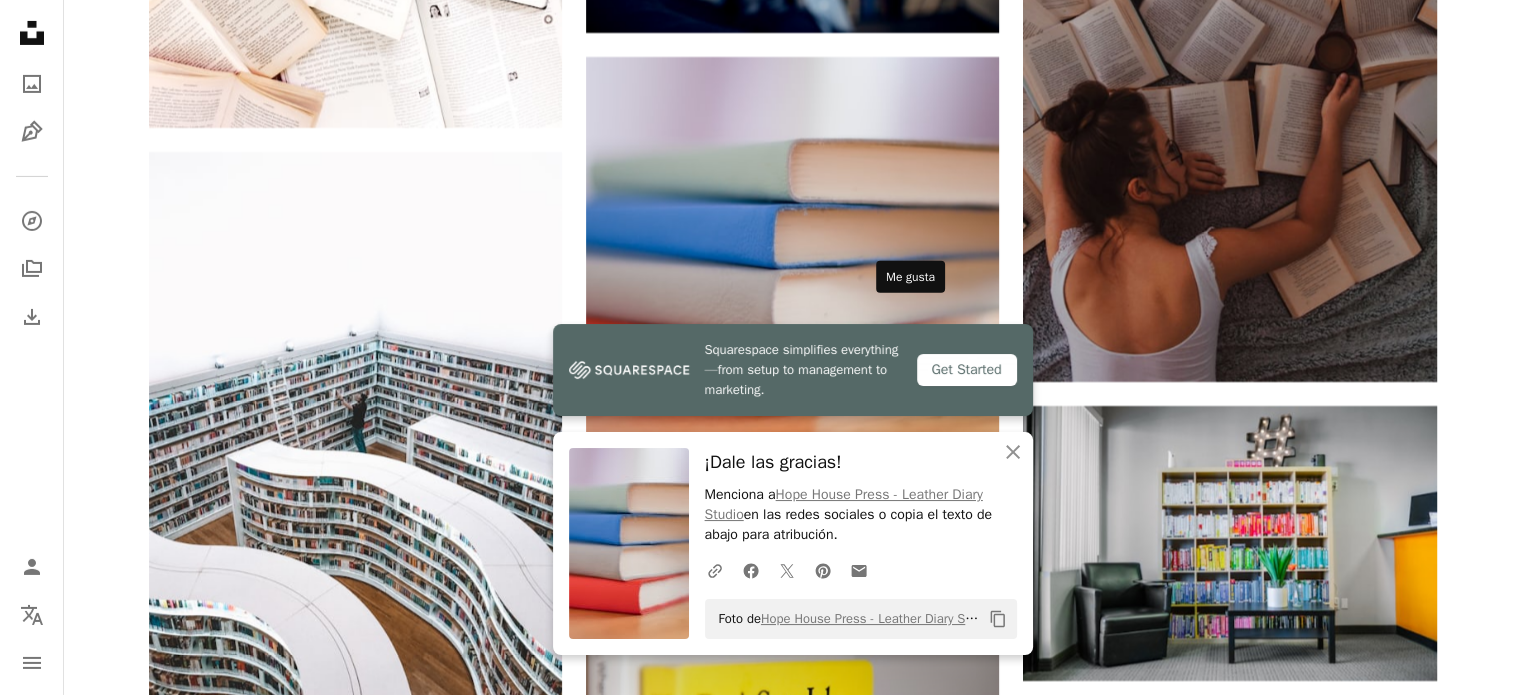 click on "A heart" 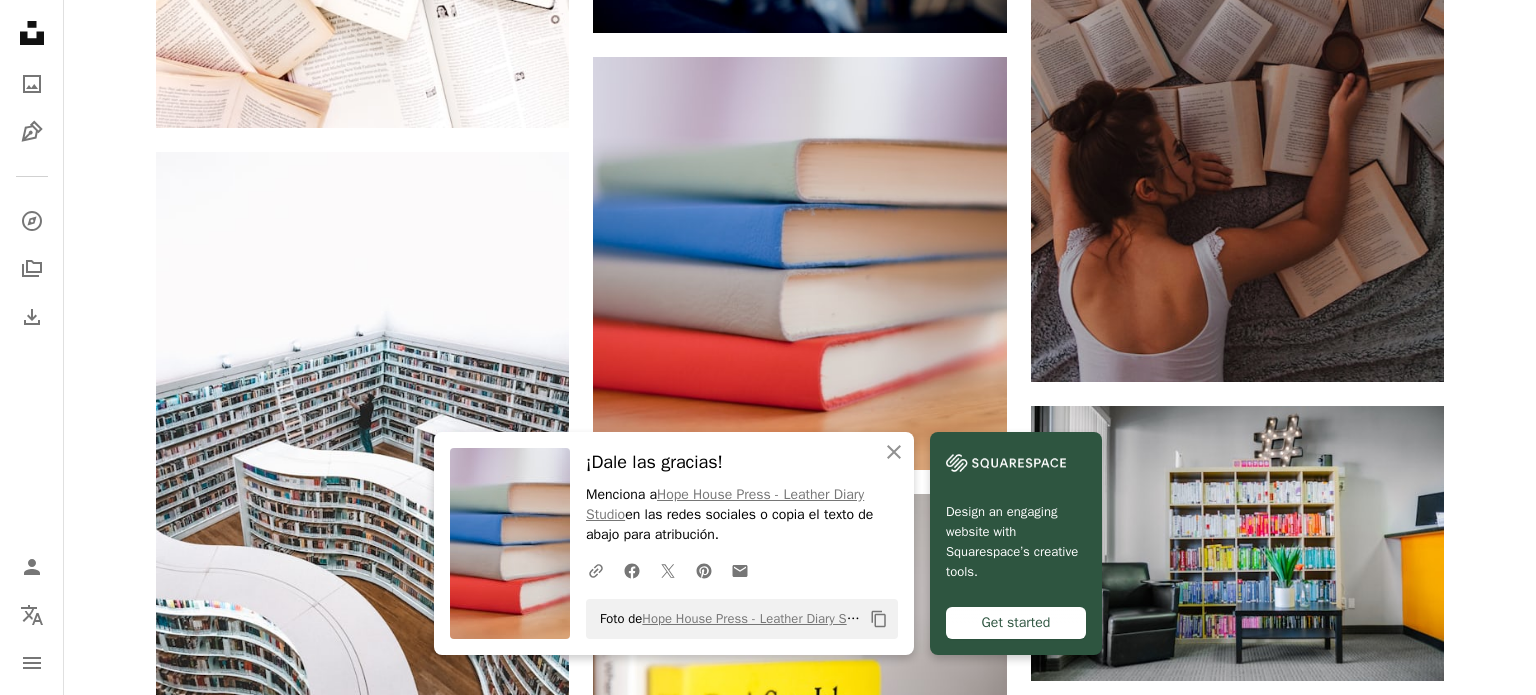 click on "Foto de [COMPANY] en Unsplash
Copy content Design an engaging website with Squarespace’s creative tools. Get started Únete a Unsplash ¿Ya tienes una cuenta?  Inicia sesión Nombre Apellidos Correo electrónico Nombre de usuario  (únicamente letras, números y guiones bajos) Contraseña  (mín. 8 caracteres) Únete Al unirte, aceptas los  Términos  y la  Política de privacidad ." at bounding box center (768, 4634) 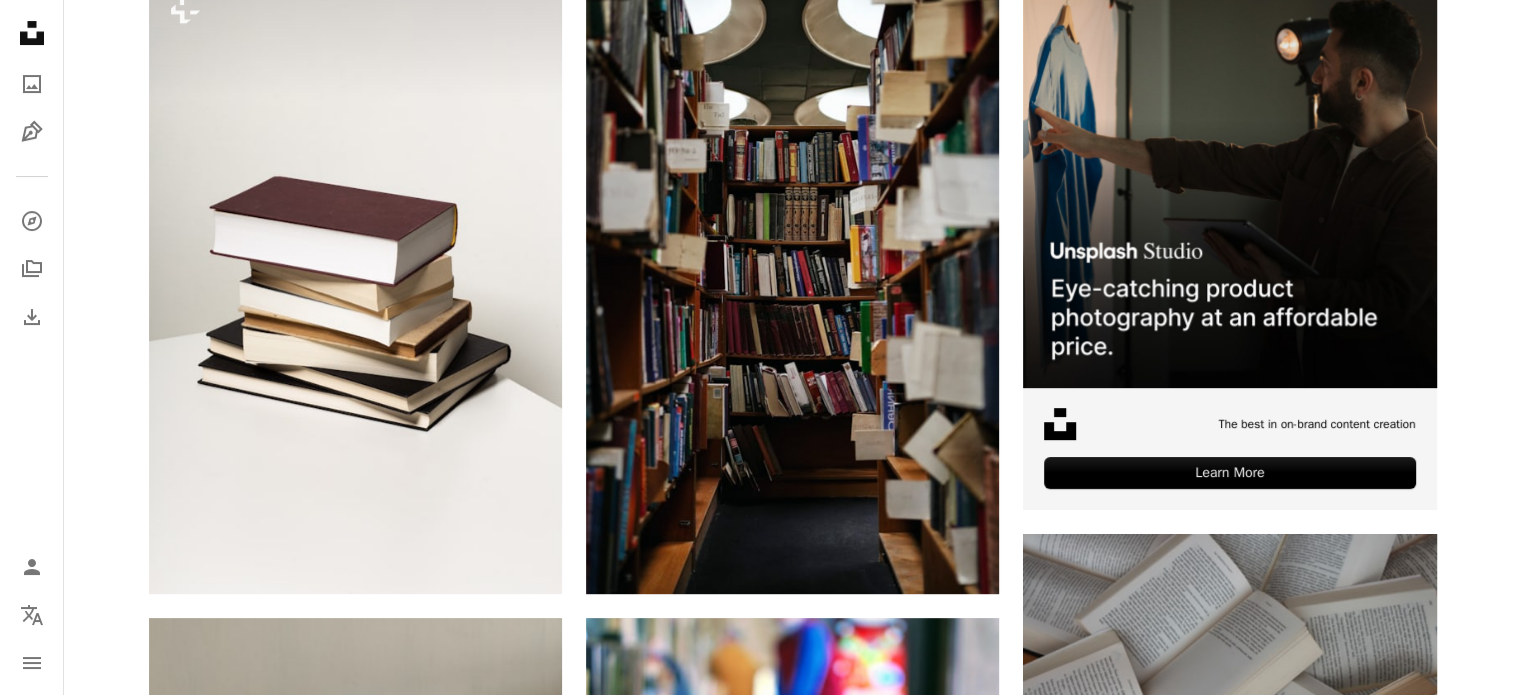 scroll, scrollTop: 0, scrollLeft: 0, axis: both 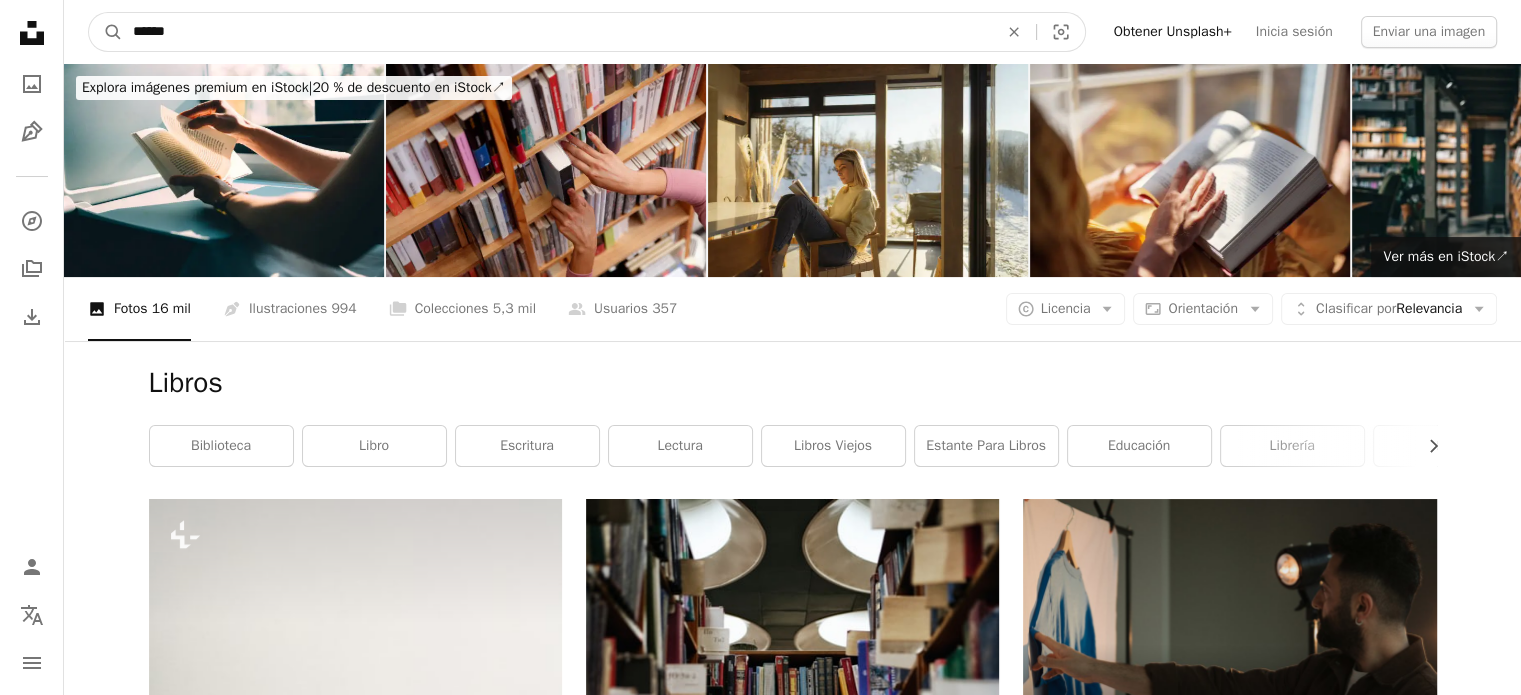 drag, startPoint x: 248, startPoint y: 39, endPoint x: 72, endPoint y: 49, distance: 176.28386 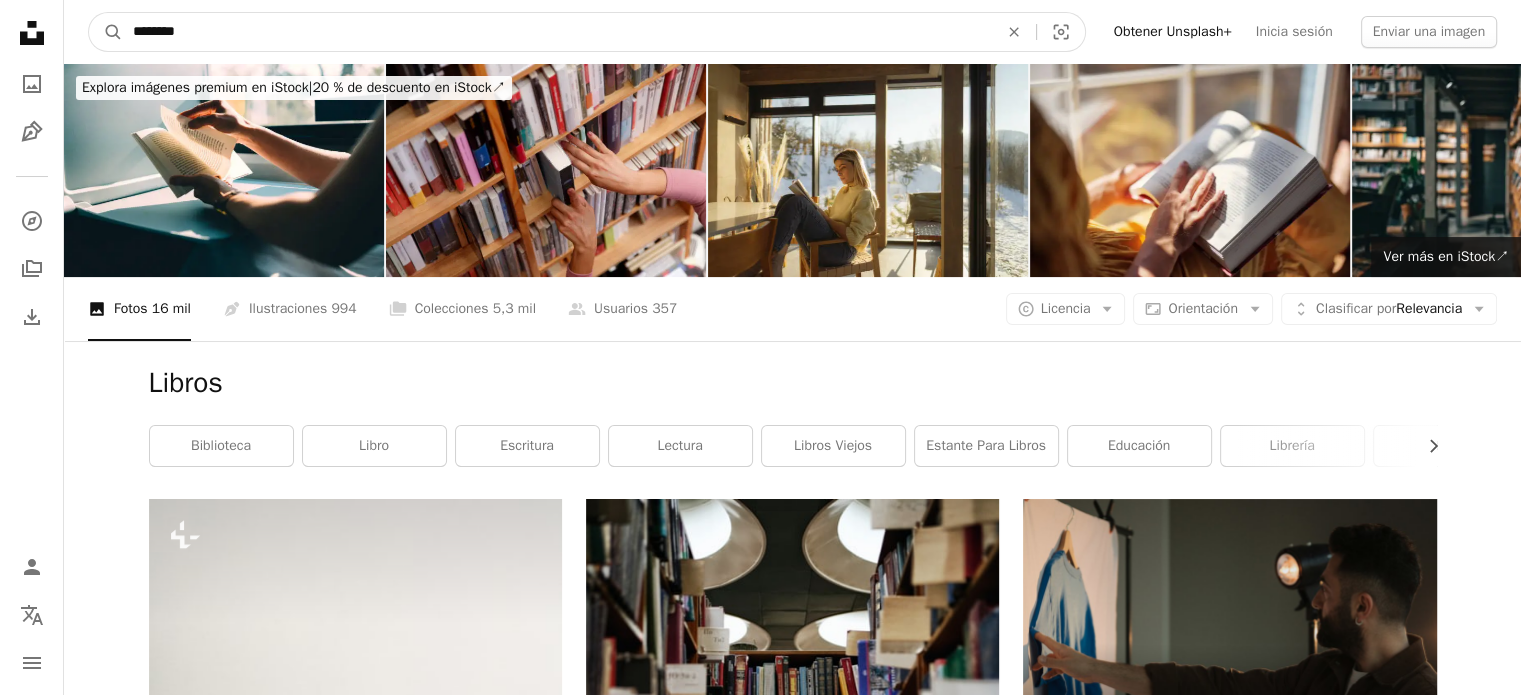type on "********" 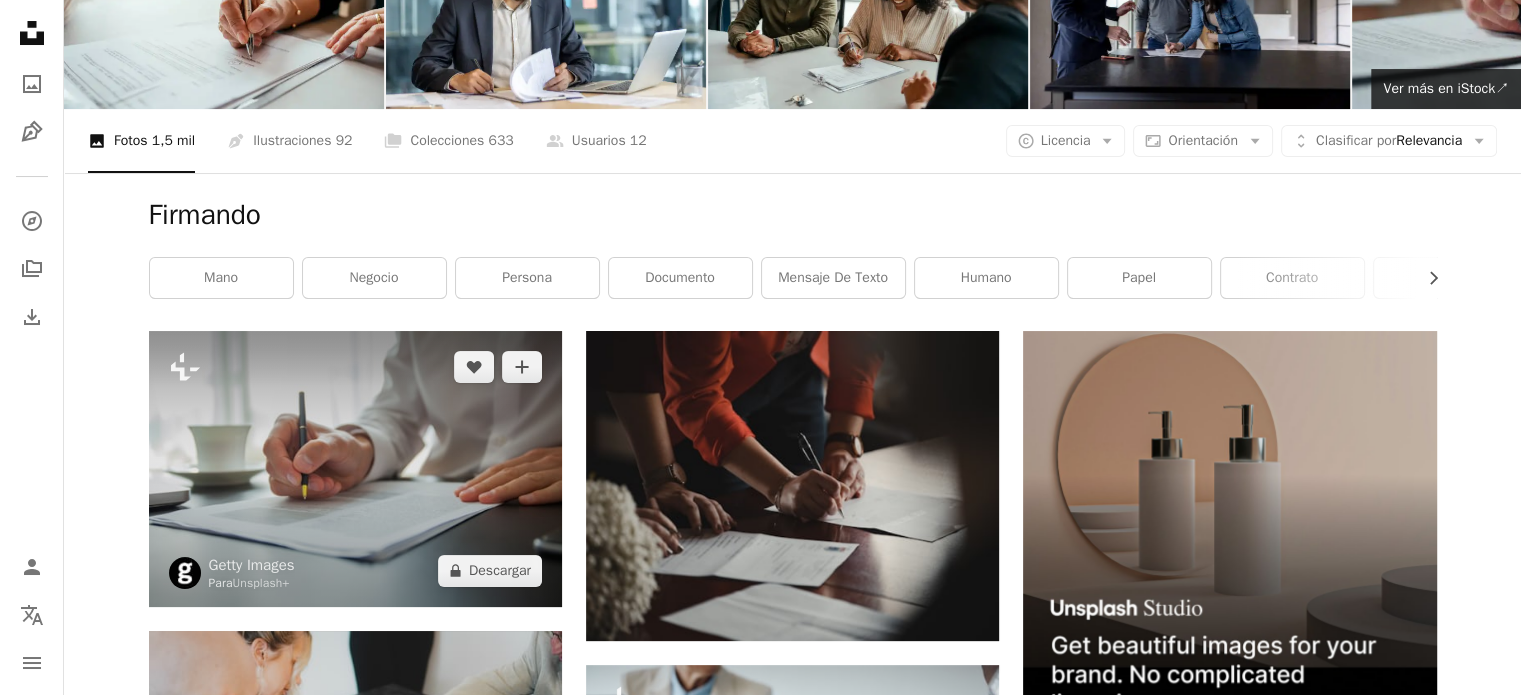 scroll, scrollTop: 200, scrollLeft: 0, axis: vertical 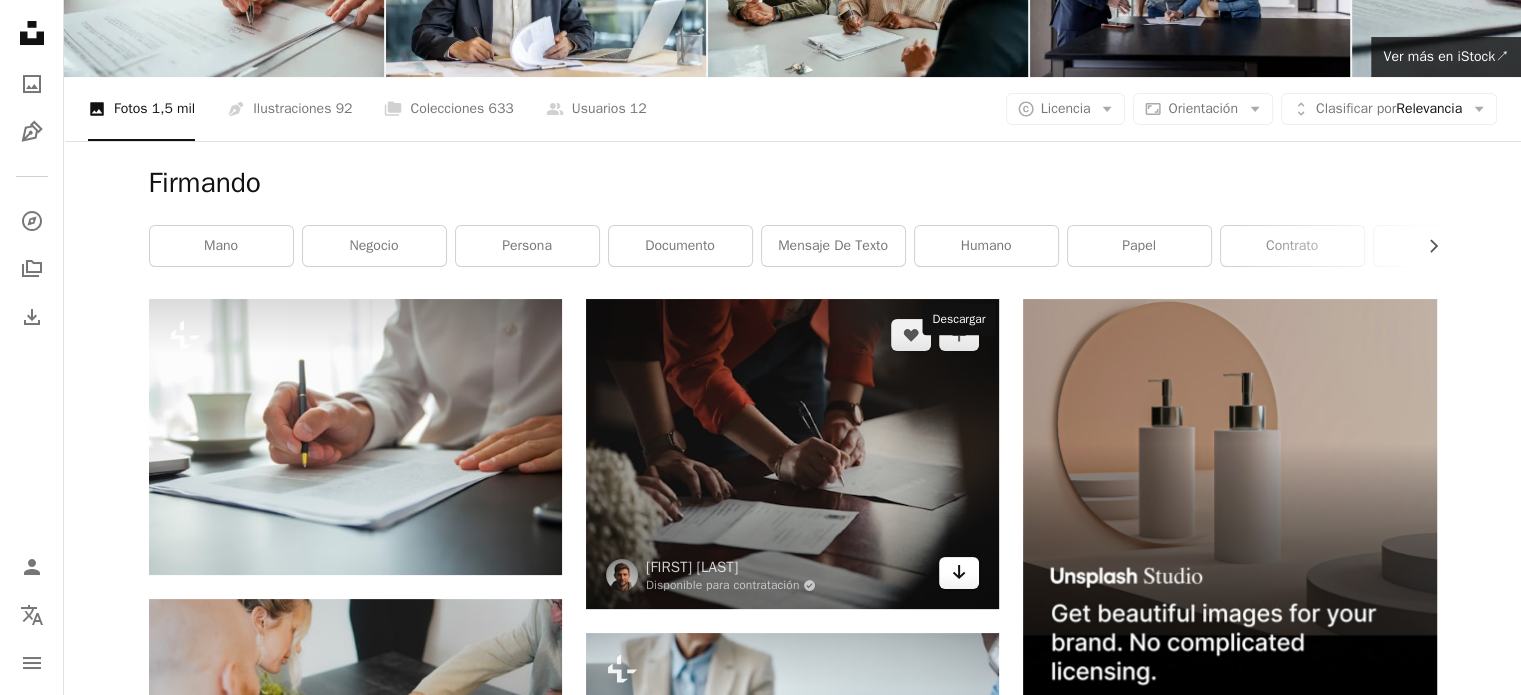 click on "Arrow pointing down" 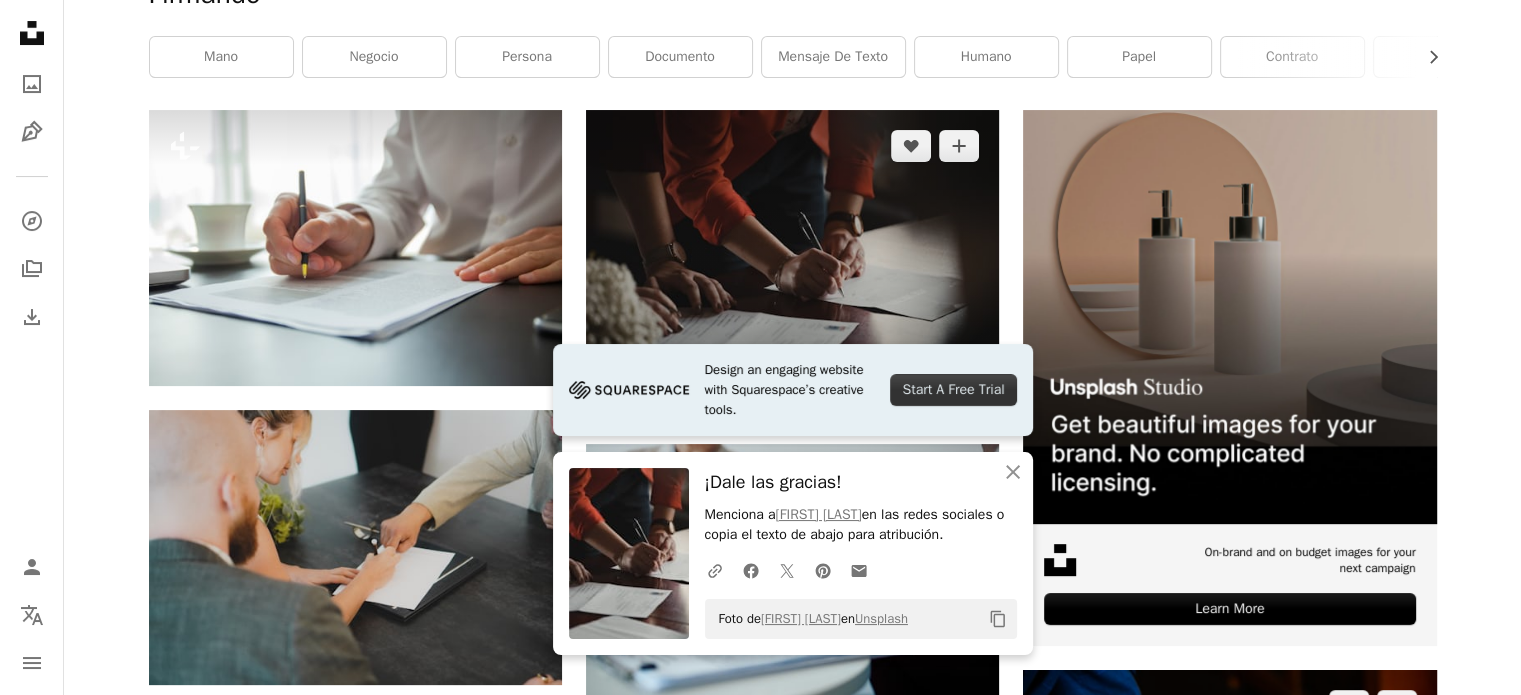 scroll, scrollTop: 400, scrollLeft: 0, axis: vertical 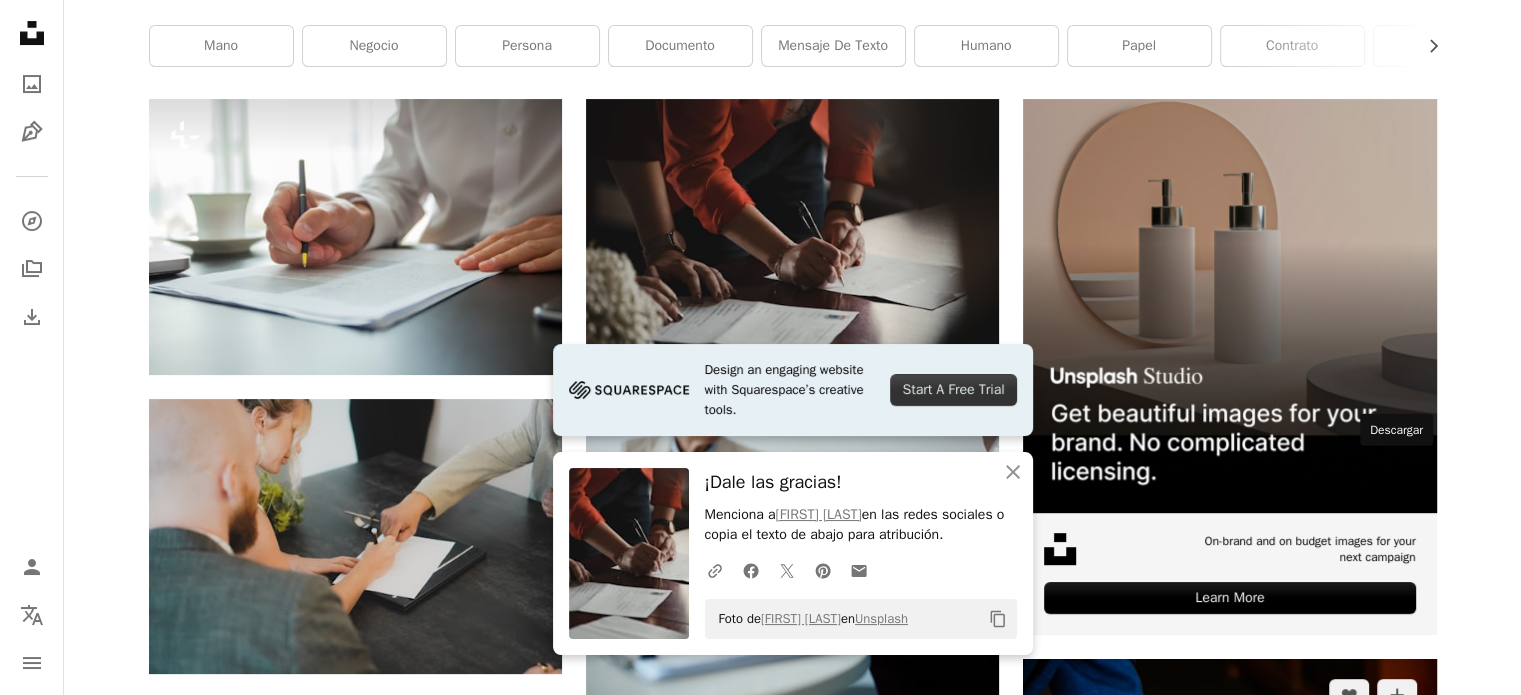 click on "Arrow pointing down" 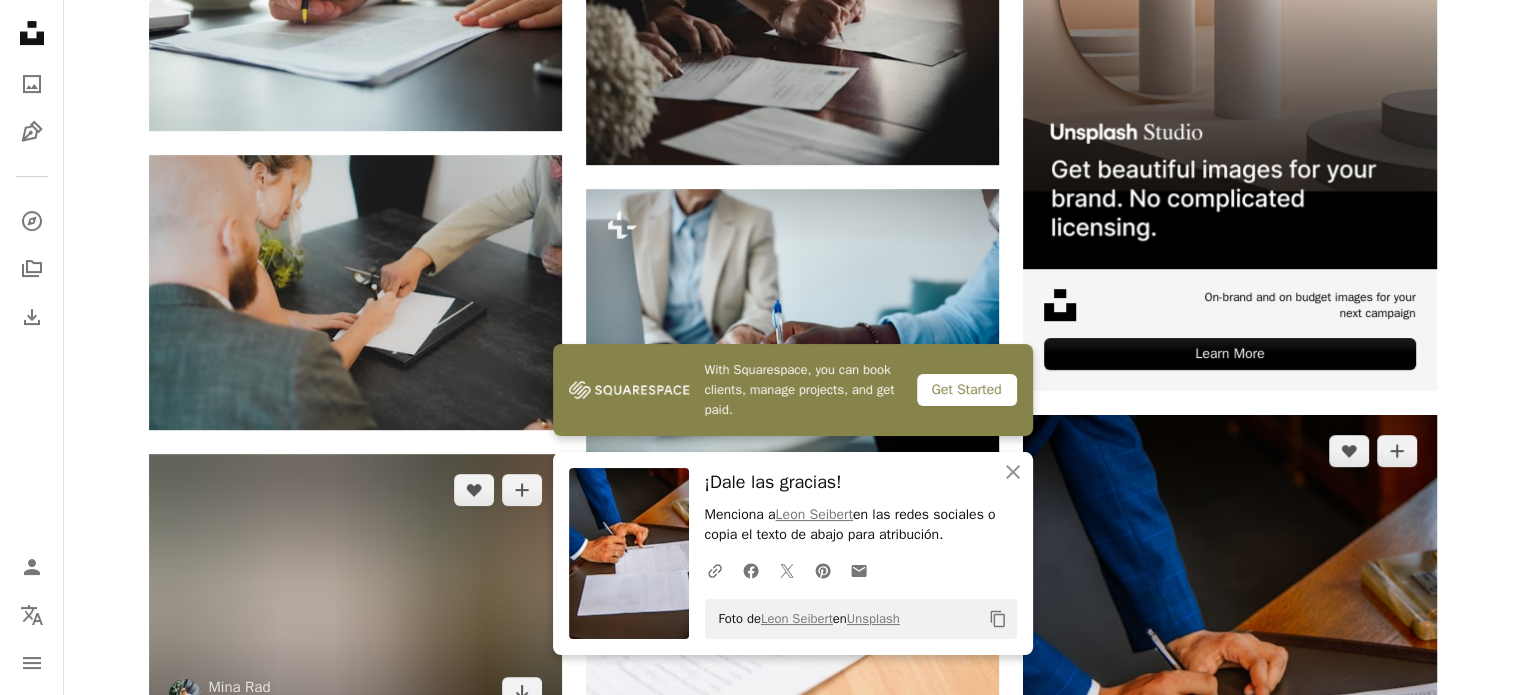 scroll, scrollTop: 700, scrollLeft: 0, axis: vertical 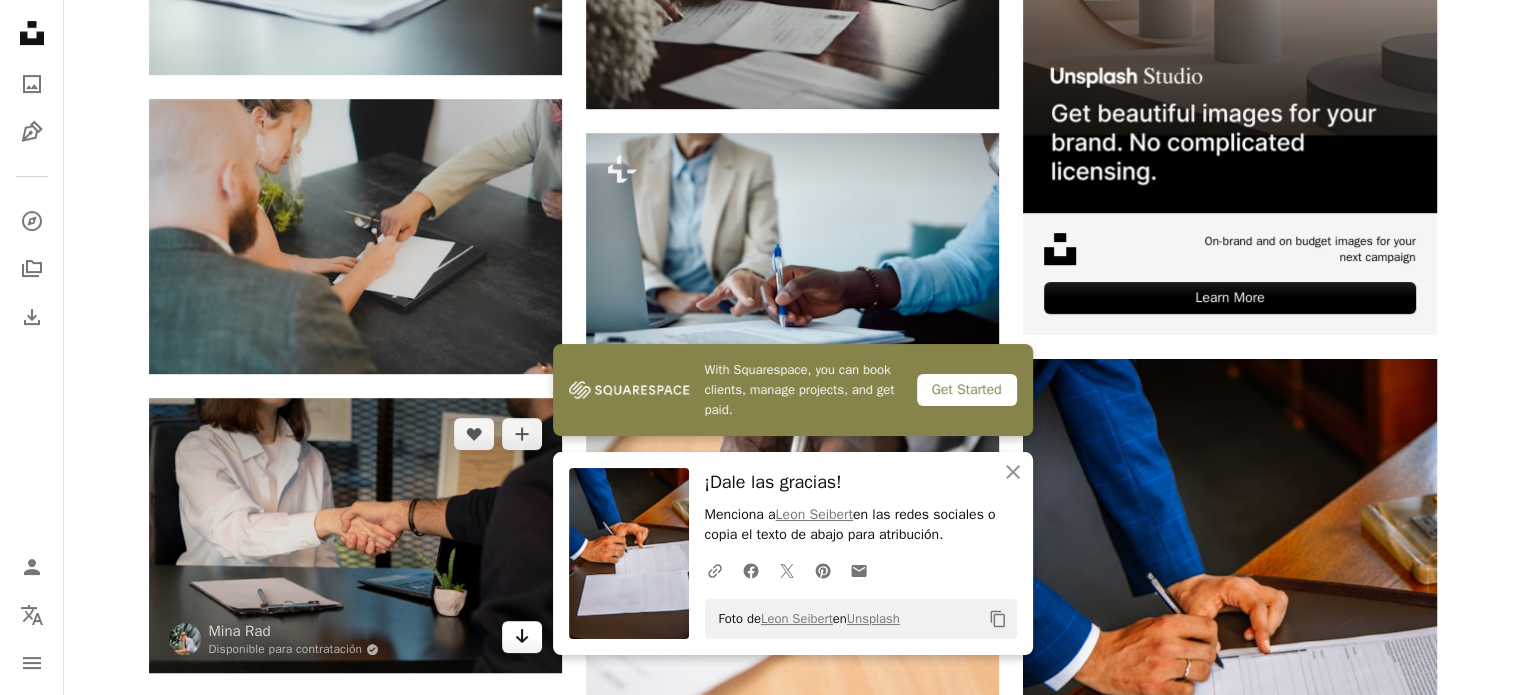 click on "Arrow pointing down" 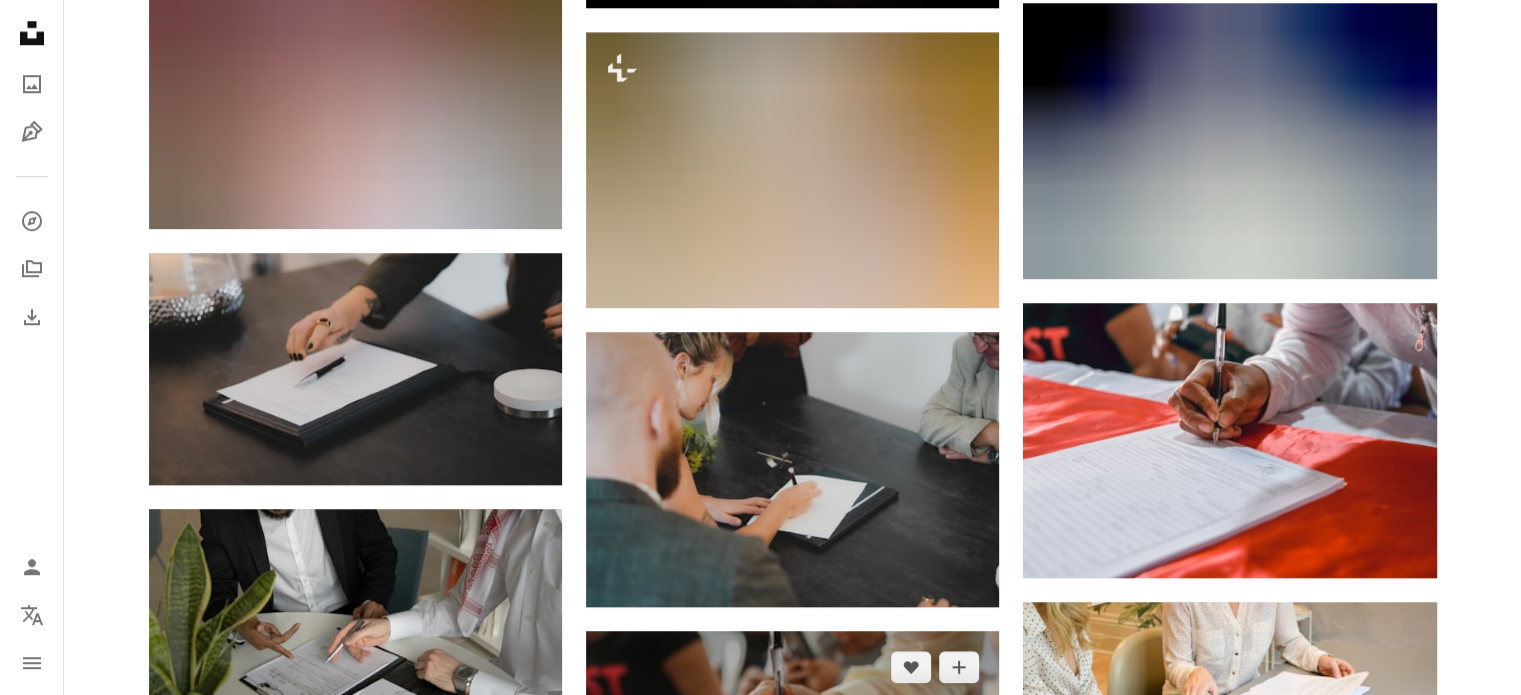 scroll, scrollTop: 1900, scrollLeft: 0, axis: vertical 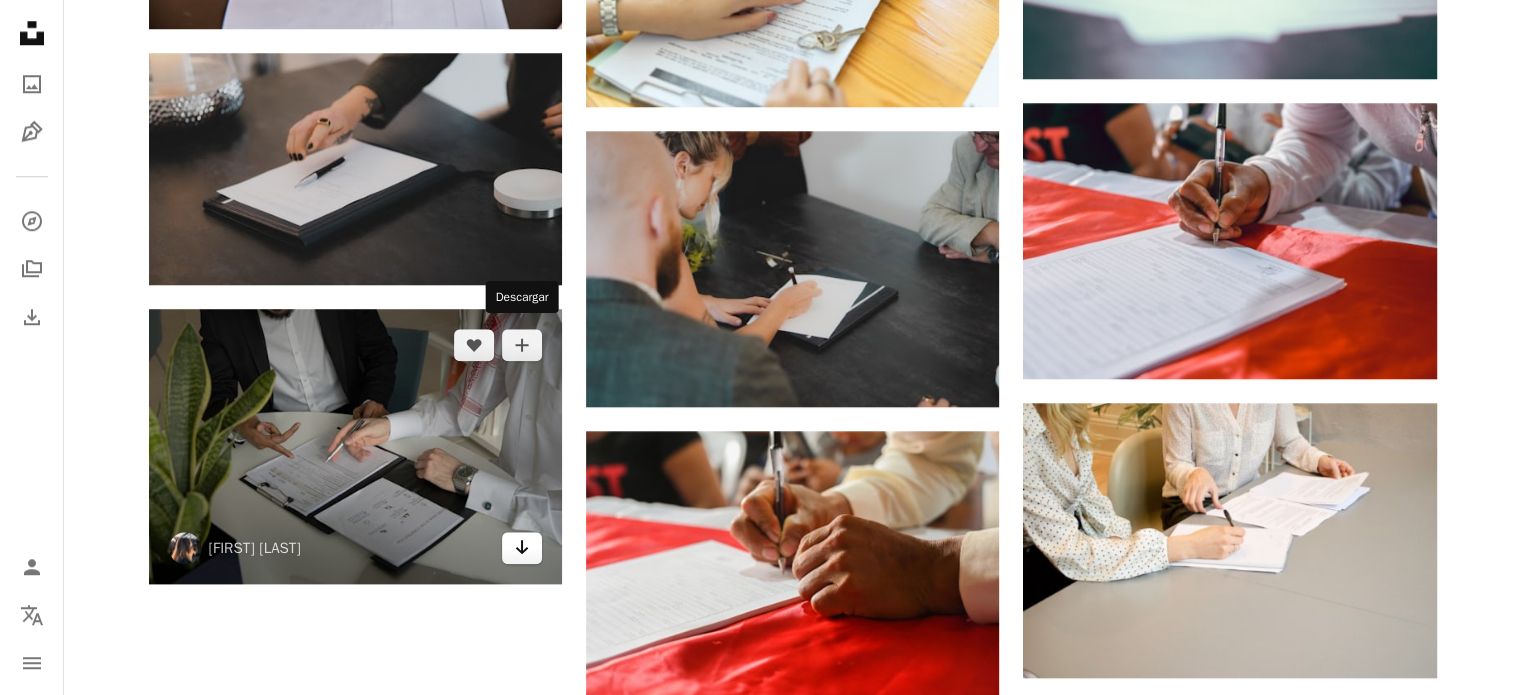 click 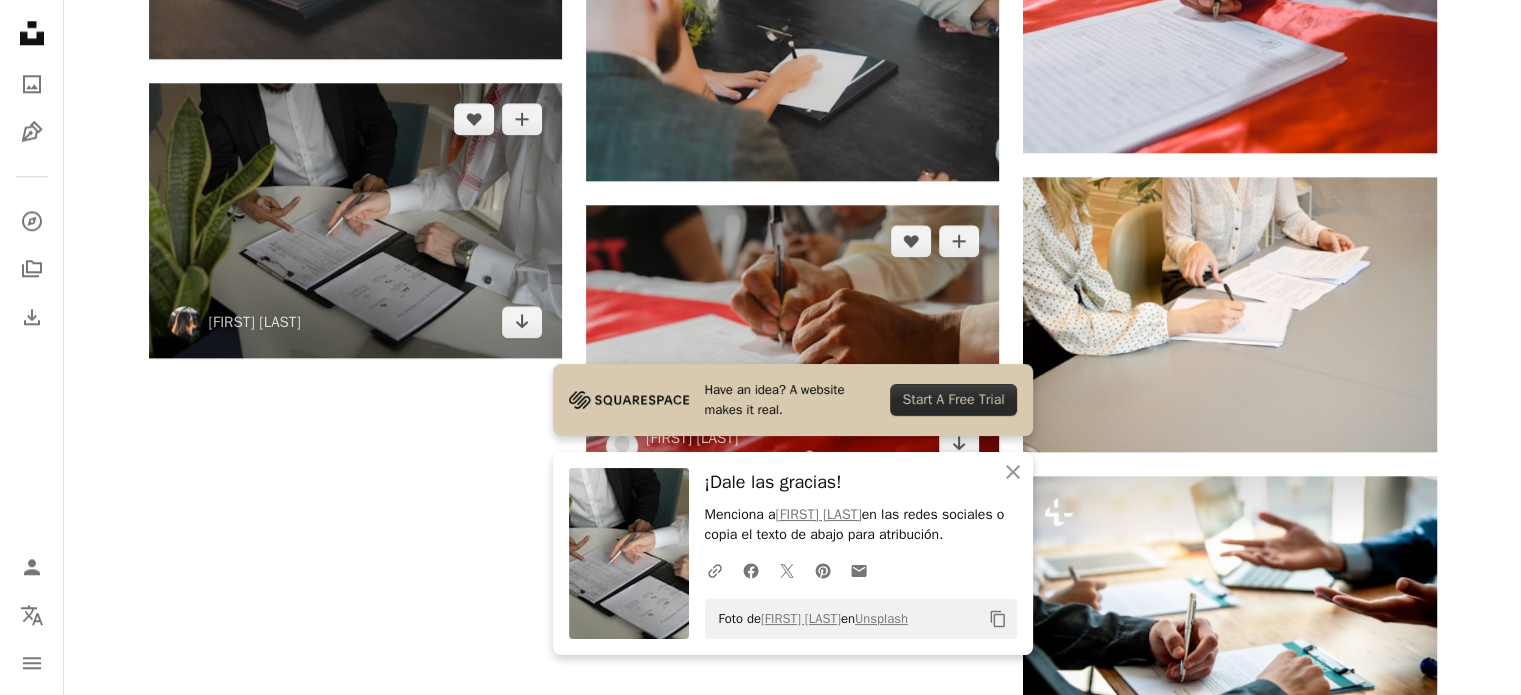 scroll, scrollTop: 2144, scrollLeft: 0, axis: vertical 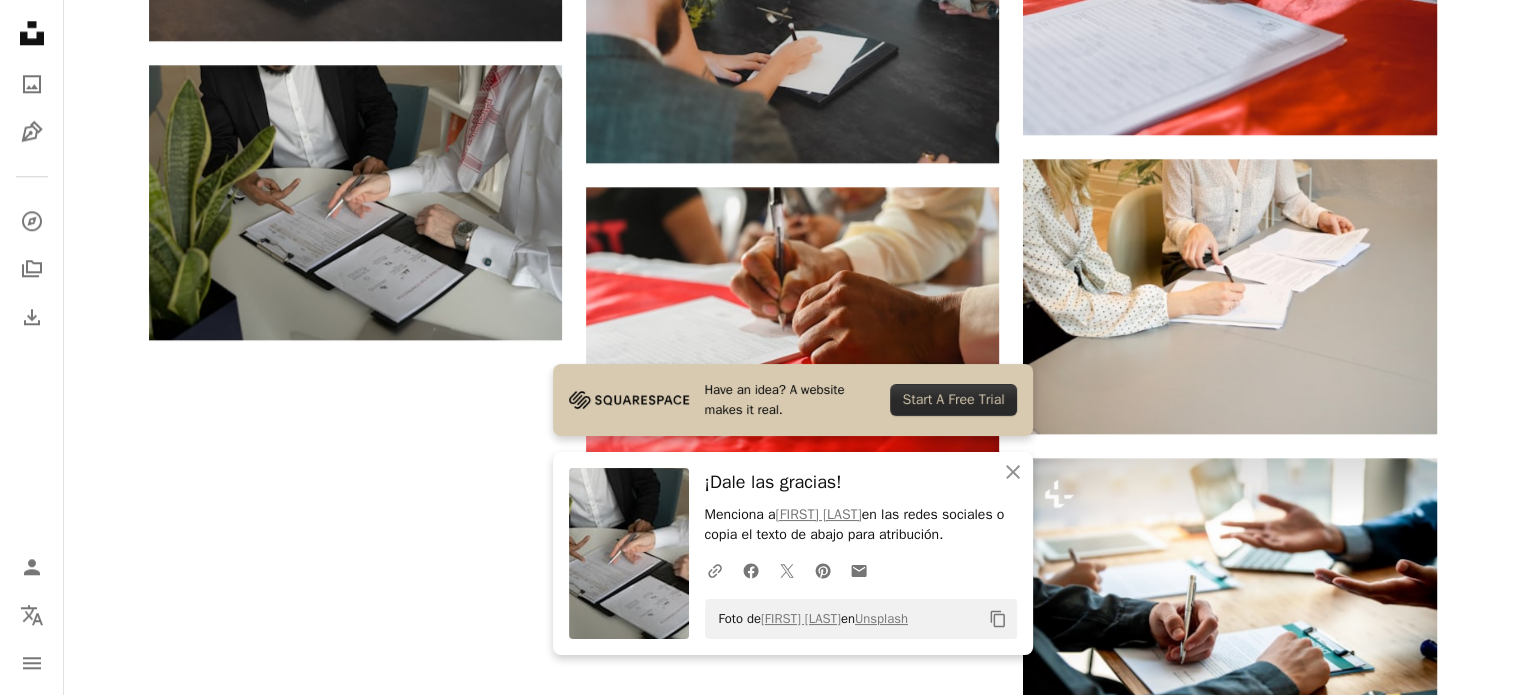 click on "Cargar más" at bounding box center [793, 1071] 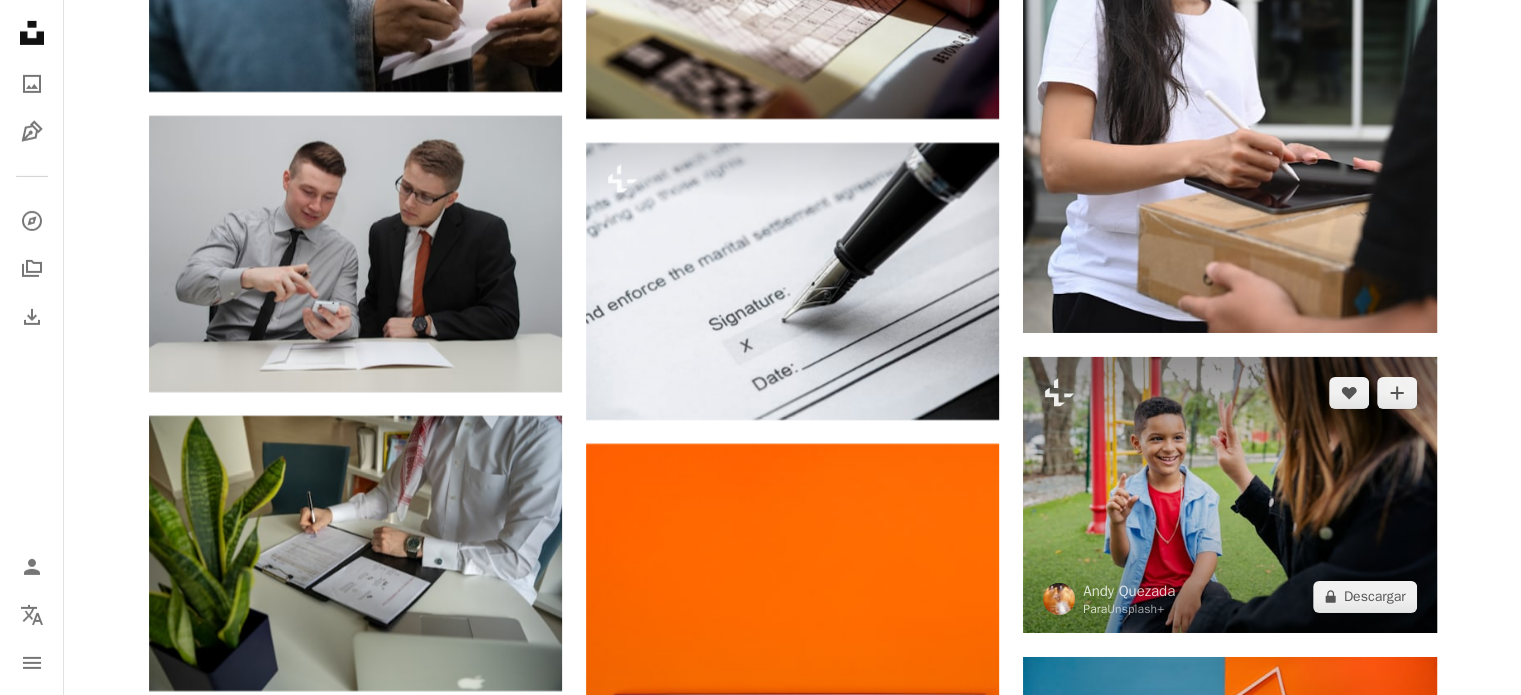 scroll, scrollTop: 6944, scrollLeft: 0, axis: vertical 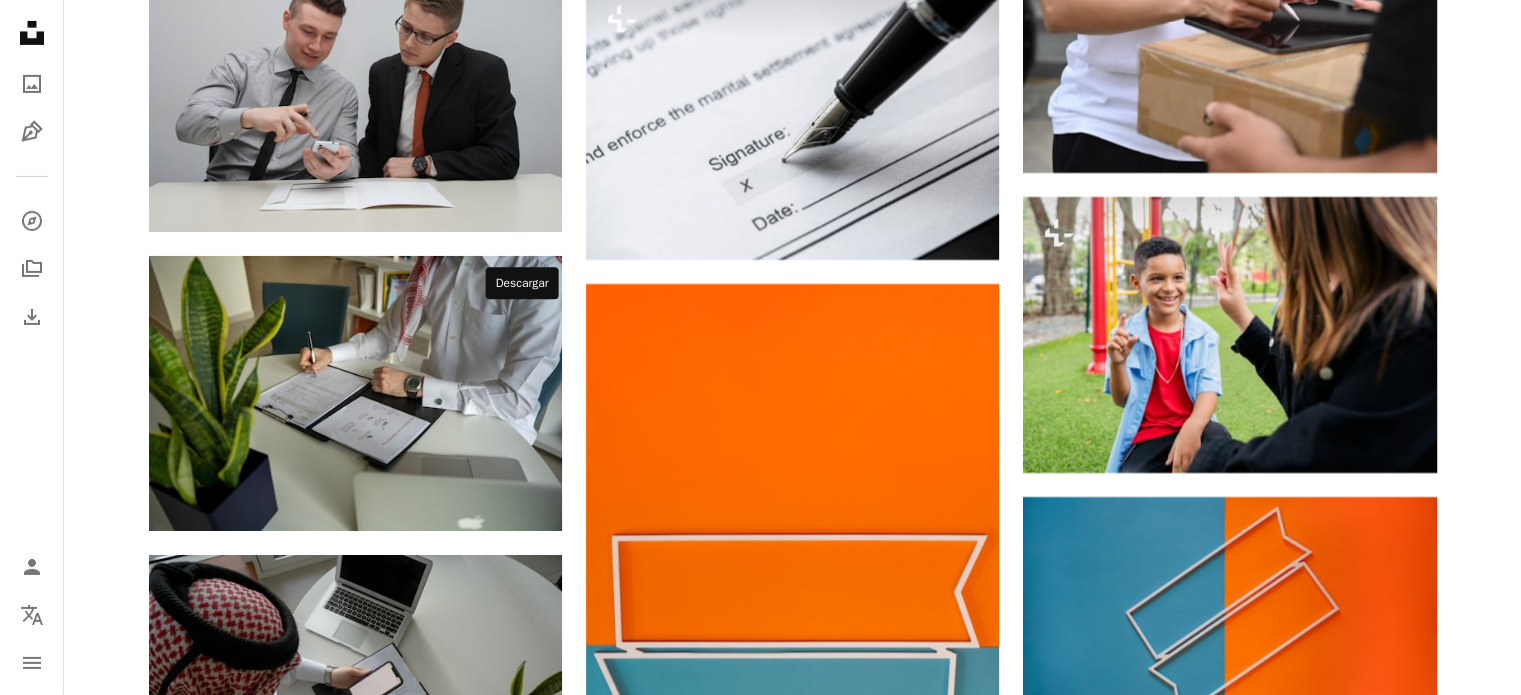 click on "Arrow pointing down" at bounding box center [522, 1094] 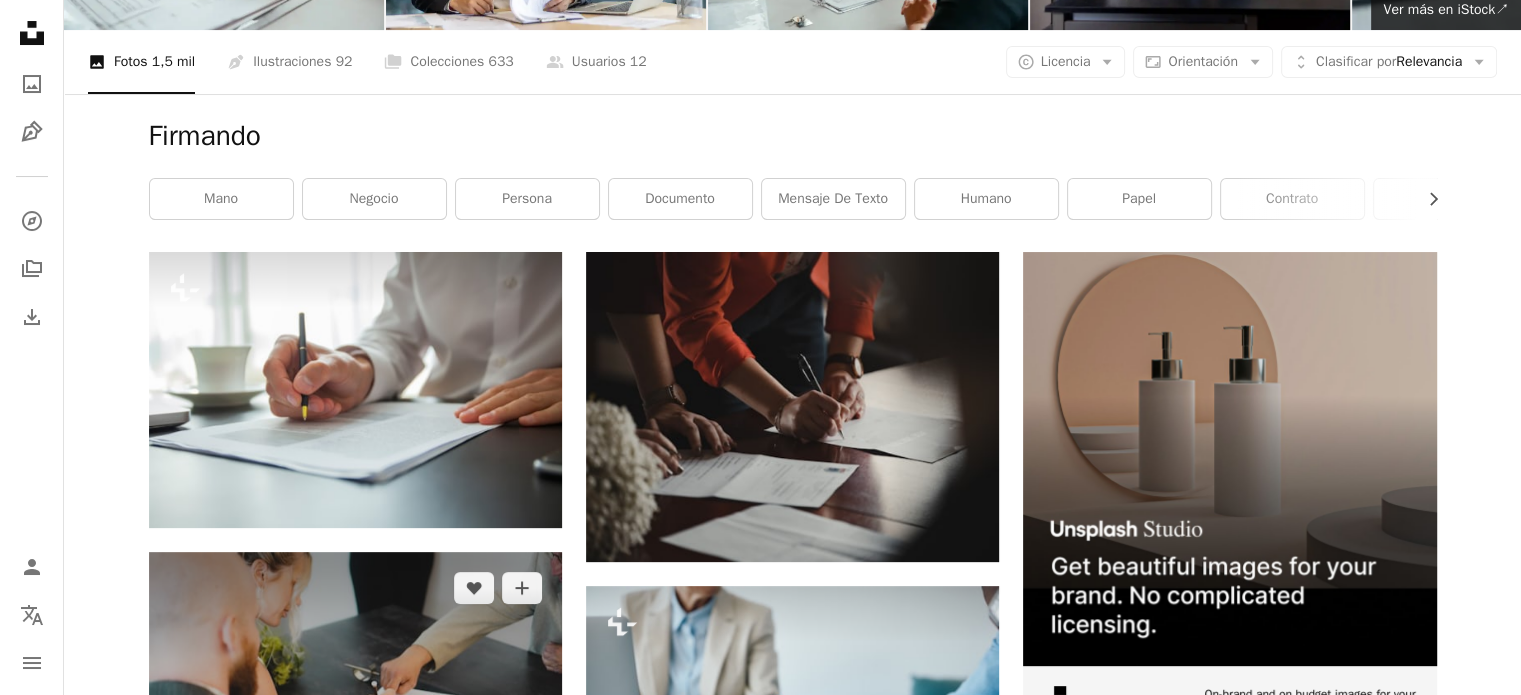 scroll, scrollTop: 0, scrollLeft: 0, axis: both 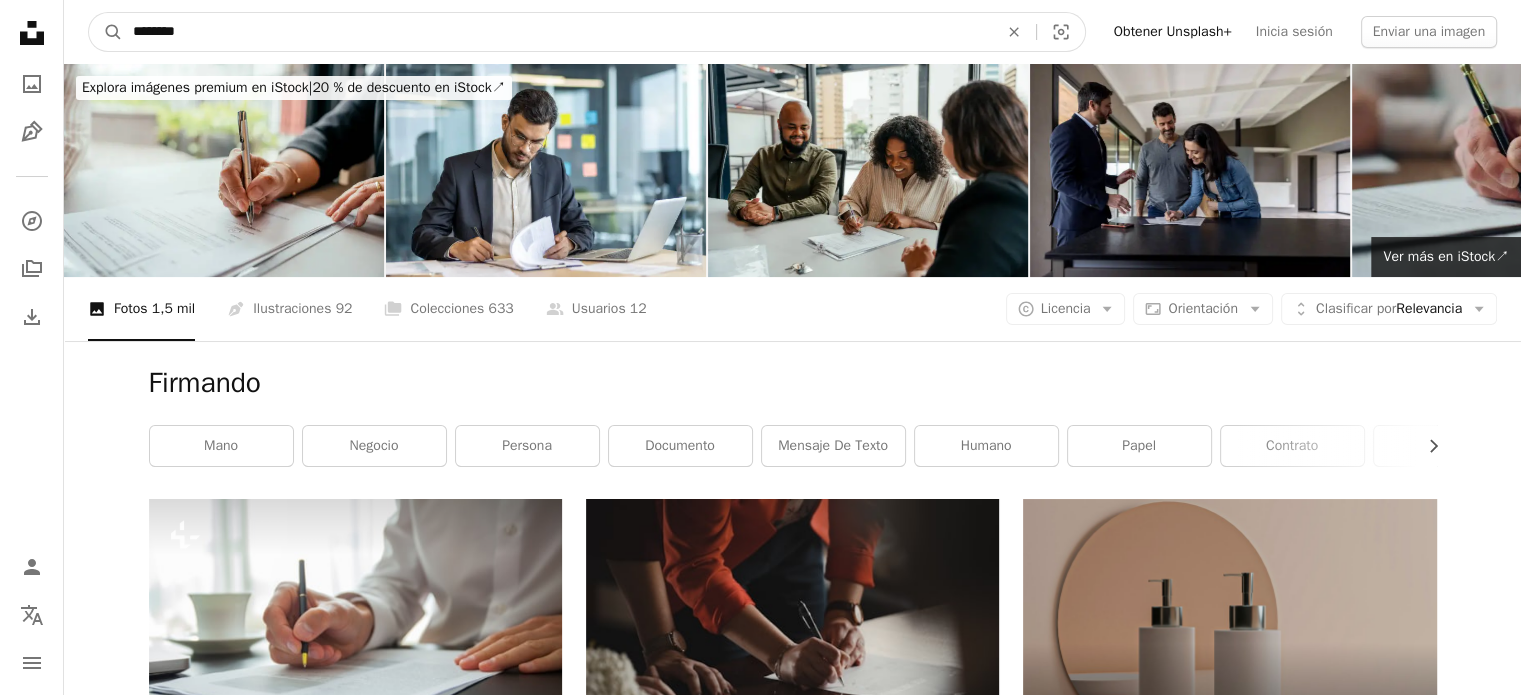 drag, startPoint x: 300, startPoint y: 42, endPoint x: 24, endPoint y: 42, distance: 276 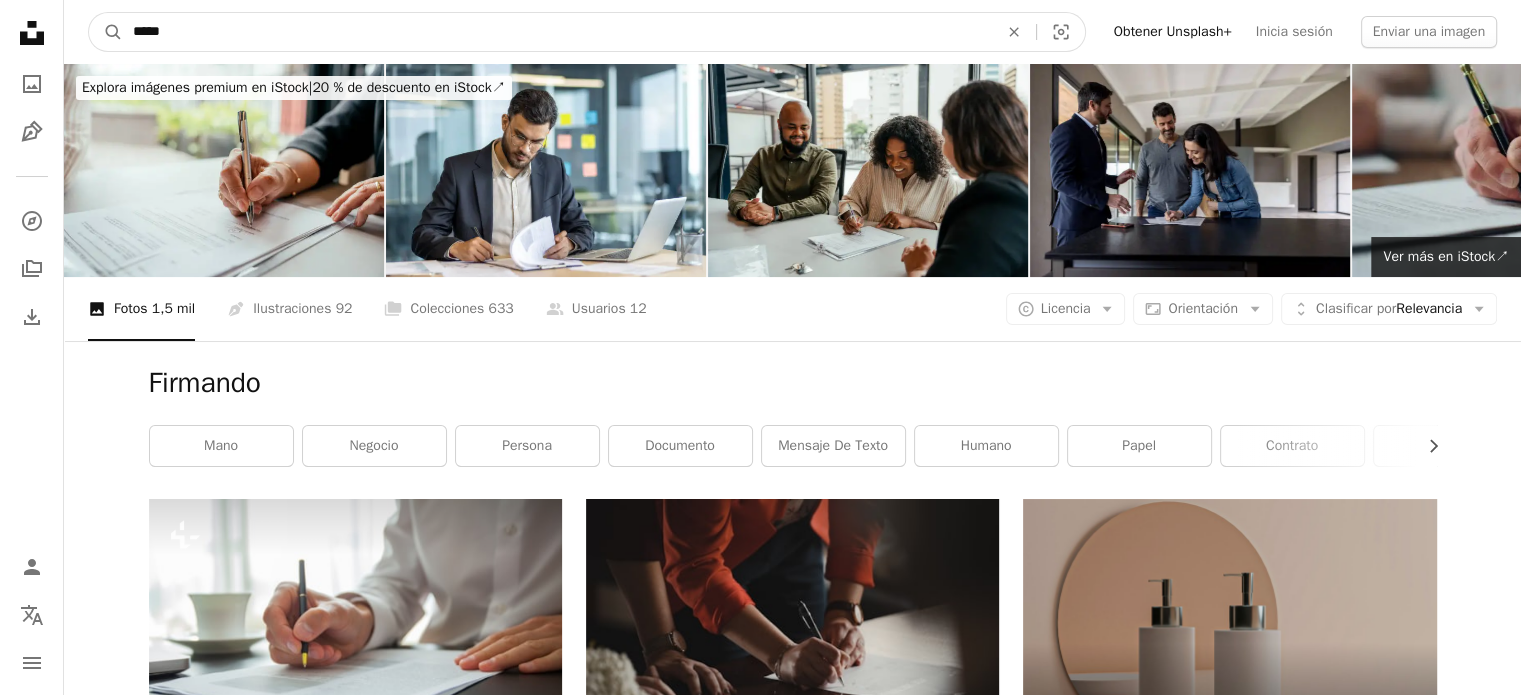 type on "*****" 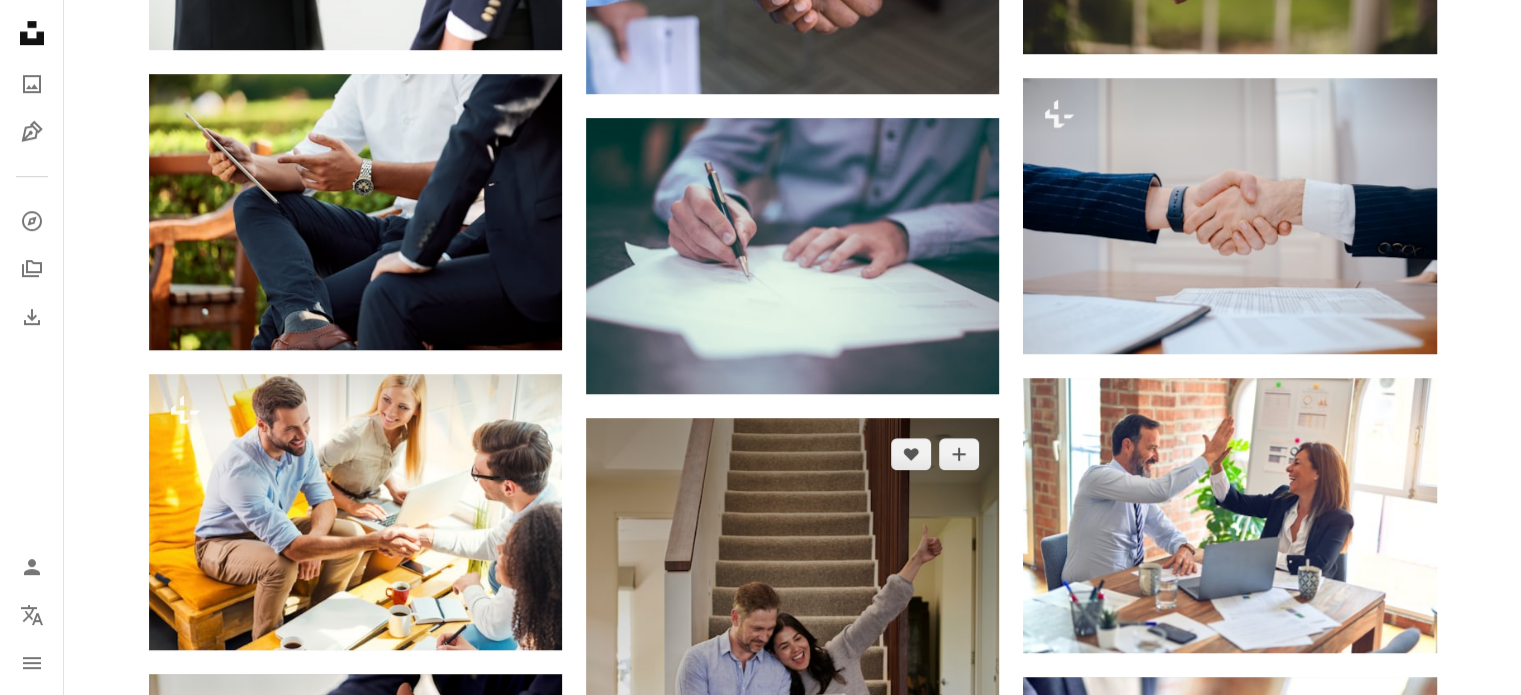 scroll, scrollTop: 1300, scrollLeft: 0, axis: vertical 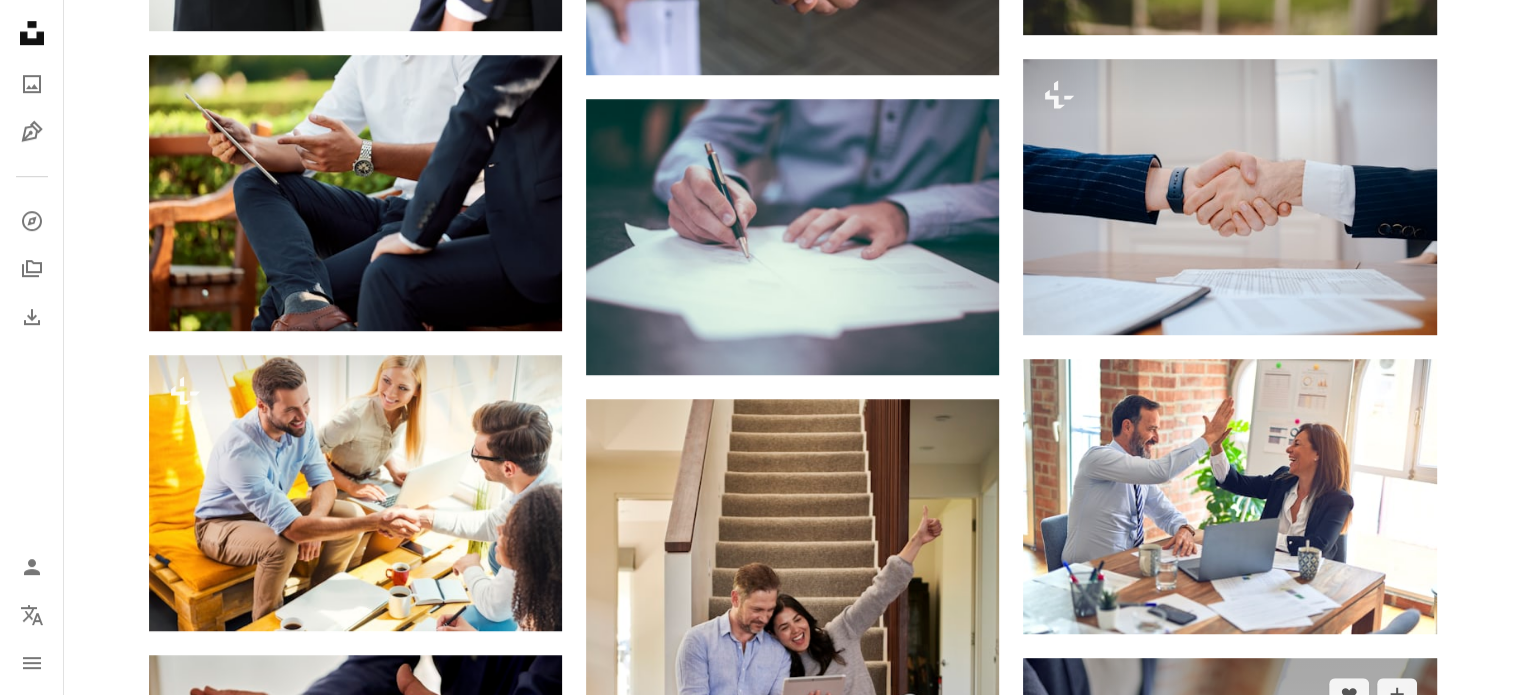 click on "Arrow pointing down" 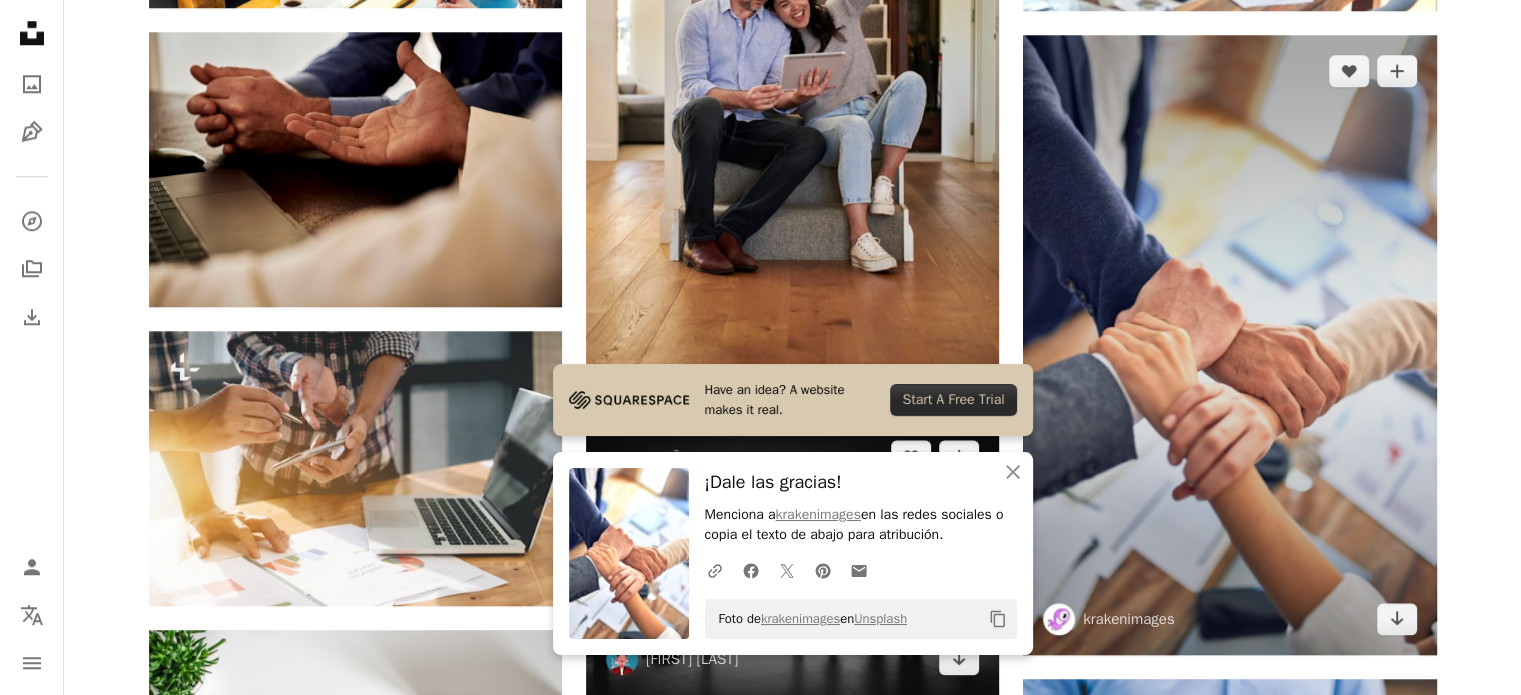 scroll, scrollTop: 2000, scrollLeft: 0, axis: vertical 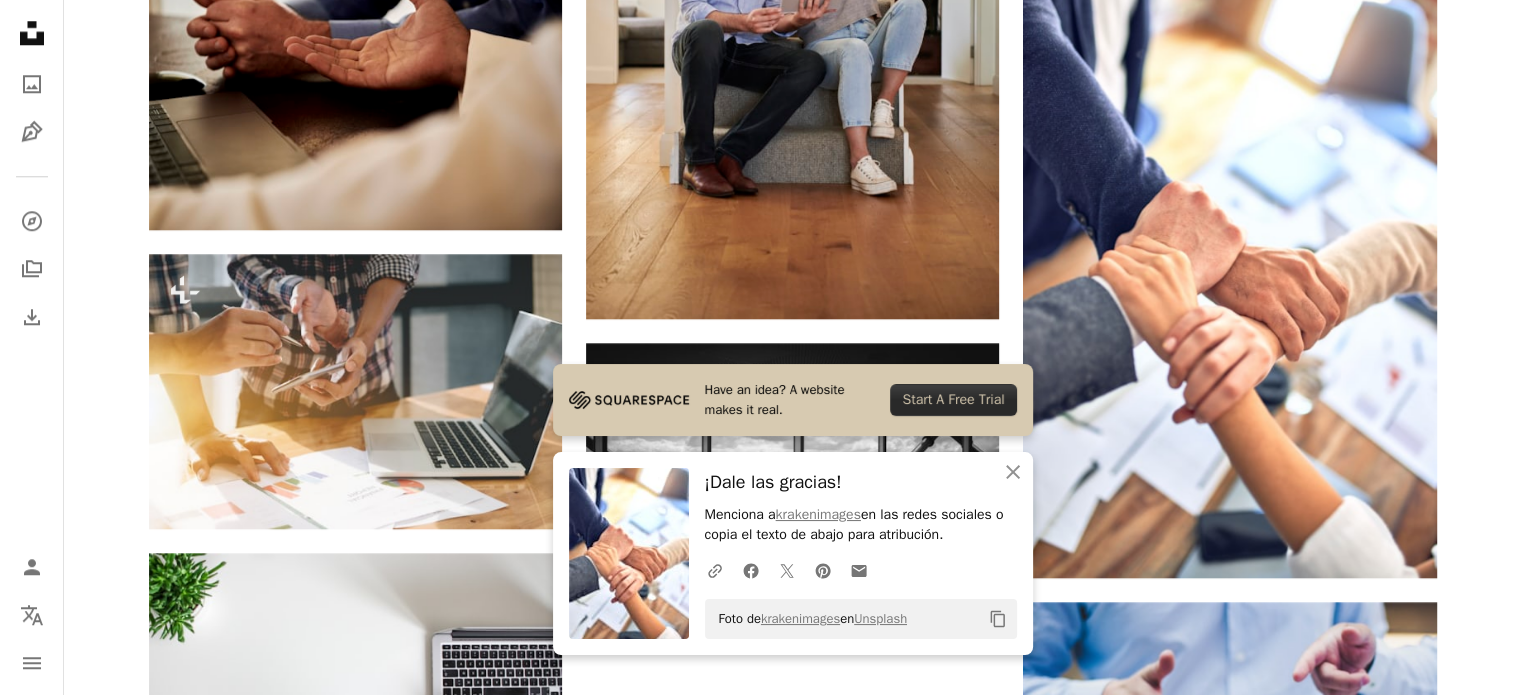 click on "Plus sign for Unsplash+ A heart A plus sign Getty Images Para Unsplash+ A lock Descargar A heart A plus sign [PERSON] Disponible para contratación A checkmark inside of a circle Arrow pointing down Plus sign for Unsplash+ A heart A plus sign Getty Images Para Unsplash+ A lock Descargar A heart A plus sign Medienstürmer Arrow pointing down Plus sign for Unsplash+ A heart A plus sign Getty Images Para Unsplash+ A lock Descargar A heart A plus sign Docusign Arrow pointing down Plus sign for Unsplash+ A heart A plus sign Getty Images Para Unsplash+ A lock Descargar A heart A plus sign NordWood Themes Disponible para contratación A checkmark inside of a circle Arrow pointing down A heart A plus sign [PERSON] Arrow pointing down A heart A plus sign Cytonn Photography Arrow pointing down A heart A plus sign Cytonn Photography Arrow pointing down A heart A plus sign Scott Graham Arrow pointing down A heart A plus sign Docusign Arrow pointing down A heart A plus sign Charles Forerunner" at bounding box center [793, -162] 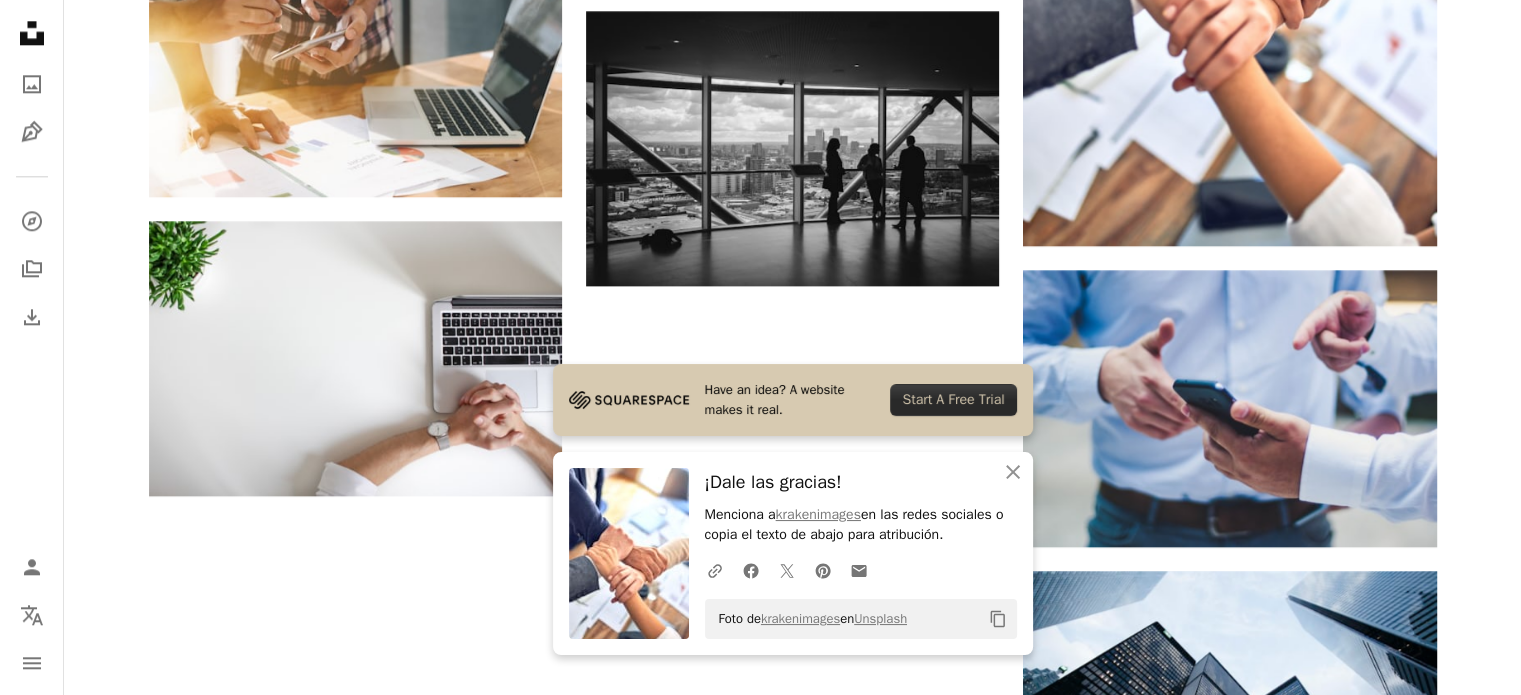 scroll, scrollTop: 2367, scrollLeft: 0, axis: vertical 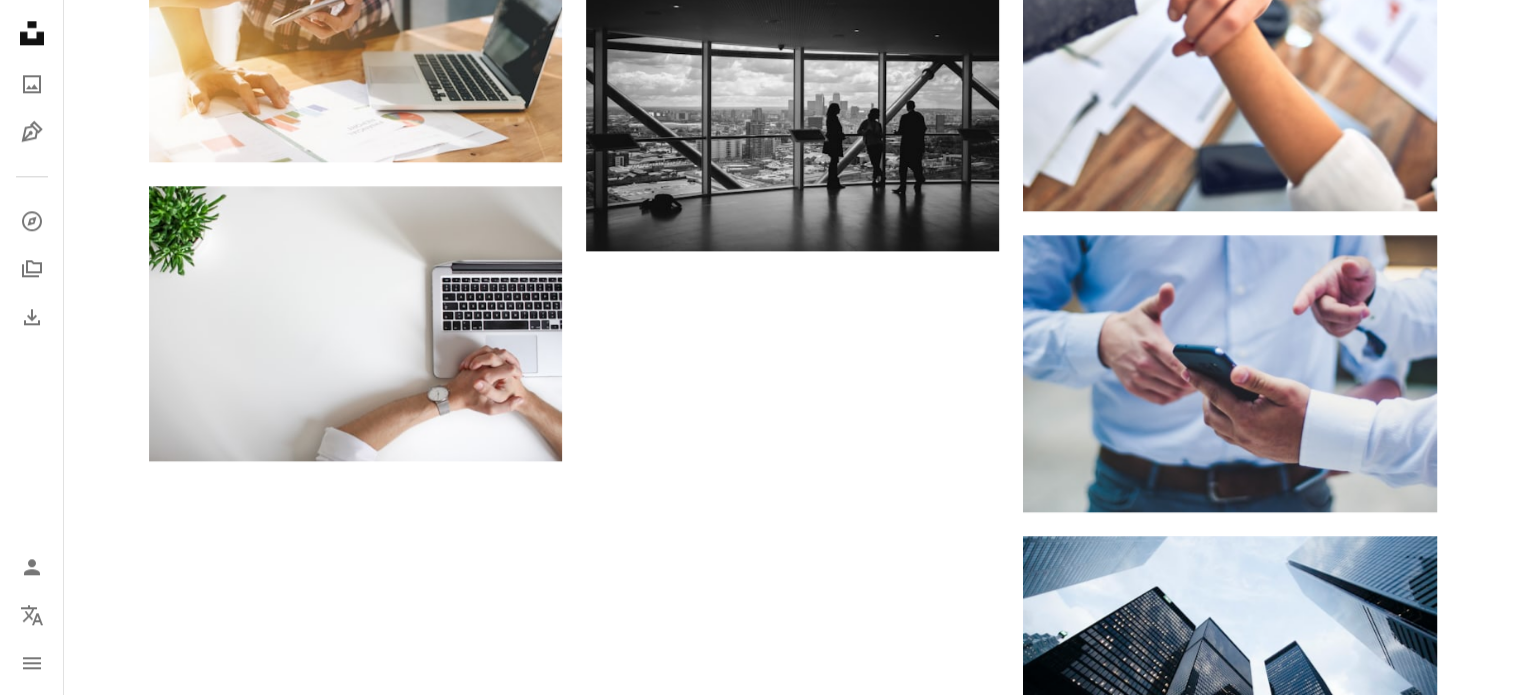 click on "Cargar más" at bounding box center [793, 891] 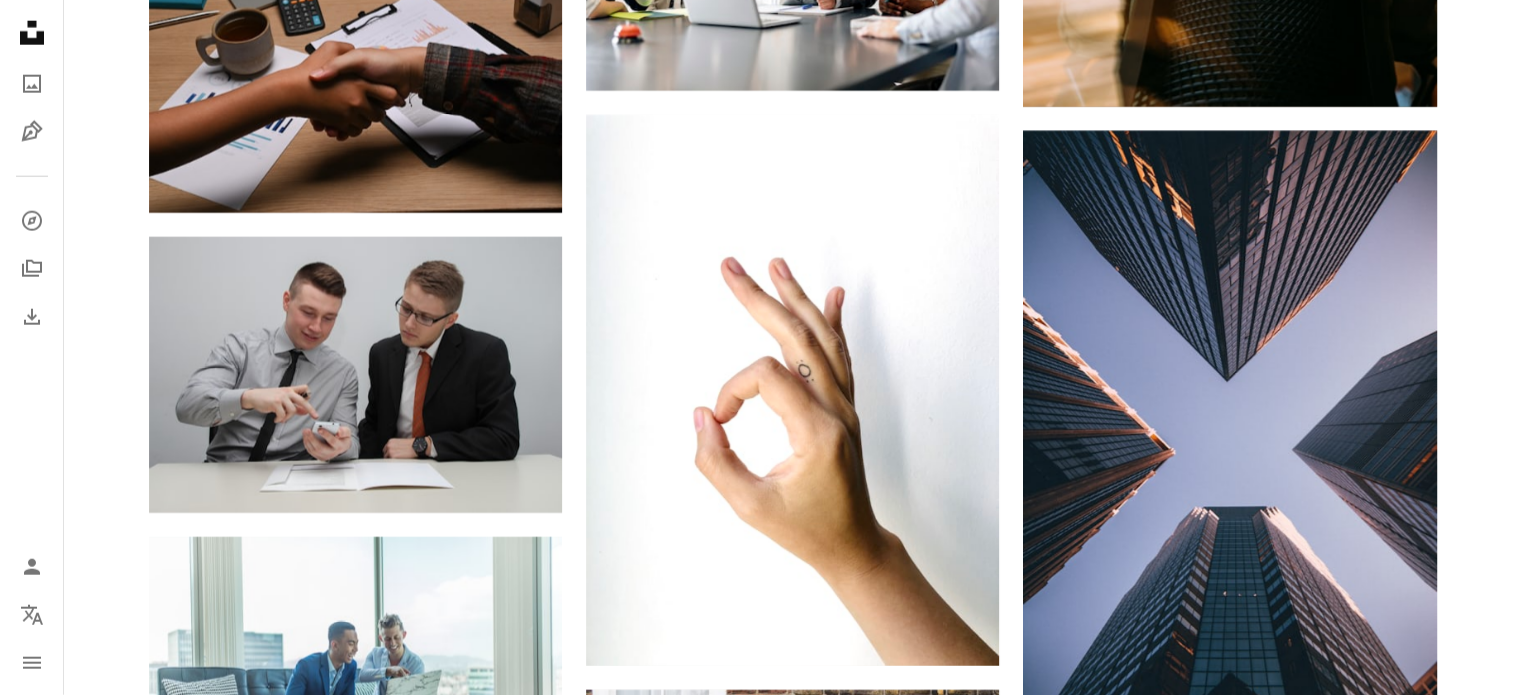 scroll, scrollTop: 5367, scrollLeft: 0, axis: vertical 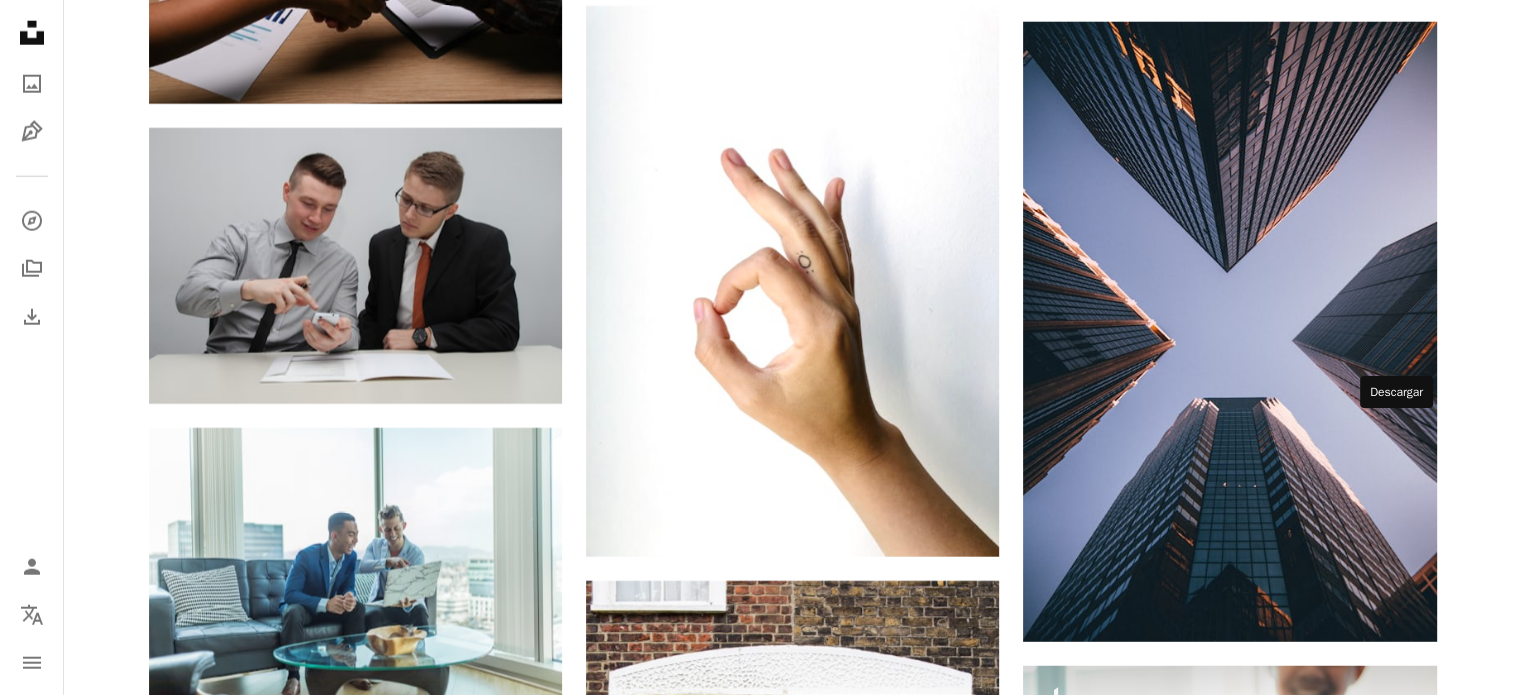 click on "Arrow pointing down" 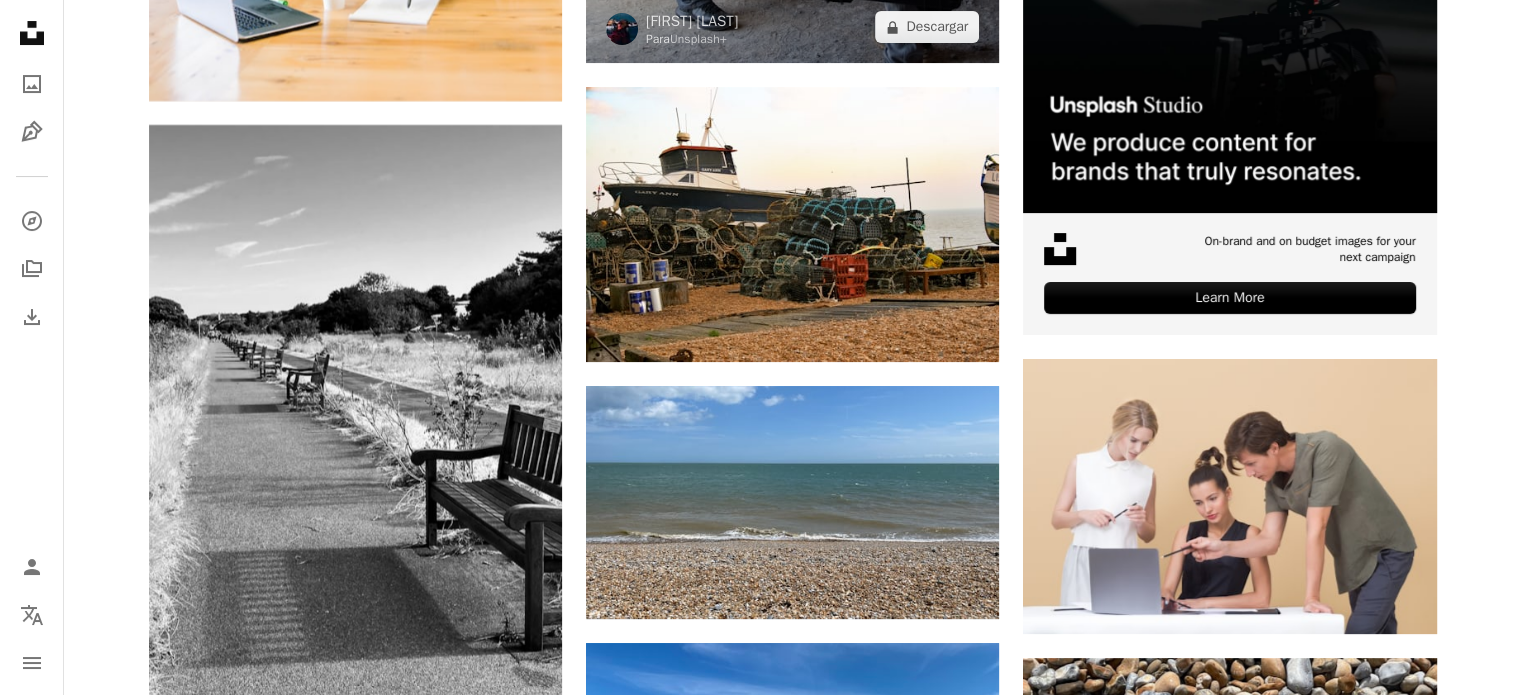 scroll, scrollTop: 8067, scrollLeft: 0, axis: vertical 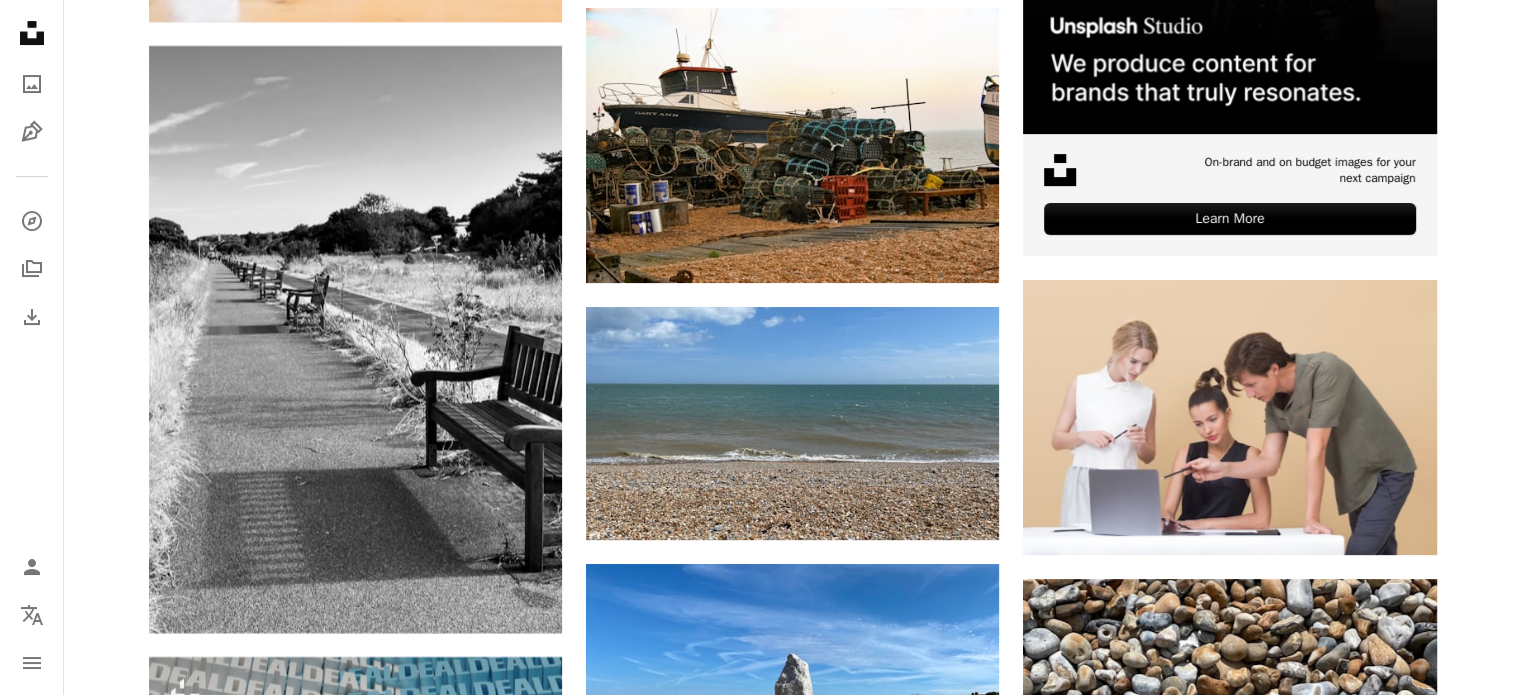 click on "Plus sign for Unsplash+ A heart A plus sign Getty Images Para  Unsplash+ A lock Descargar A heart A plus sign [FIRST] [LAST] Disponible para contratación A checkmark inside of a circle Arrow pointing down Plus sign for Unsplash+ A heart A plus sign Getty Images Para  Unsplash+ A lock Descargar A heart A plus sign Medienstürmer Arrow pointing down Plus sign for Unsplash+ A heart A plus sign Getty Images Para  Unsplash+ A lock Descargar A heart A plus sign Docusign Arrow pointing down Plus sign for Unsplash+ A heart A plus sign Getty Images Para  Unsplash+ A lock Descargar A heart A plus sign NordWood Themes Disponible para contratación A checkmark inside of a circle Arrow pointing down A heart A plus sign [FIRST] [LAST] Arrow pointing down Plus sign for Unsplash+ A heart A plus sign Tahir osman Para  Unsplash+ A lock Descargar –– ––– –––  –– ––– –  ––– –––  ––––  –   – –– –––  – – ––– –– –– –––– –– A heart" at bounding box center (792, -957) 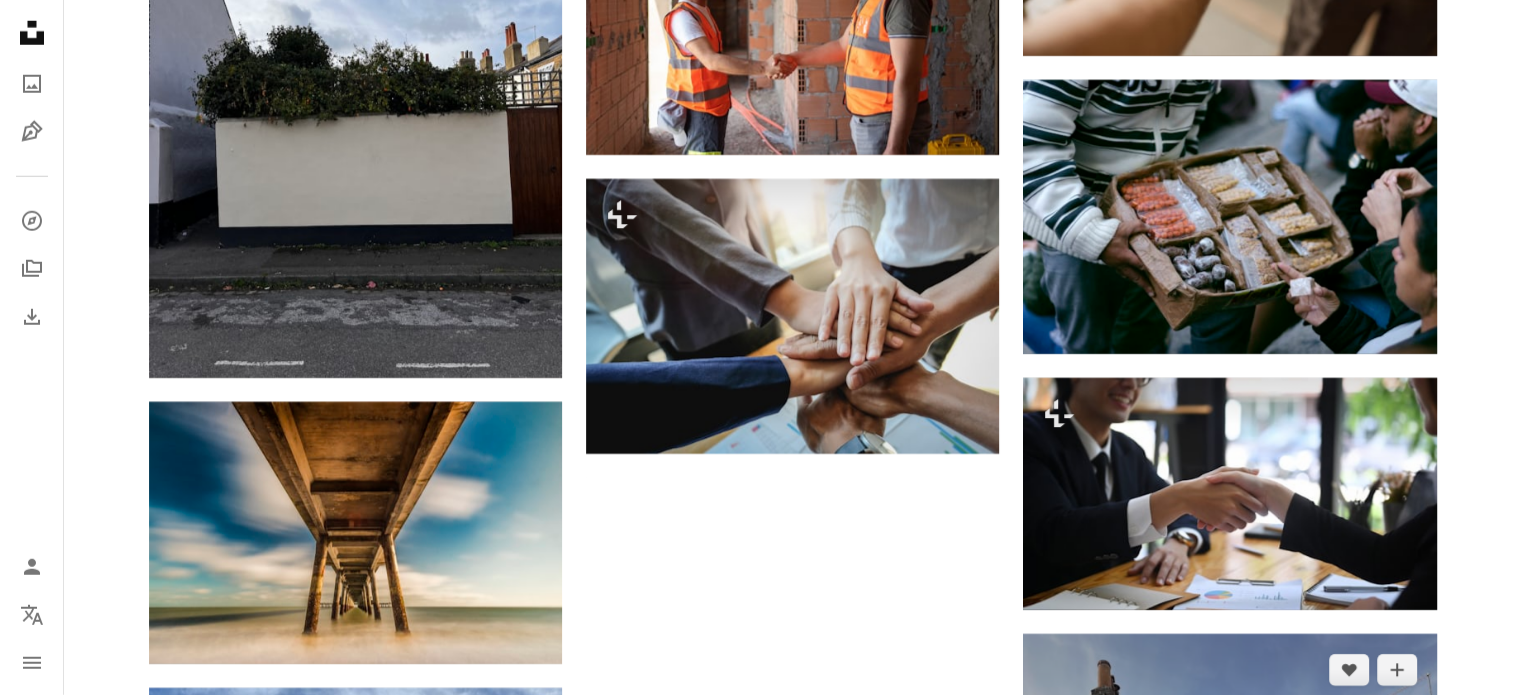 scroll, scrollTop: 12567, scrollLeft: 0, axis: vertical 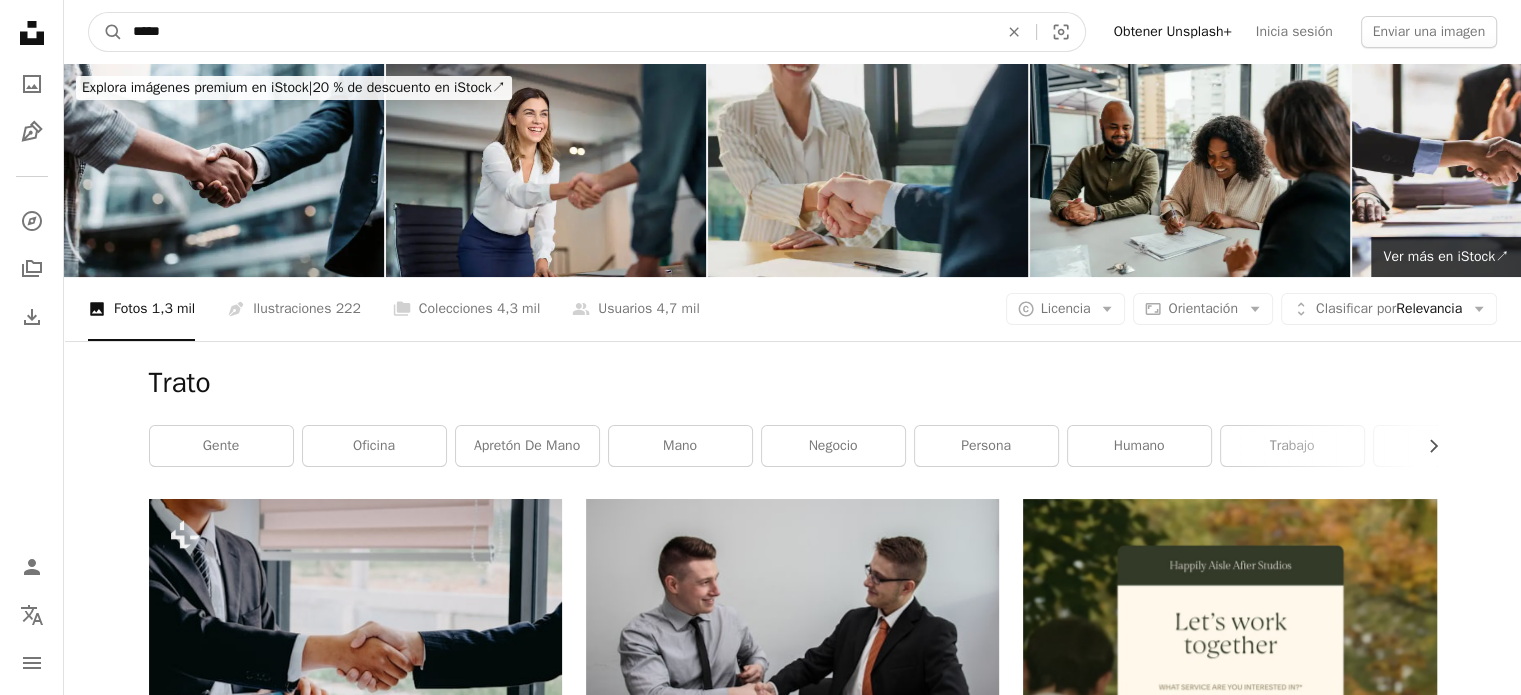 click on "*****" at bounding box center (557, 32) 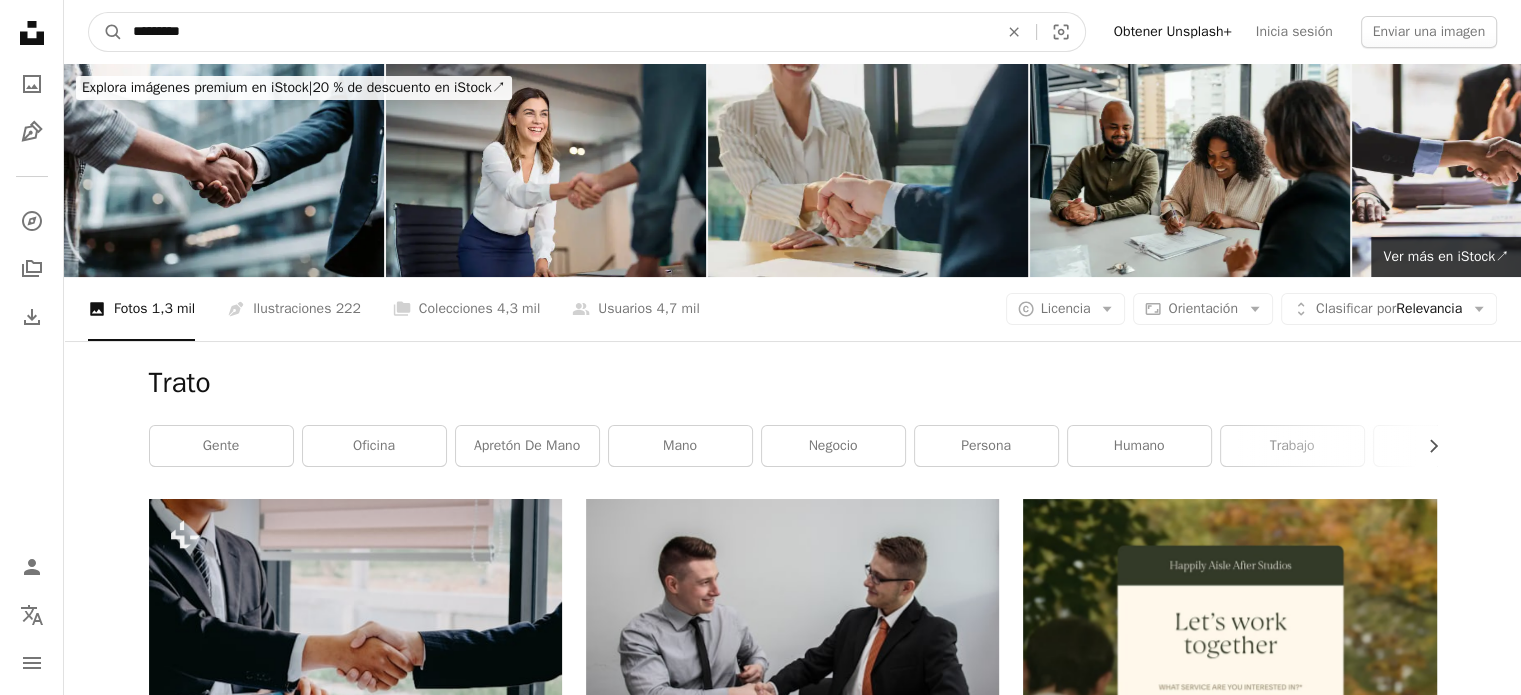 type on "********" 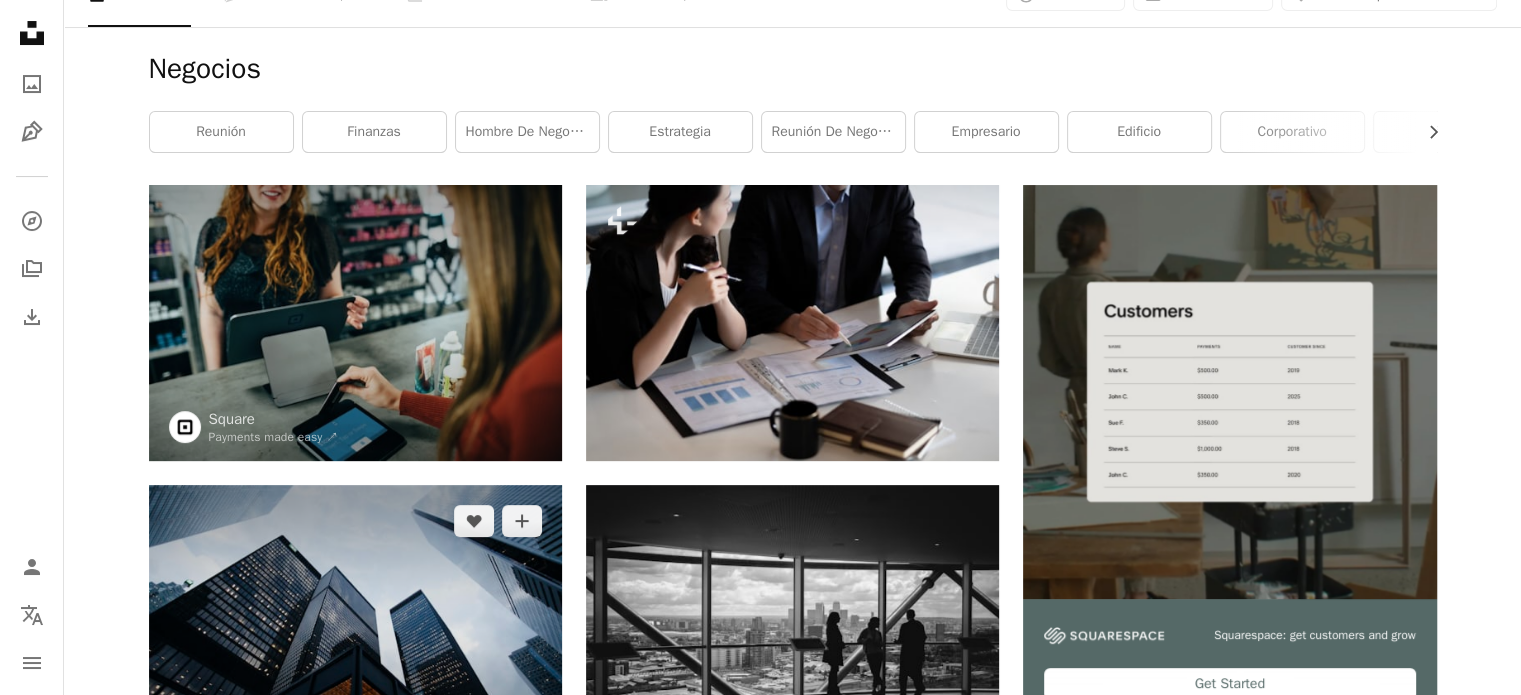 scroll, scrollTop: 400, scrollLeft: 0, axis: vertical 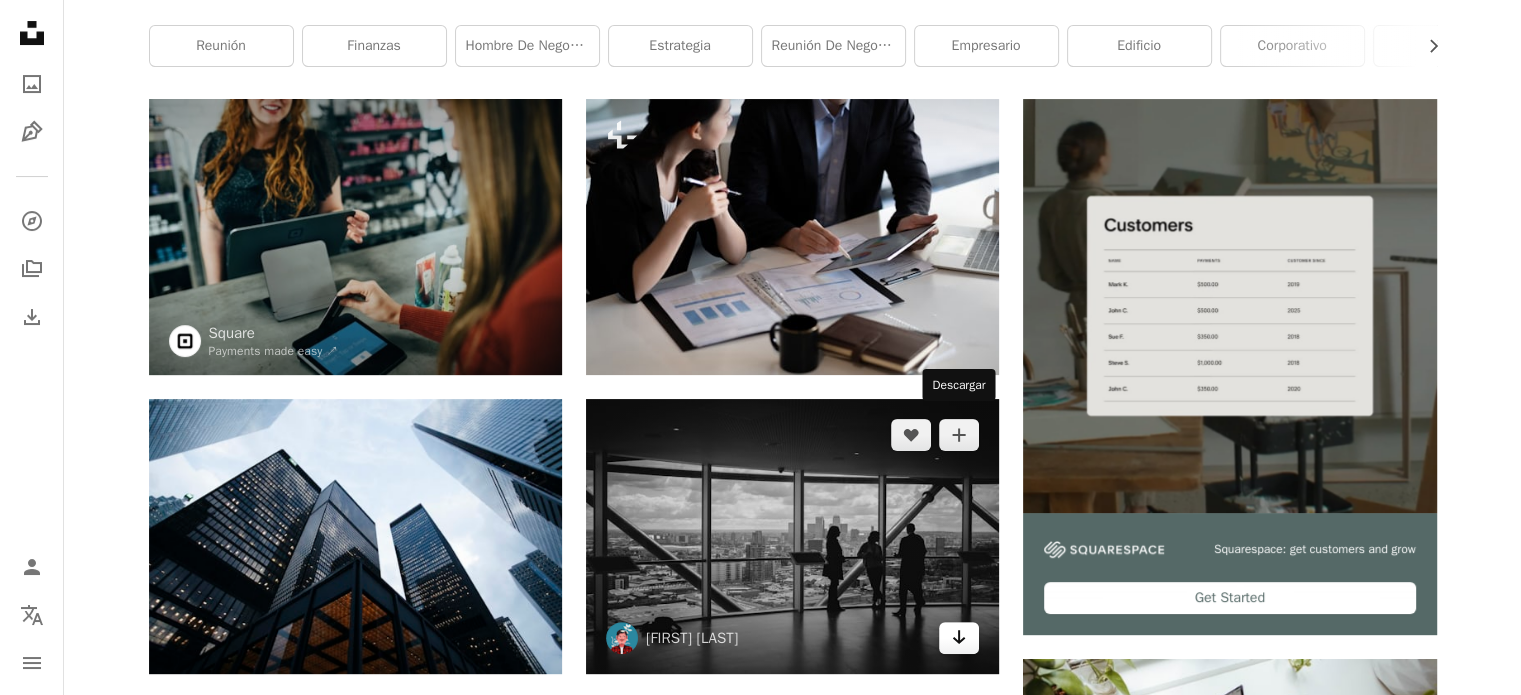 click 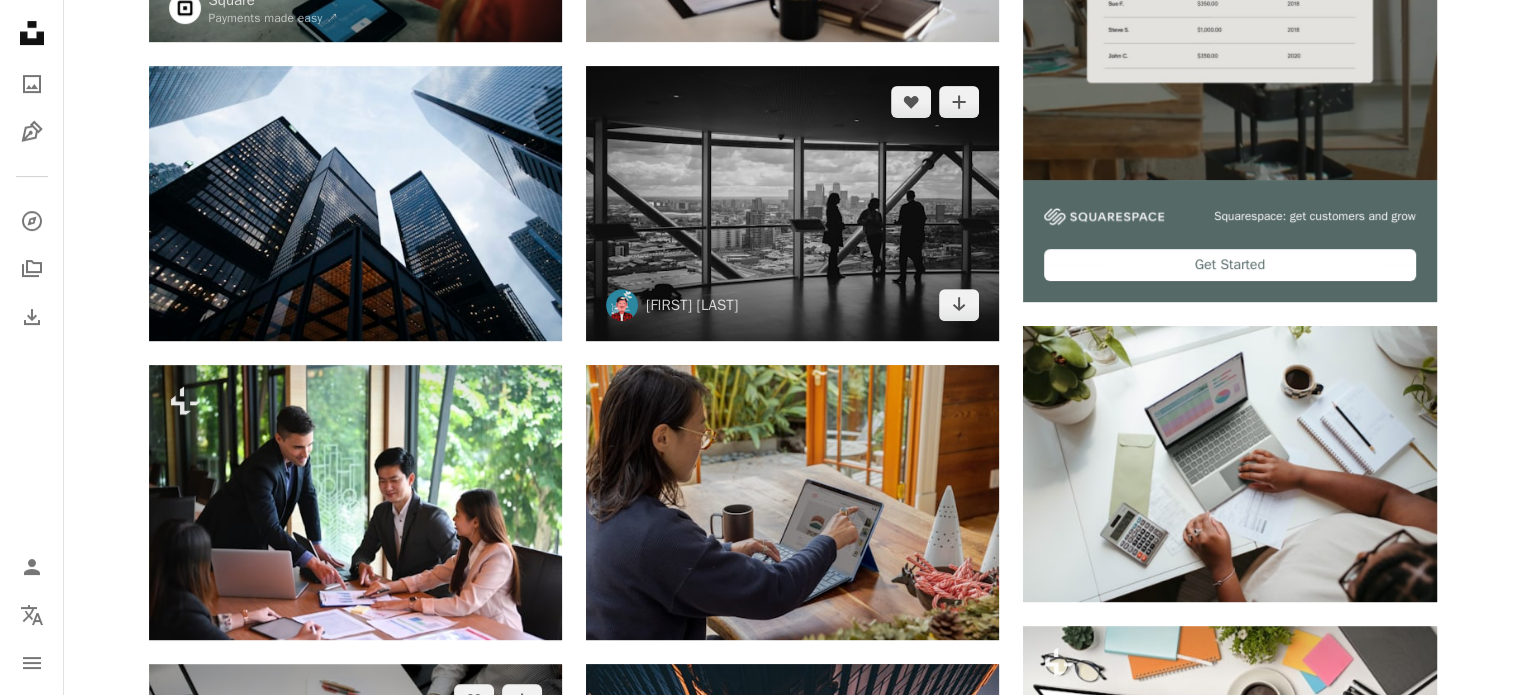 scroll, scrollTop: 900, scrollLeft: 0, axis: vertical 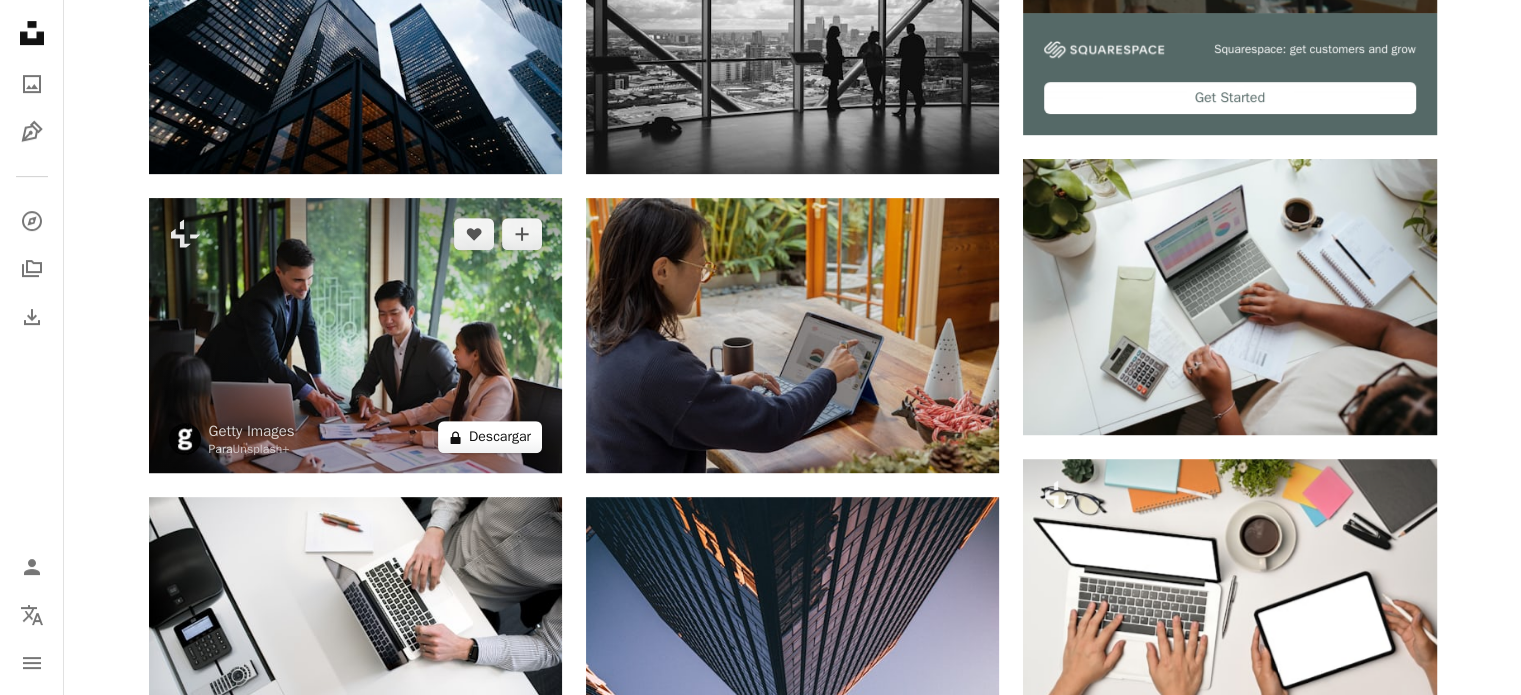 click on "A lock" 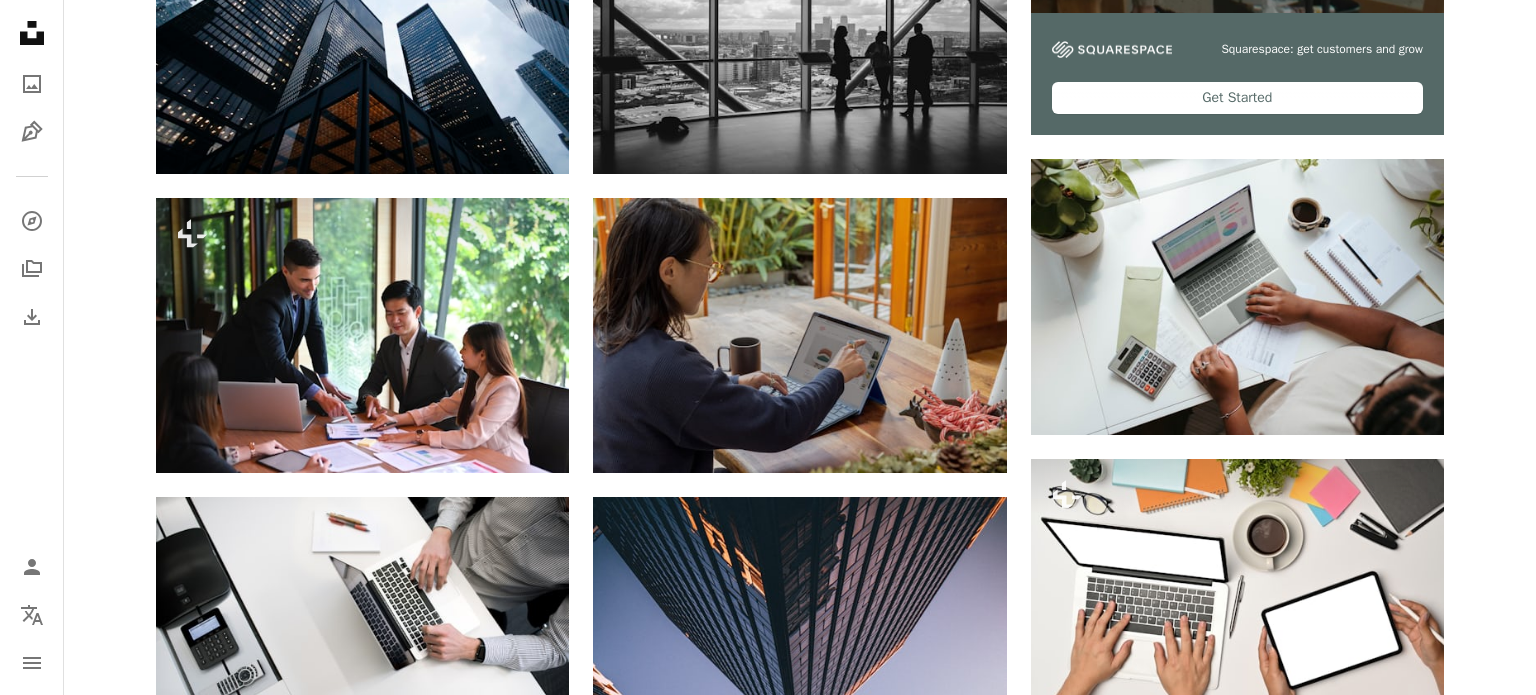 click on "An X shape Imágenes premium, listas para usar. Obtén acceso ilimitado. A plus sign Contenido solo para miembros añadido mensualmente A plus sign Descargas ilimitadas libres de derechos A plus sign Ilustraciones  Nuevo A plus sign Protecciones legales mejoradas anualmente 66 %  de descuento mensualmente 12 $   4 $ USD al mes * Obtener  Unsplash+ *Cuando se paga anualmente, se factura por adelantado  48 $ Más los impuestos aplicables. Se renueva automáticamente. Cancela cuando quieras." at bounding box center (768, 3594) 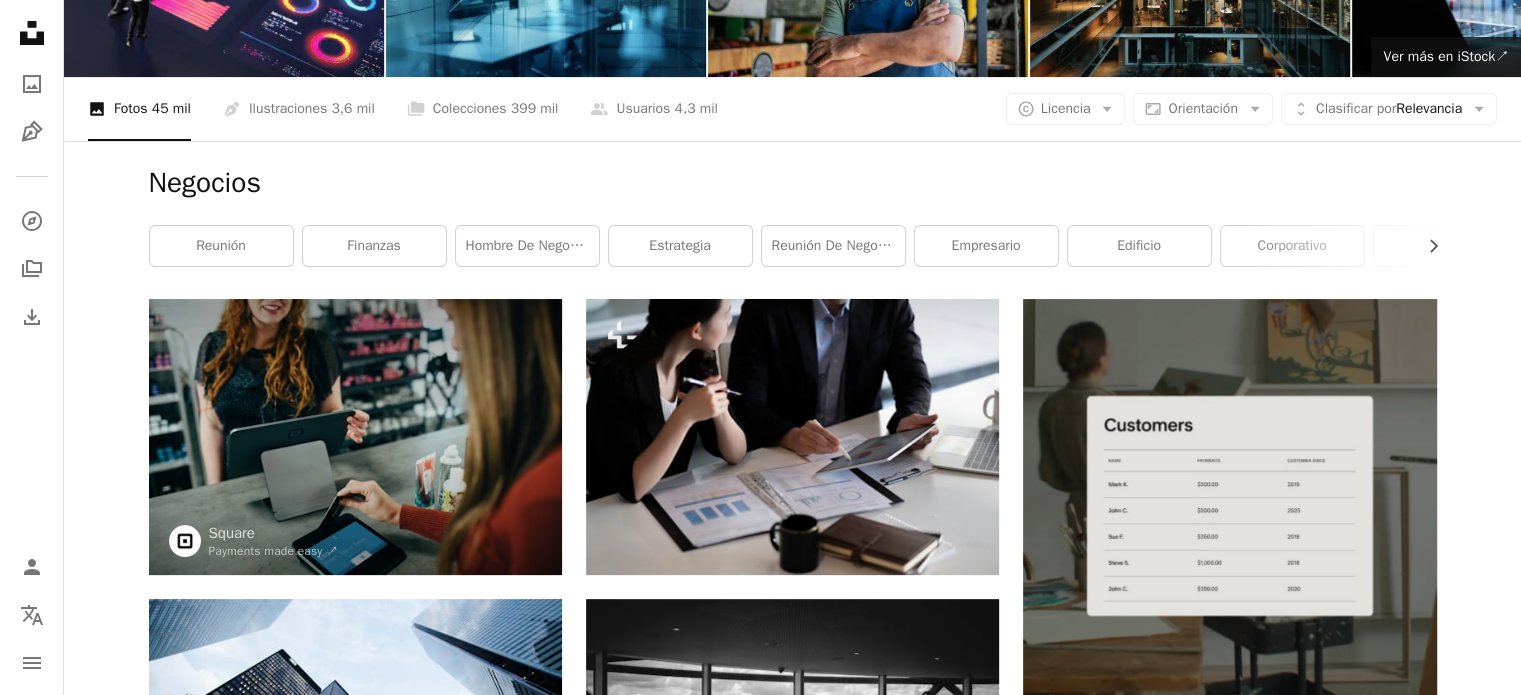 scroll, scrollTop: 0, scrollLeft: 0, axis: both 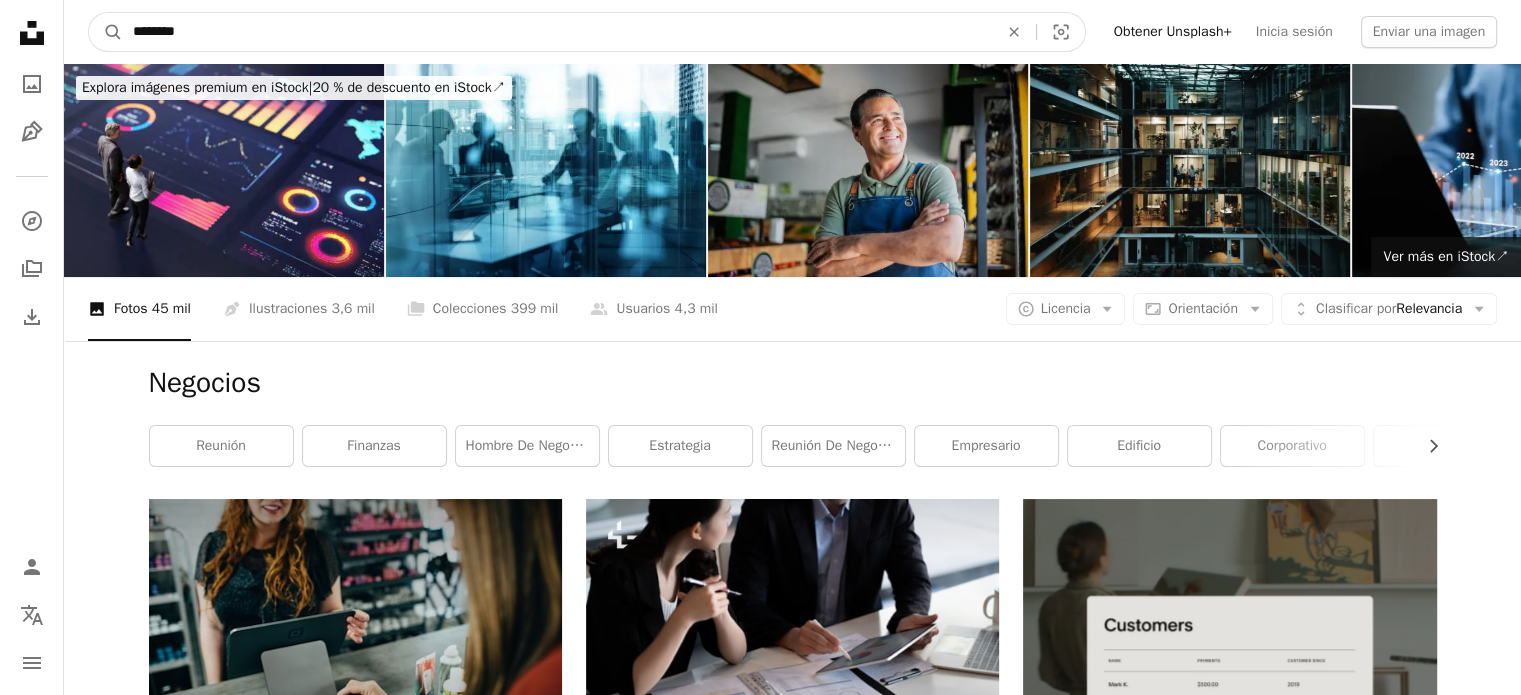 drag, startPoint x: 212, startPoint y: 27, endPoint x: 40, endPoint y: 26, distance: 172.00291 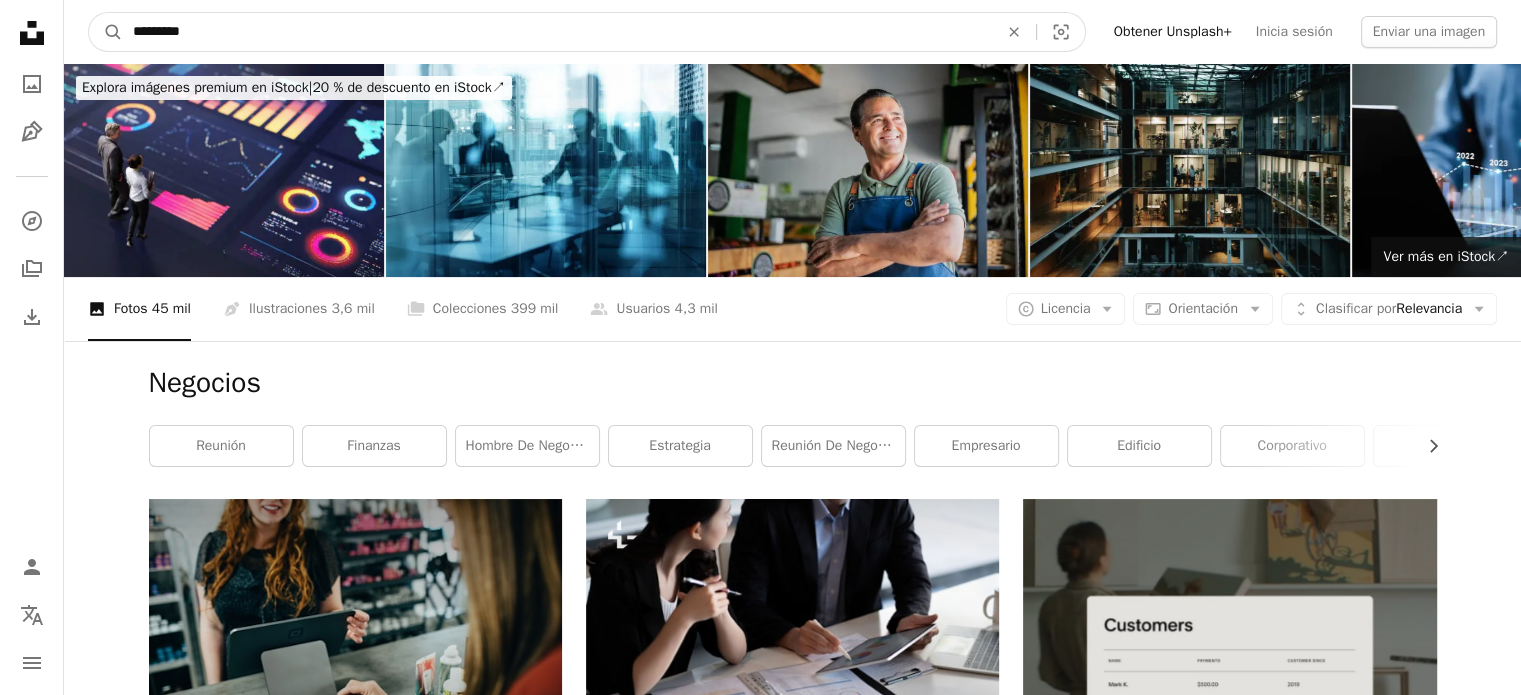 type on "*********" 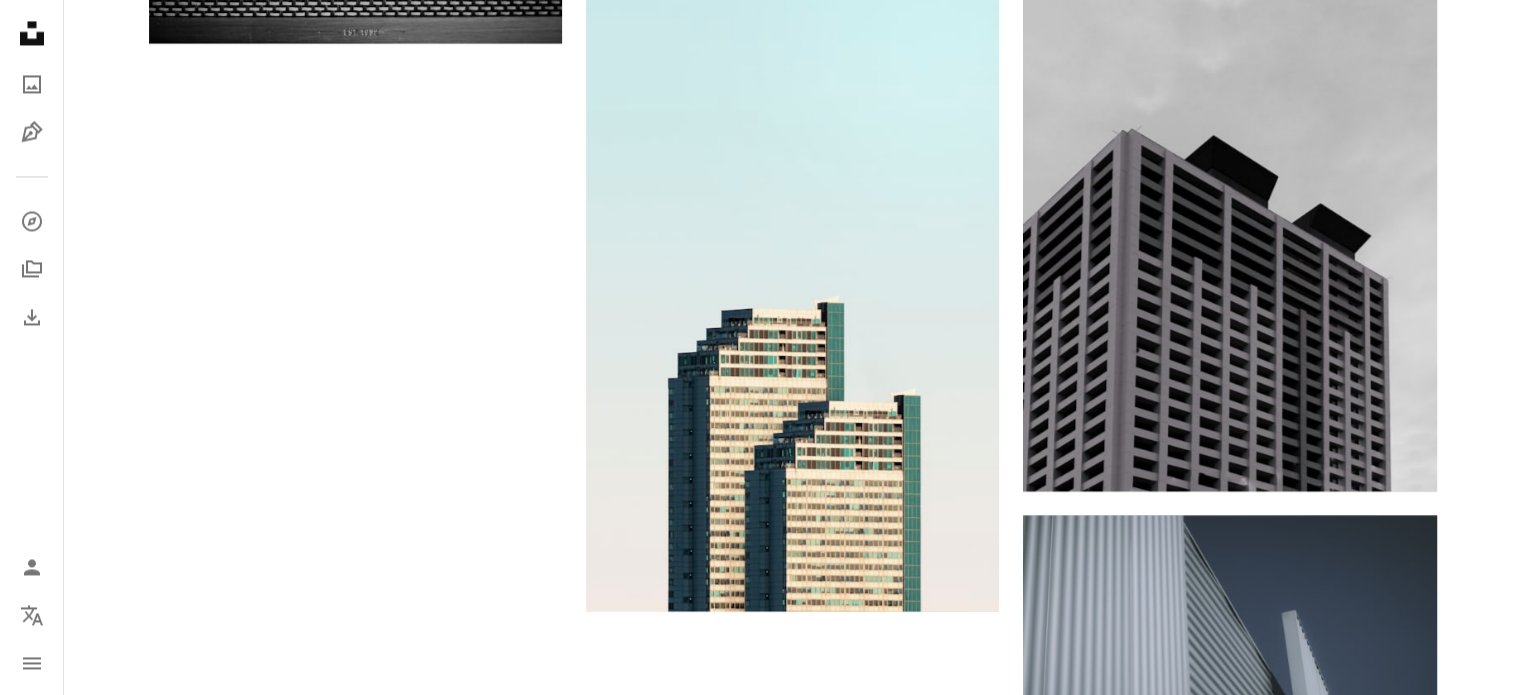 scroll, scrollTop: 3553, scrollLeft: 0, axis: vertical 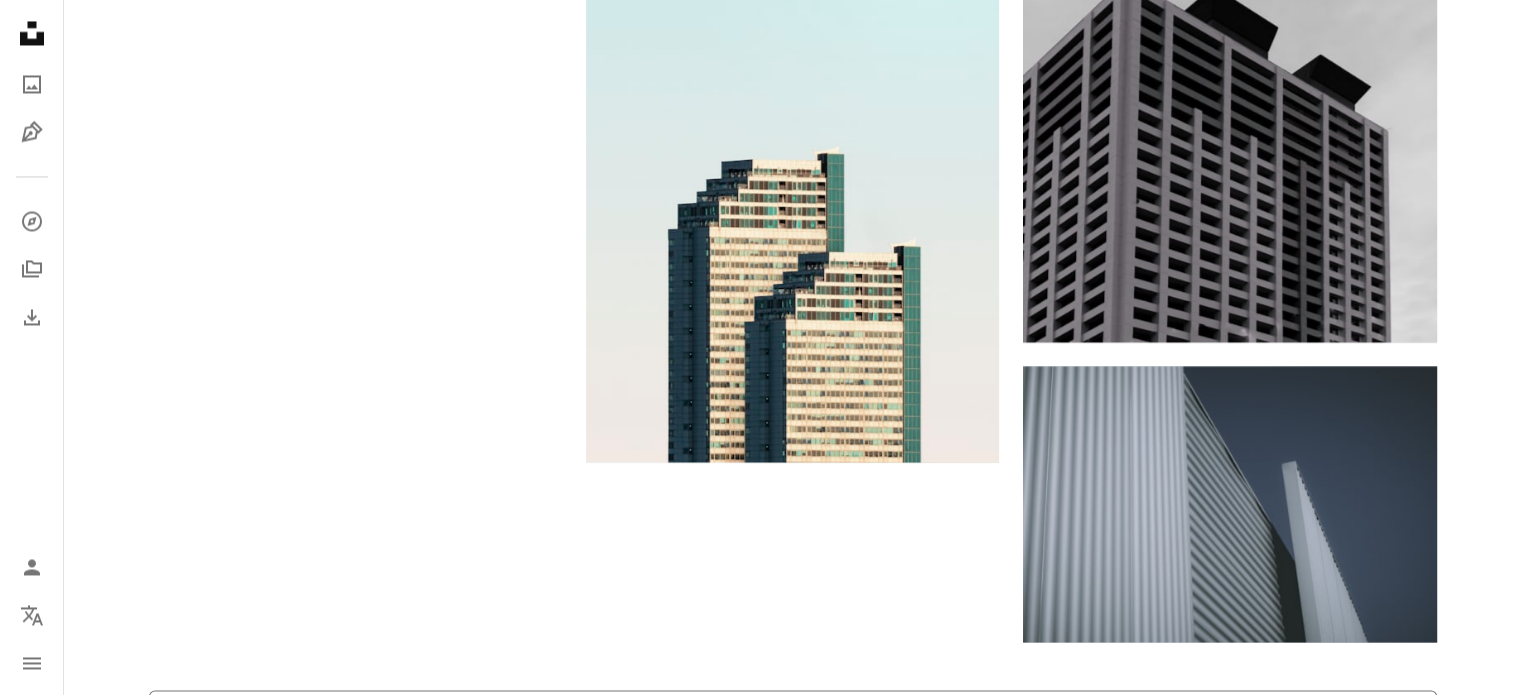 click on "Cargar más" at bounding box center [793, 722] 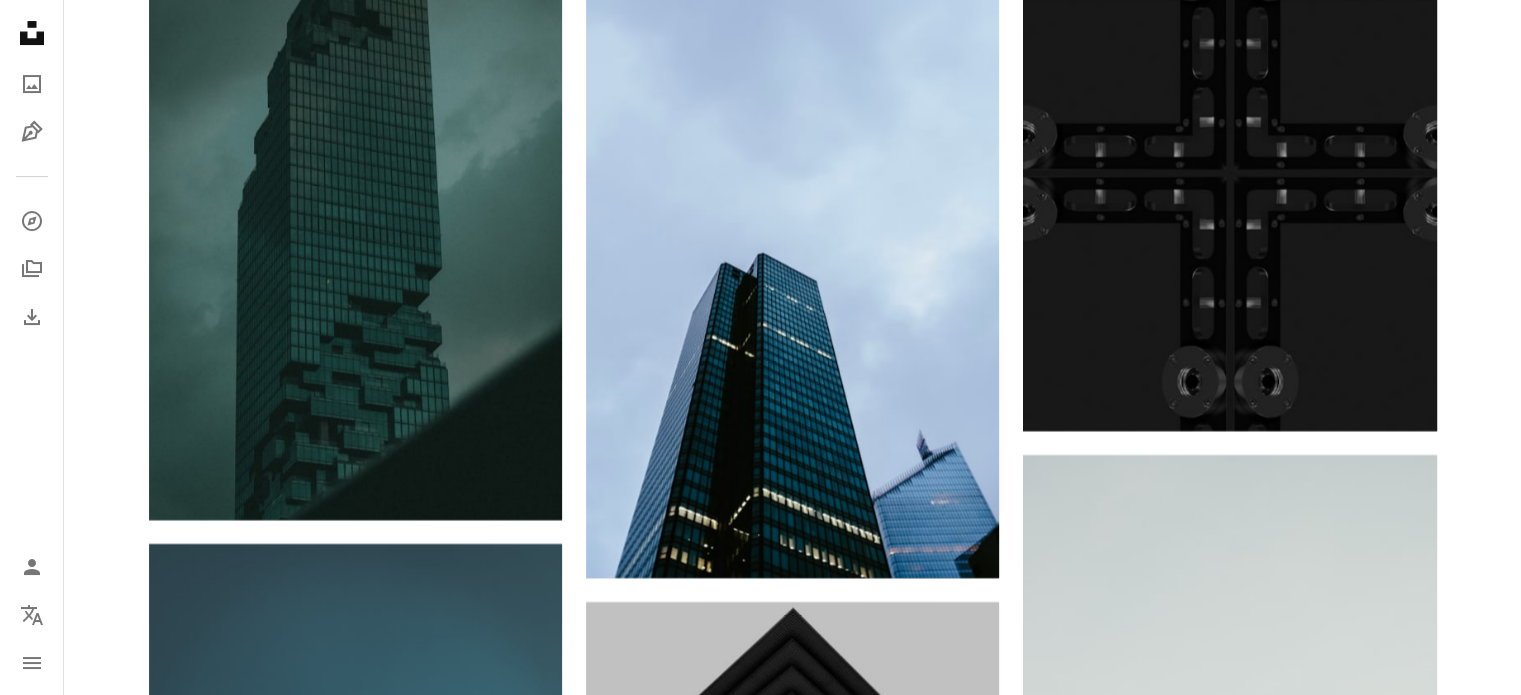 scroll, scrollTop: 16353, scrollLeft: 0, axis: vertical 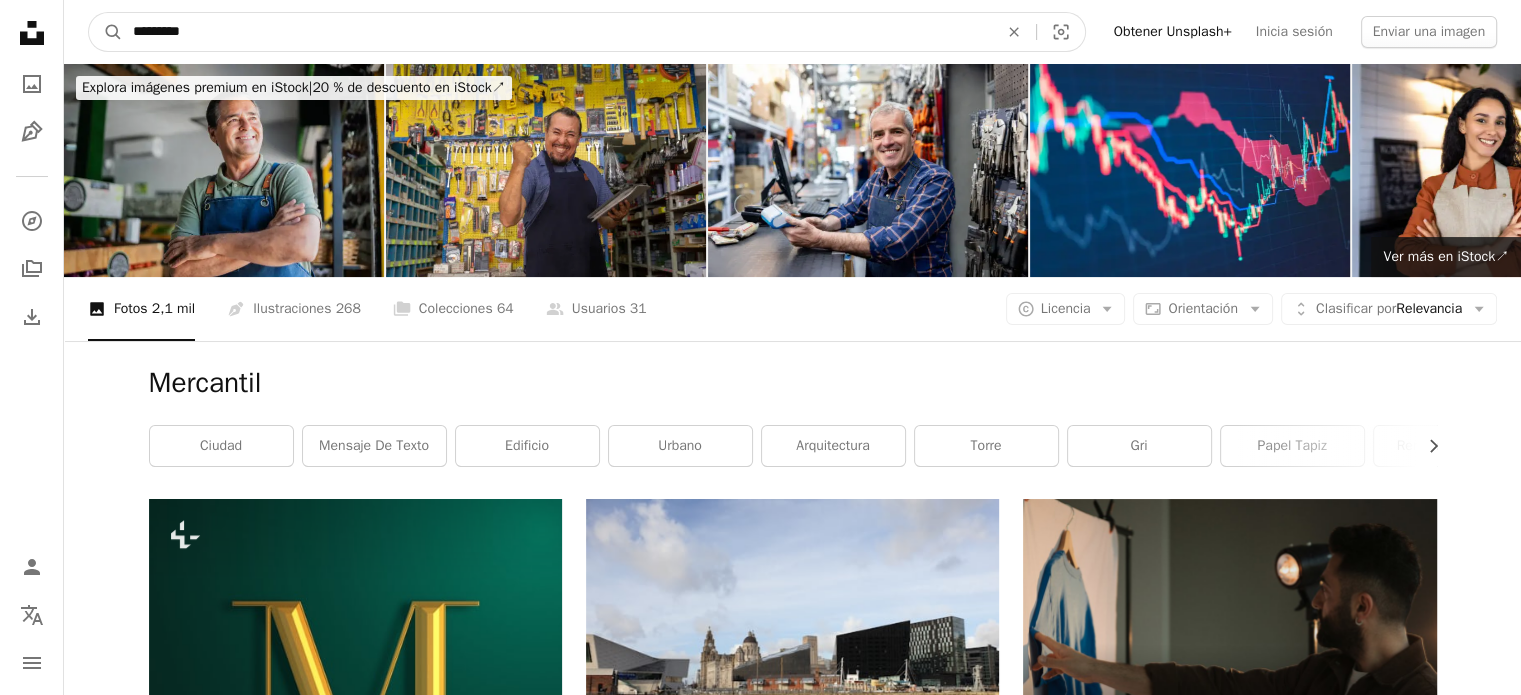 drag, startPoint x: 269, startPoint y: 23, endPoint x: 6, endPoint y: 29, distance: 263.06842 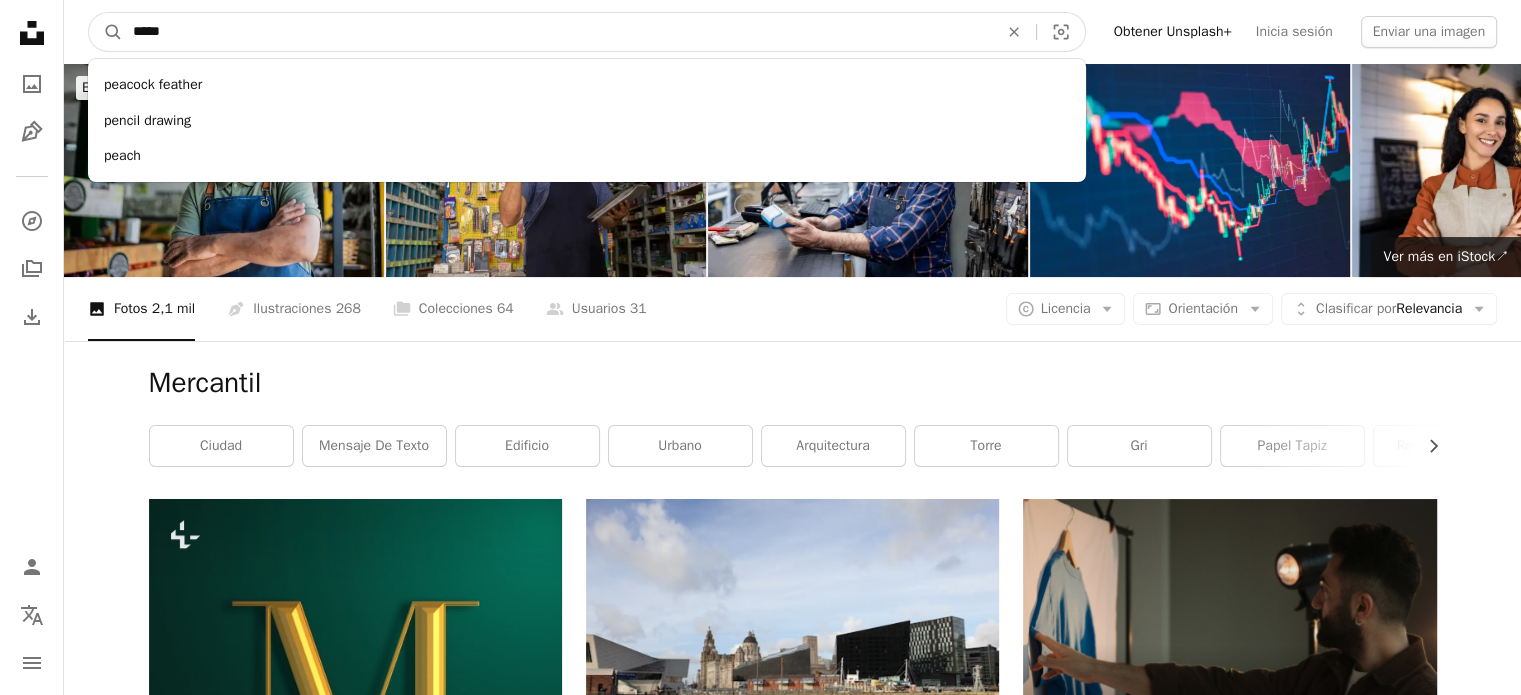 type on "*****" 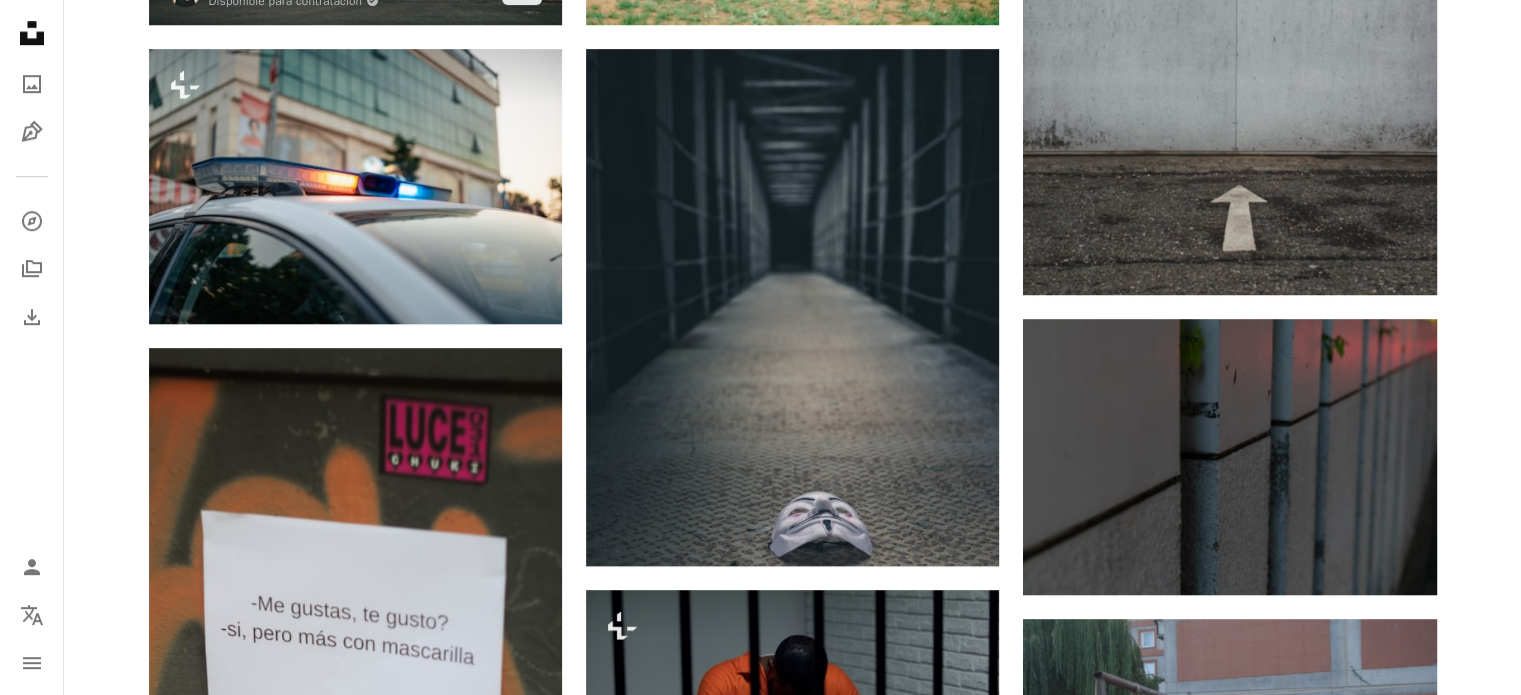 scroll, scrollTop: 1400, scrollLeft: 0, axis: vertical 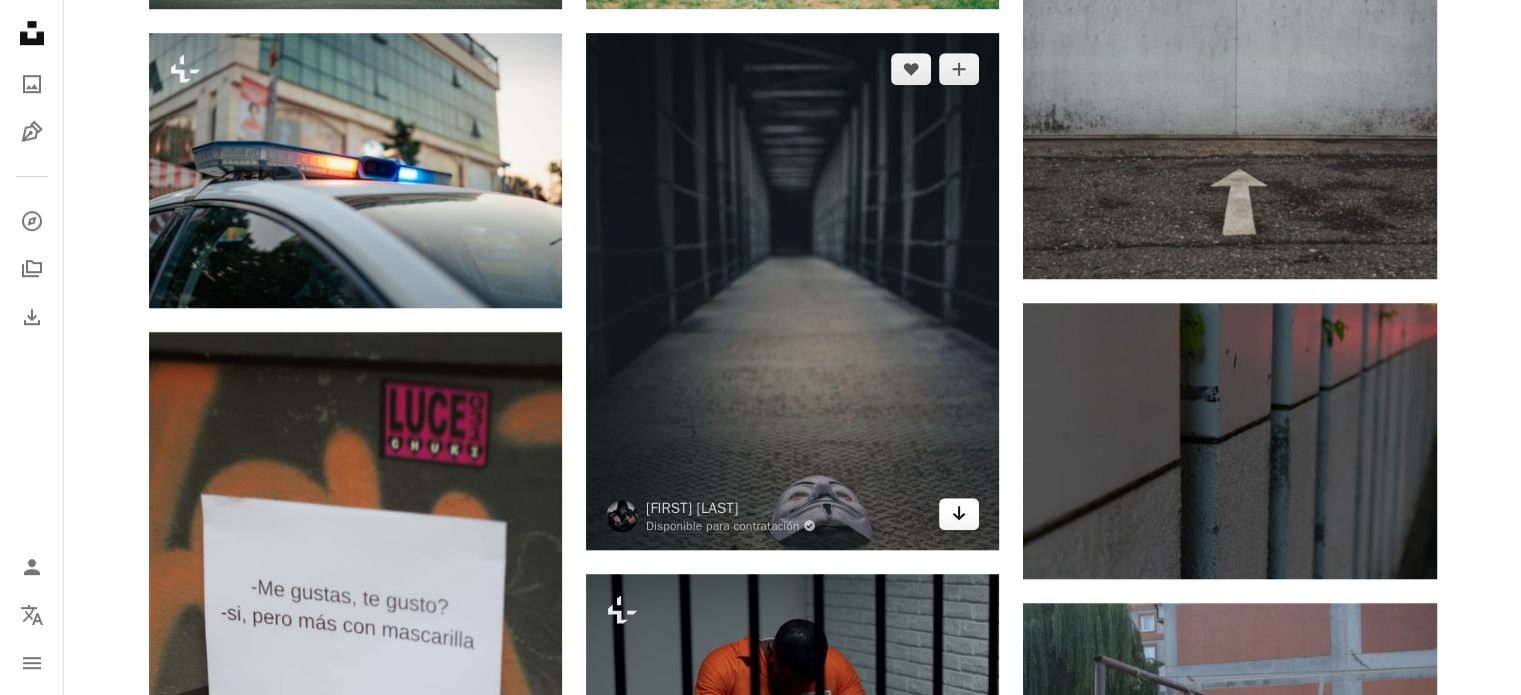 click on "Arrow pointing down" 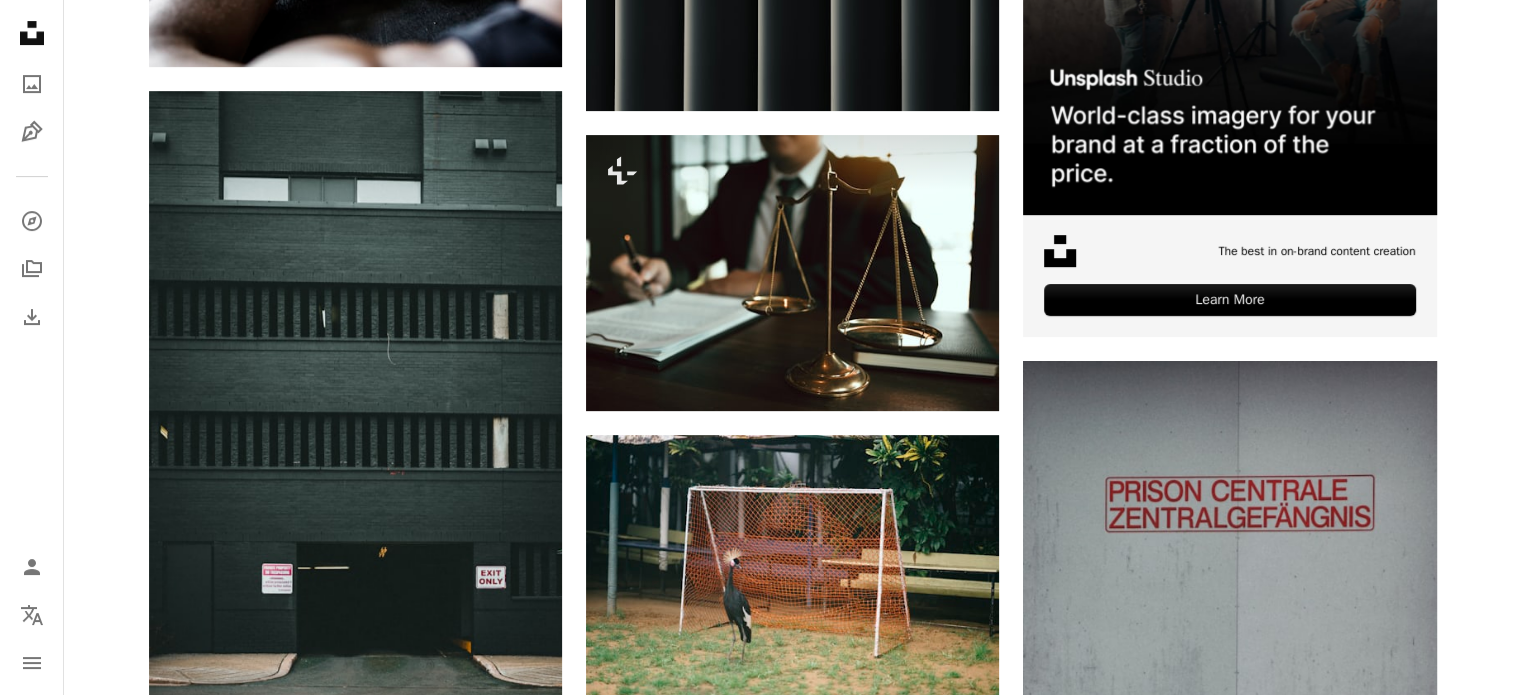 scroll, scrollTop: 0, scrollLeft: 0, axis: both 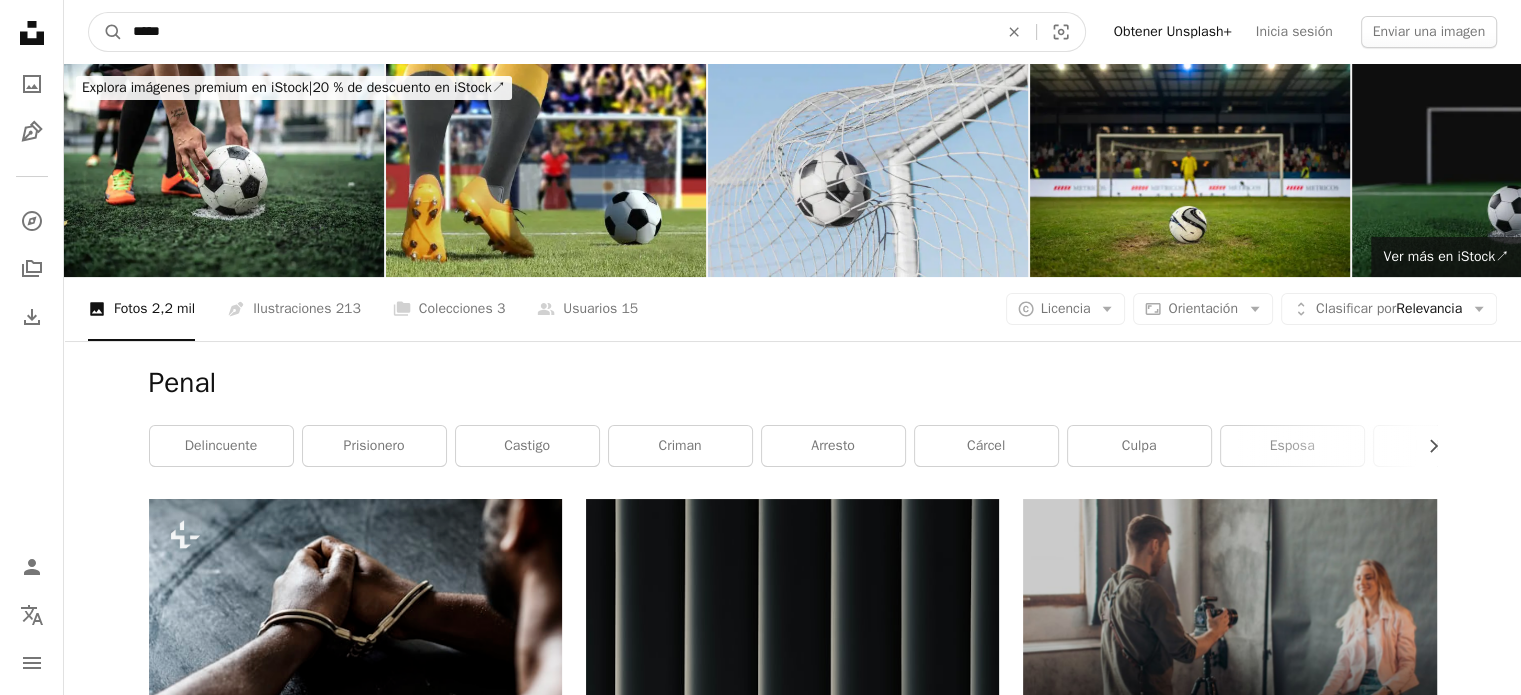 drag, startPoint x: 217, startPoint y: 33, endPoint x: 0, endPoint y: 53, distance: 217.91971 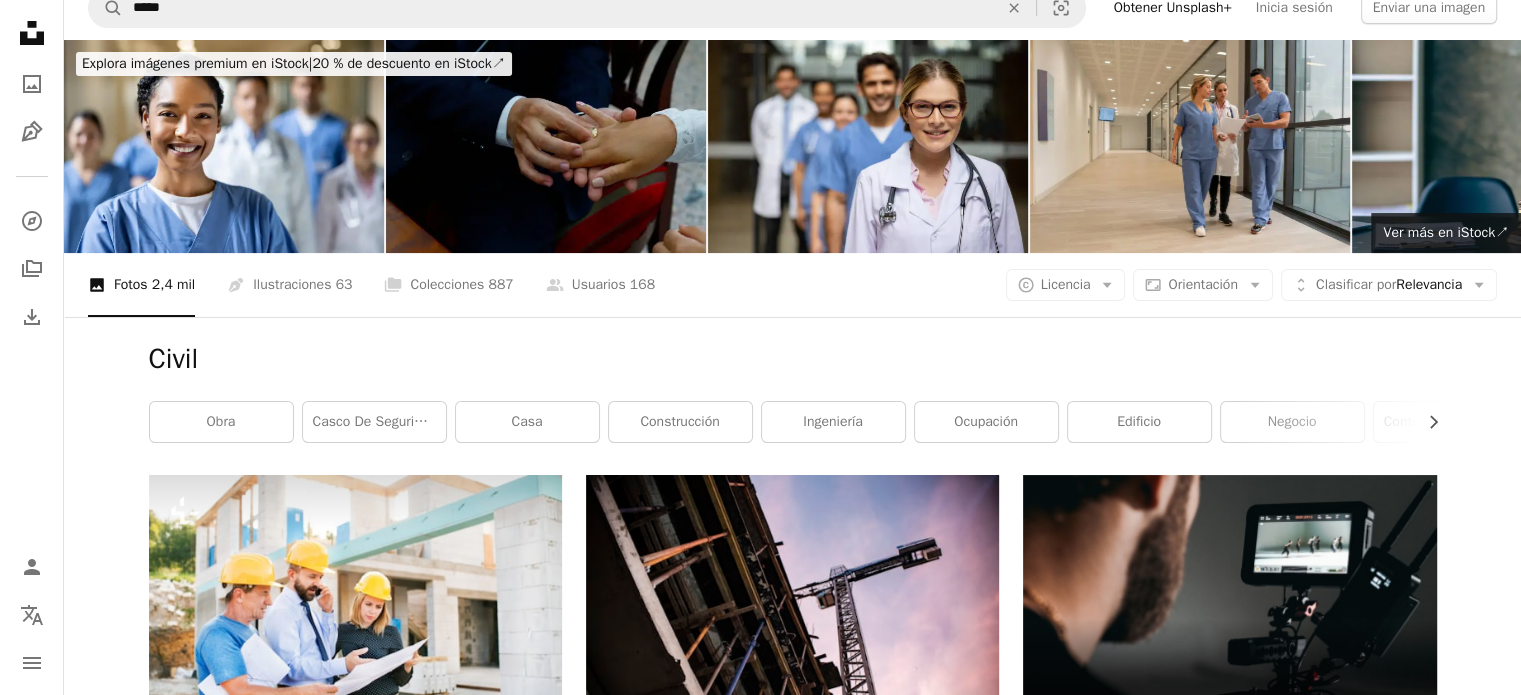 scroll, scrollTop: 0, scrollLeft: 0, axis: both 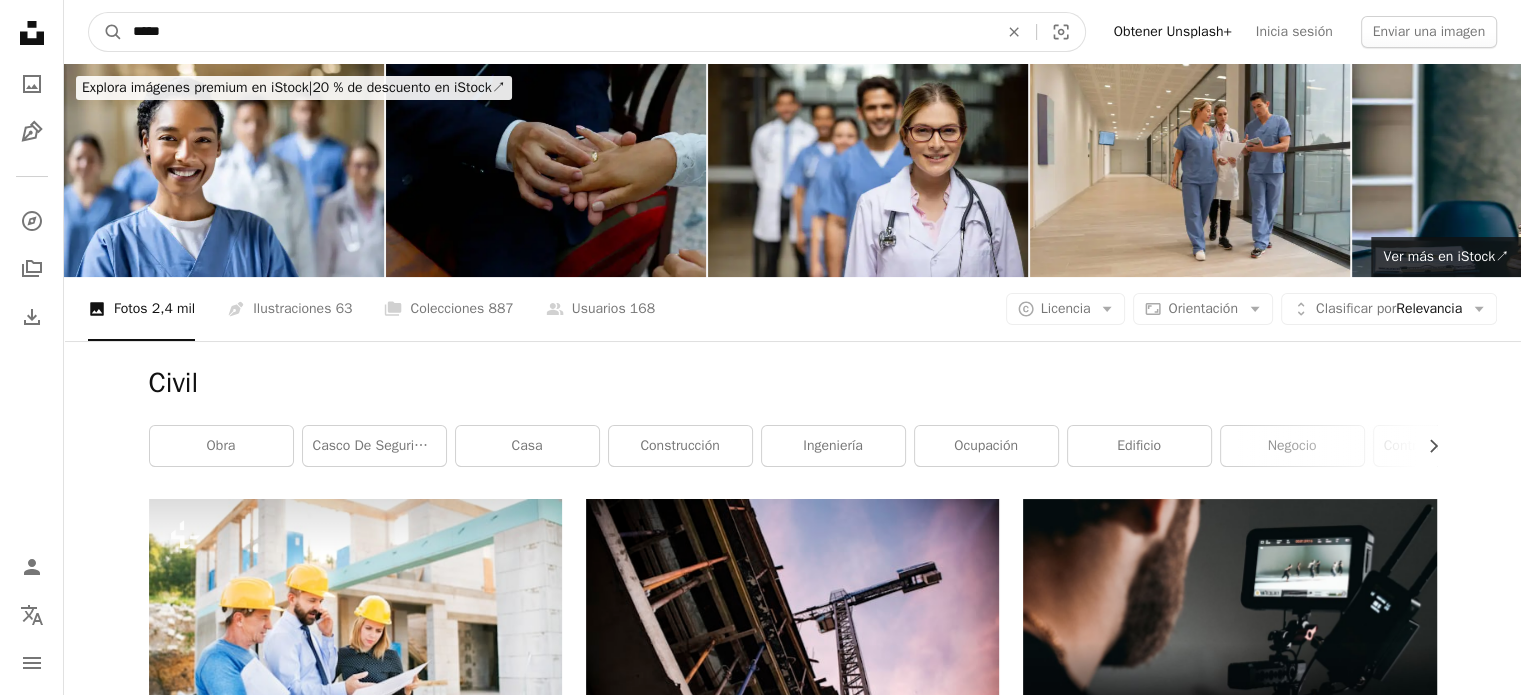 drag, startPoint x: 230, startPoint y: 35, endPoint x: 8, endPoint y: 35, distance: 222 